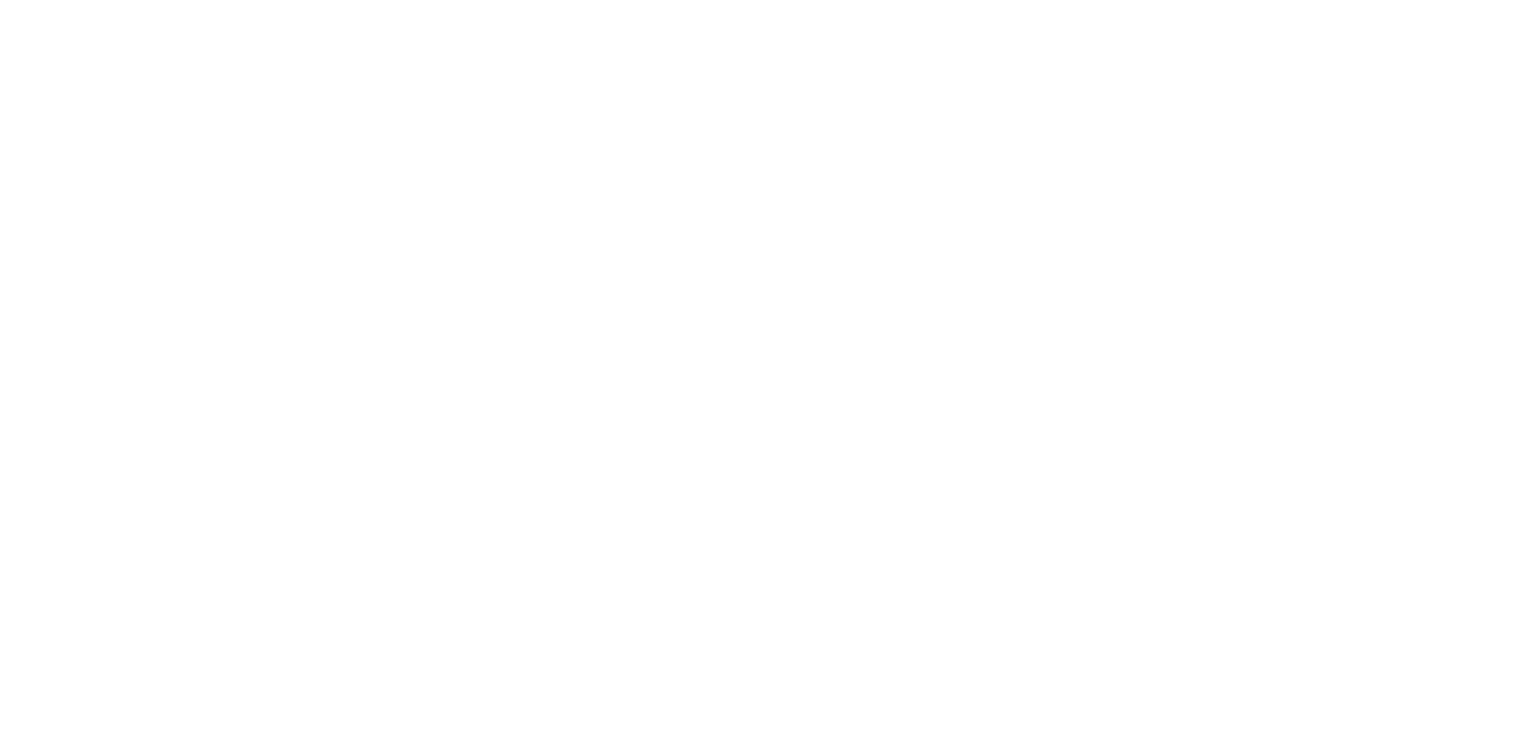 scroll, scrollTop: 0, scrollLeft: 0, axis: both 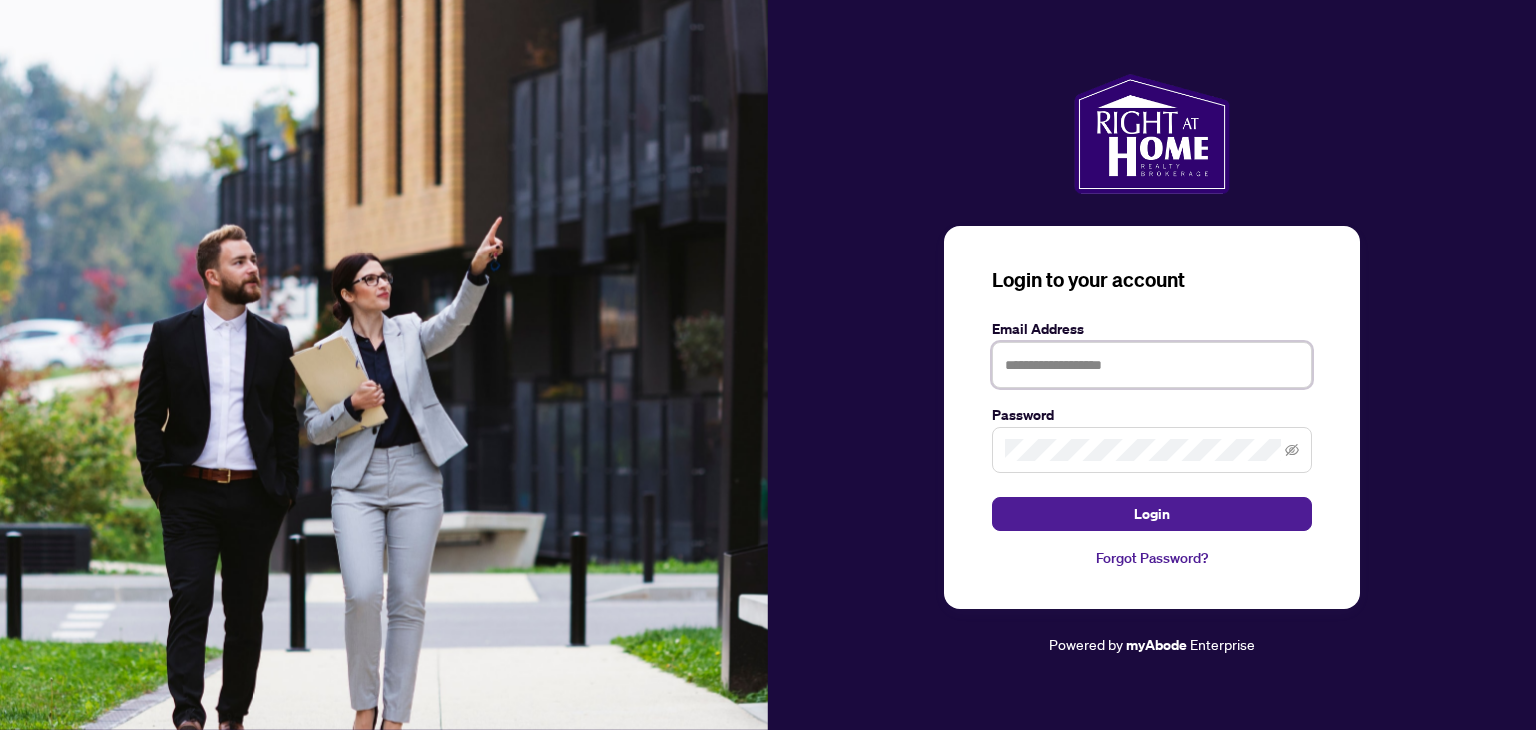 type on "**********" 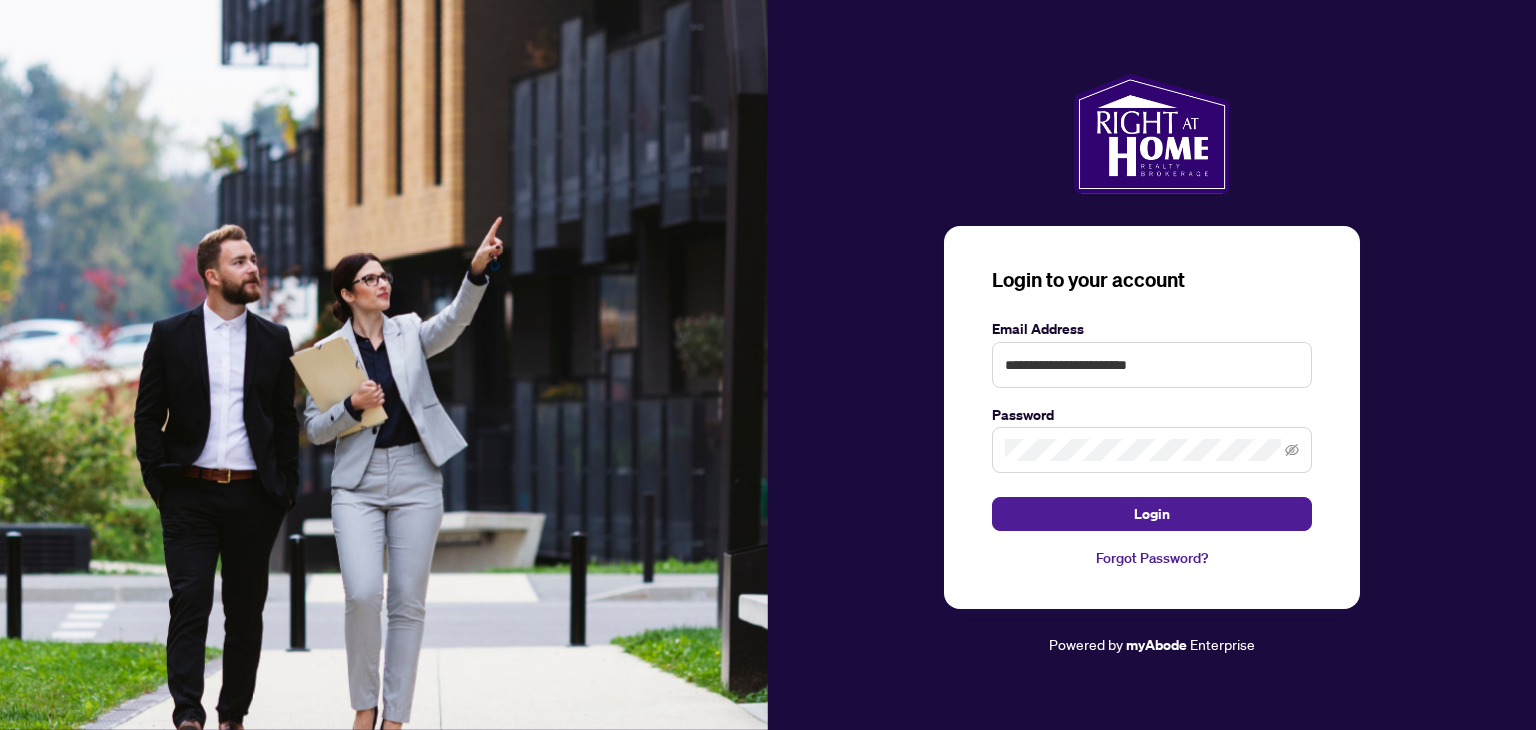 click on "**********" at bounding box center (768, 365) 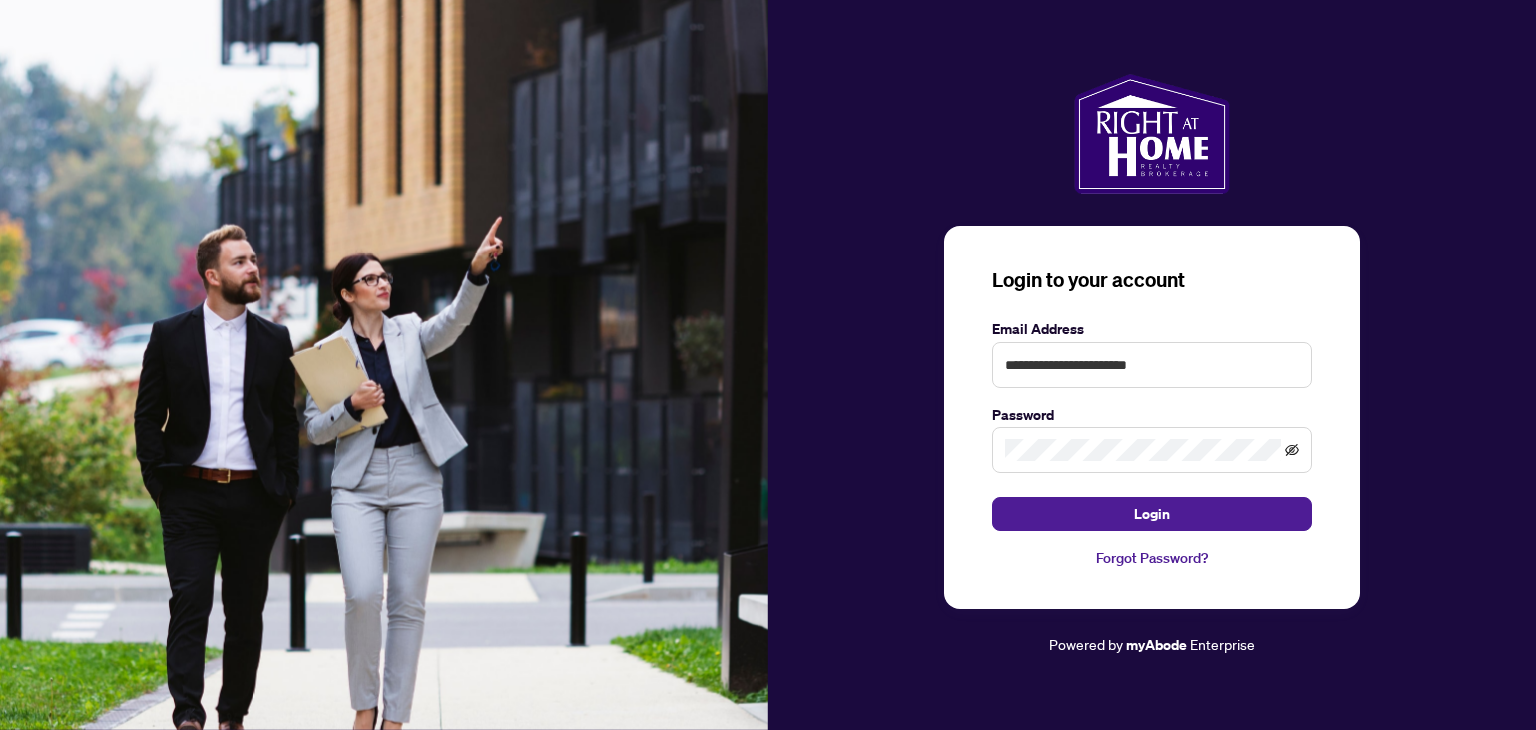click 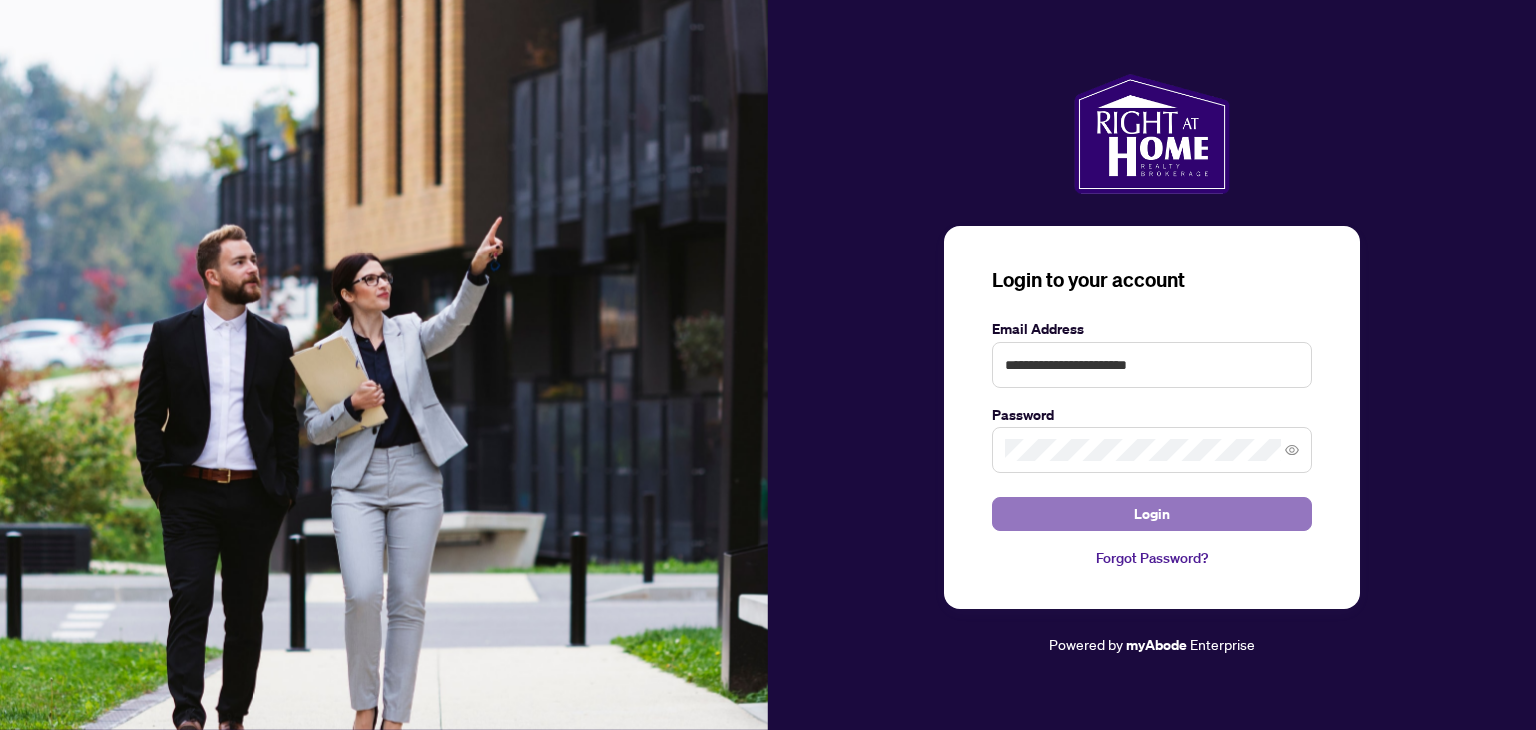 click on "Login" at bounding box center [1152, 514] 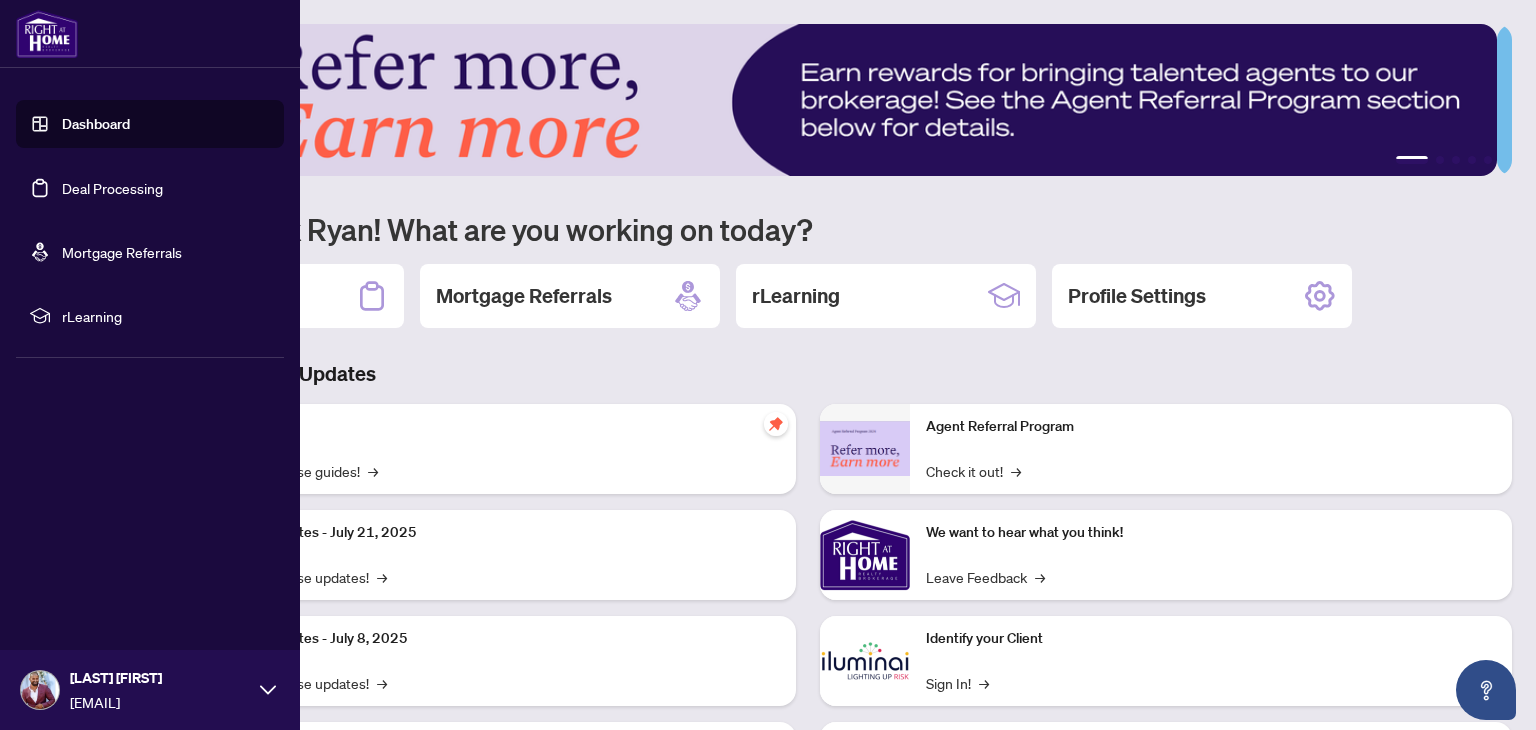 click on "Dashboard" at bounding box center [96, 124] 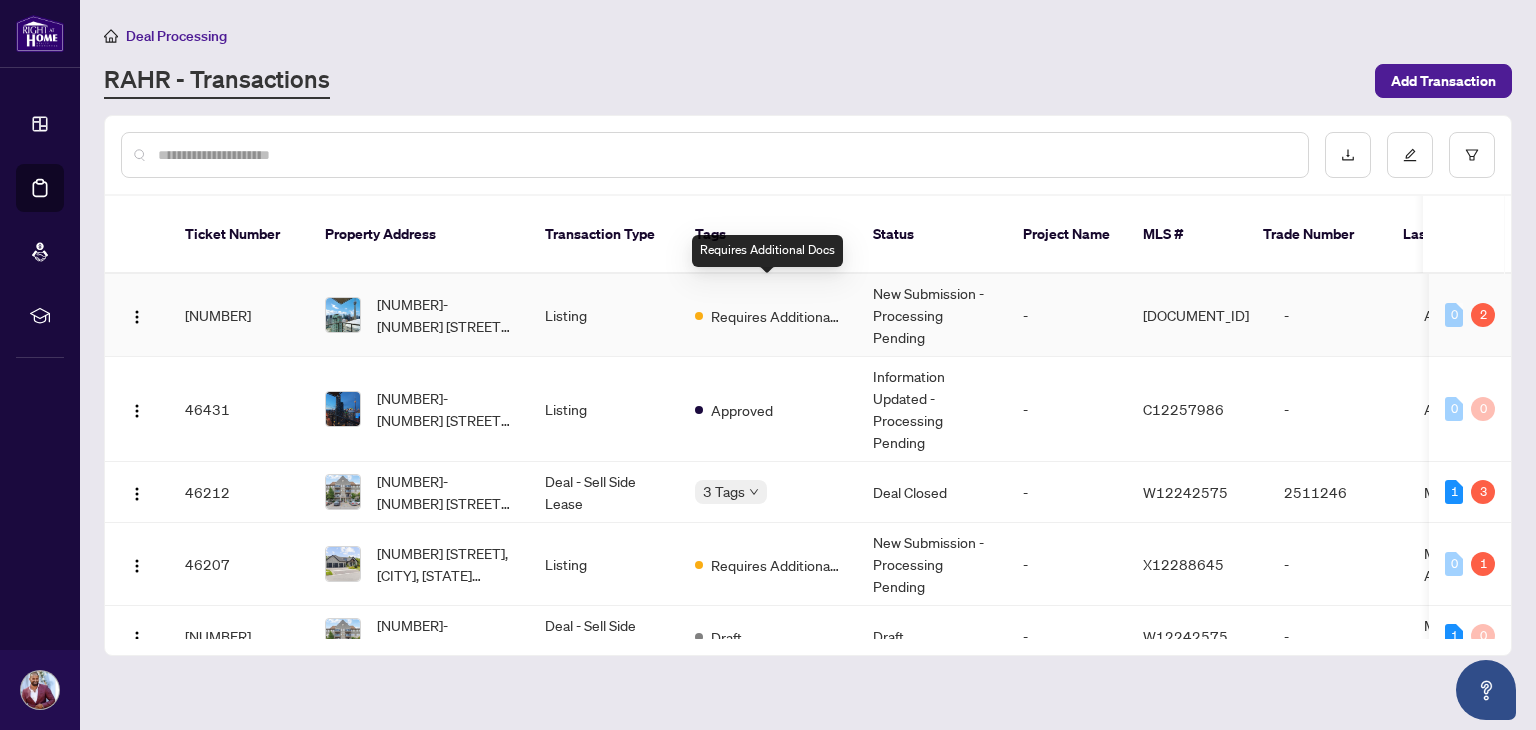 click on "Requires Additional Docs" at bounding box center (768, 315) 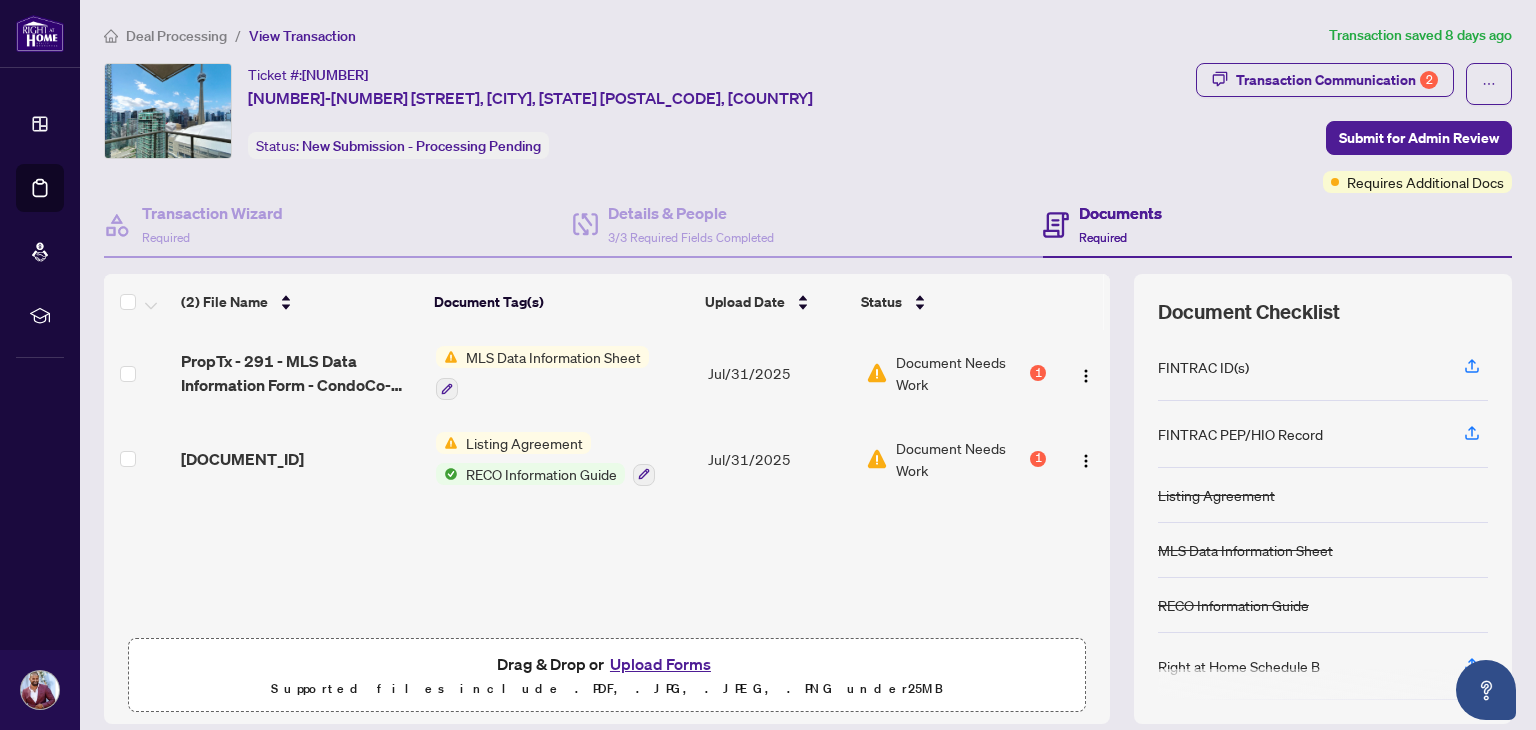 click on "Document Needs Work" at bounding box center [961, 459] 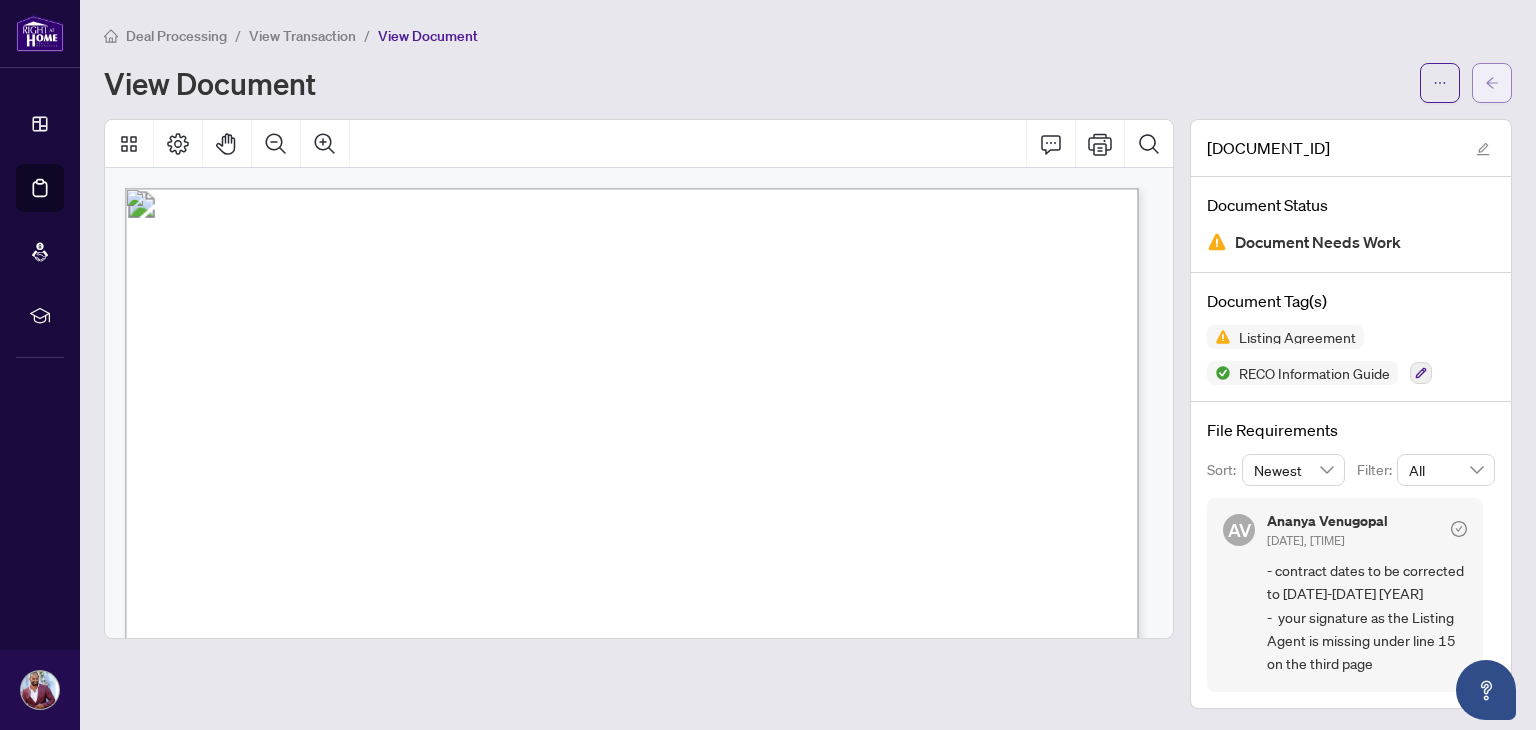 click 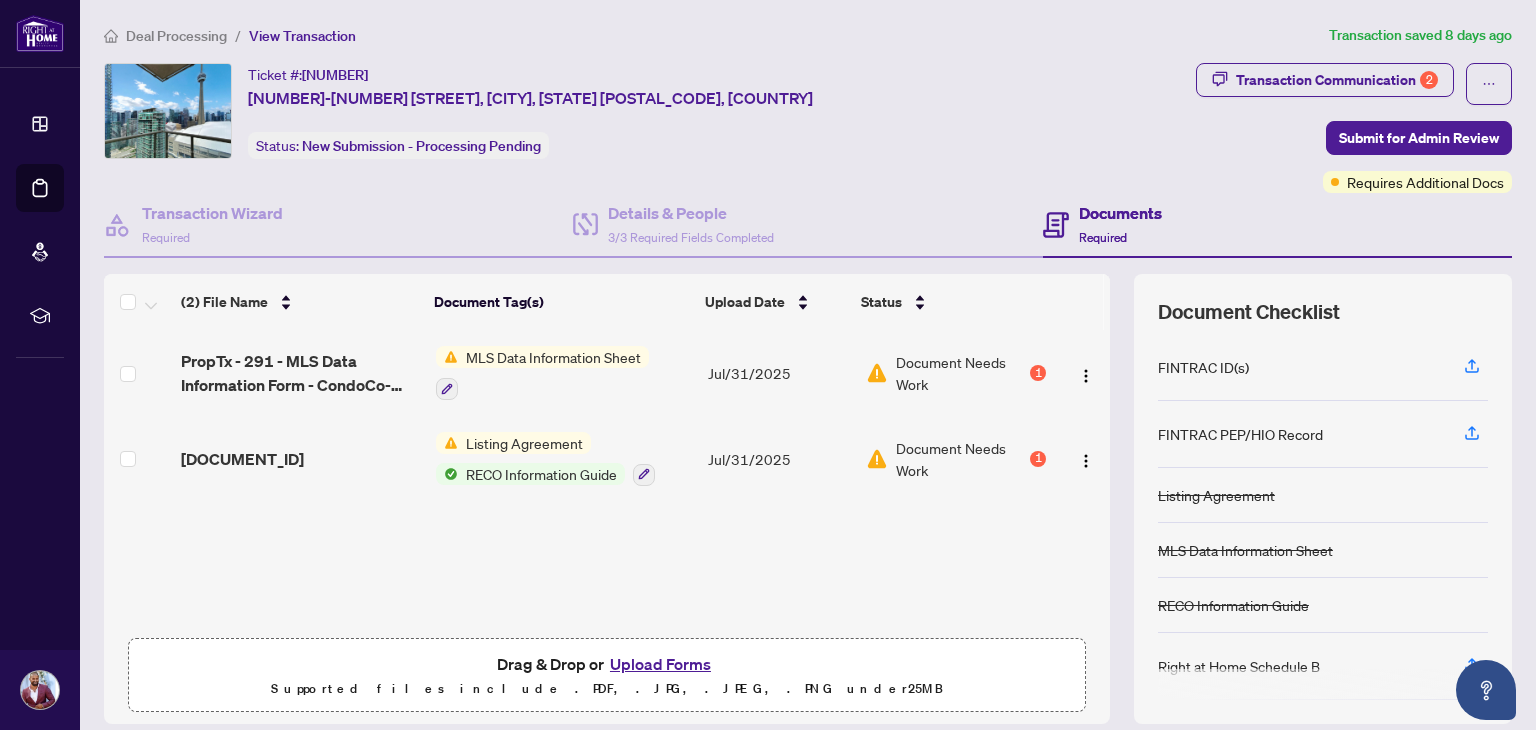 click on "Document Needs Work" at bounding box center [961, 373] 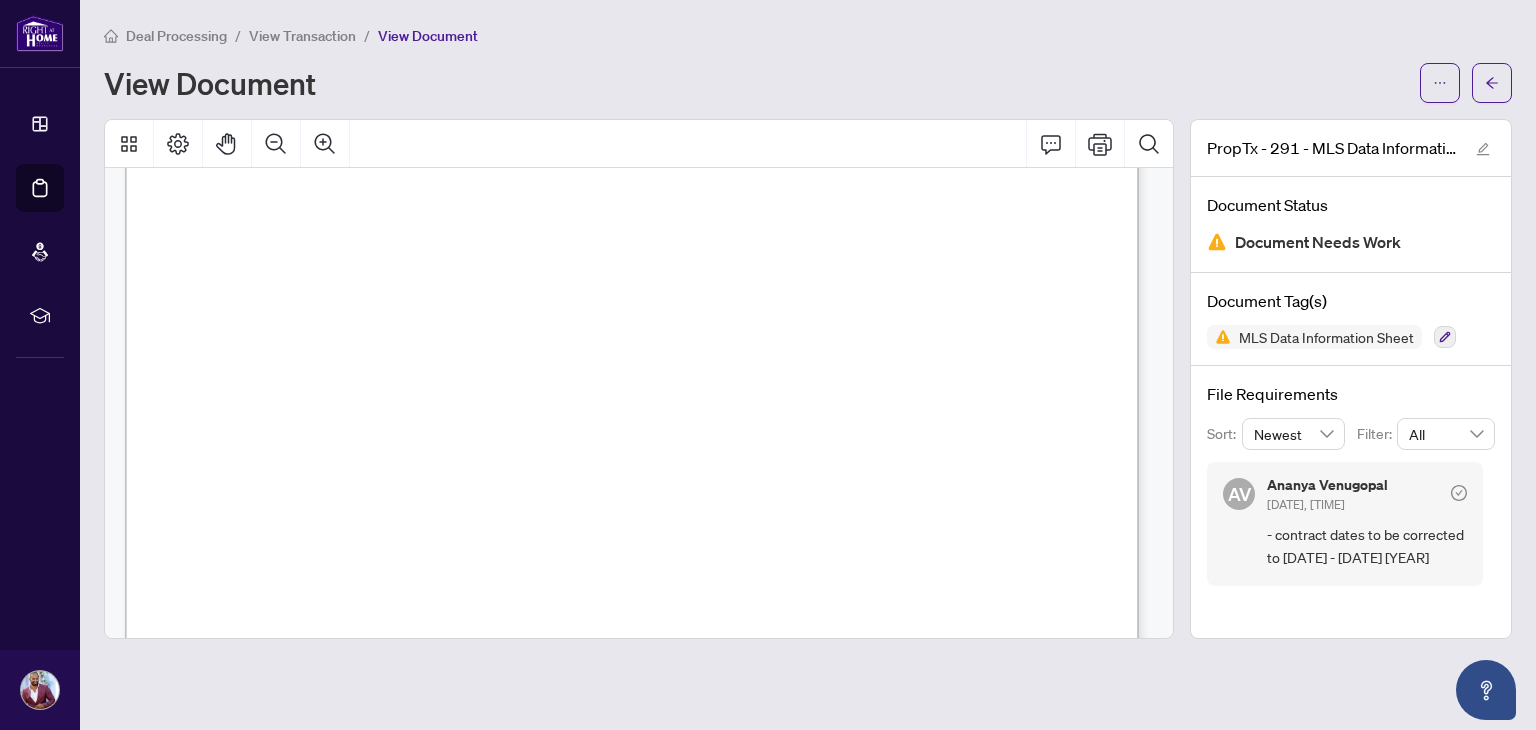 scroll, scrollTop: 768, scrollLeft: 0, axis: vertical 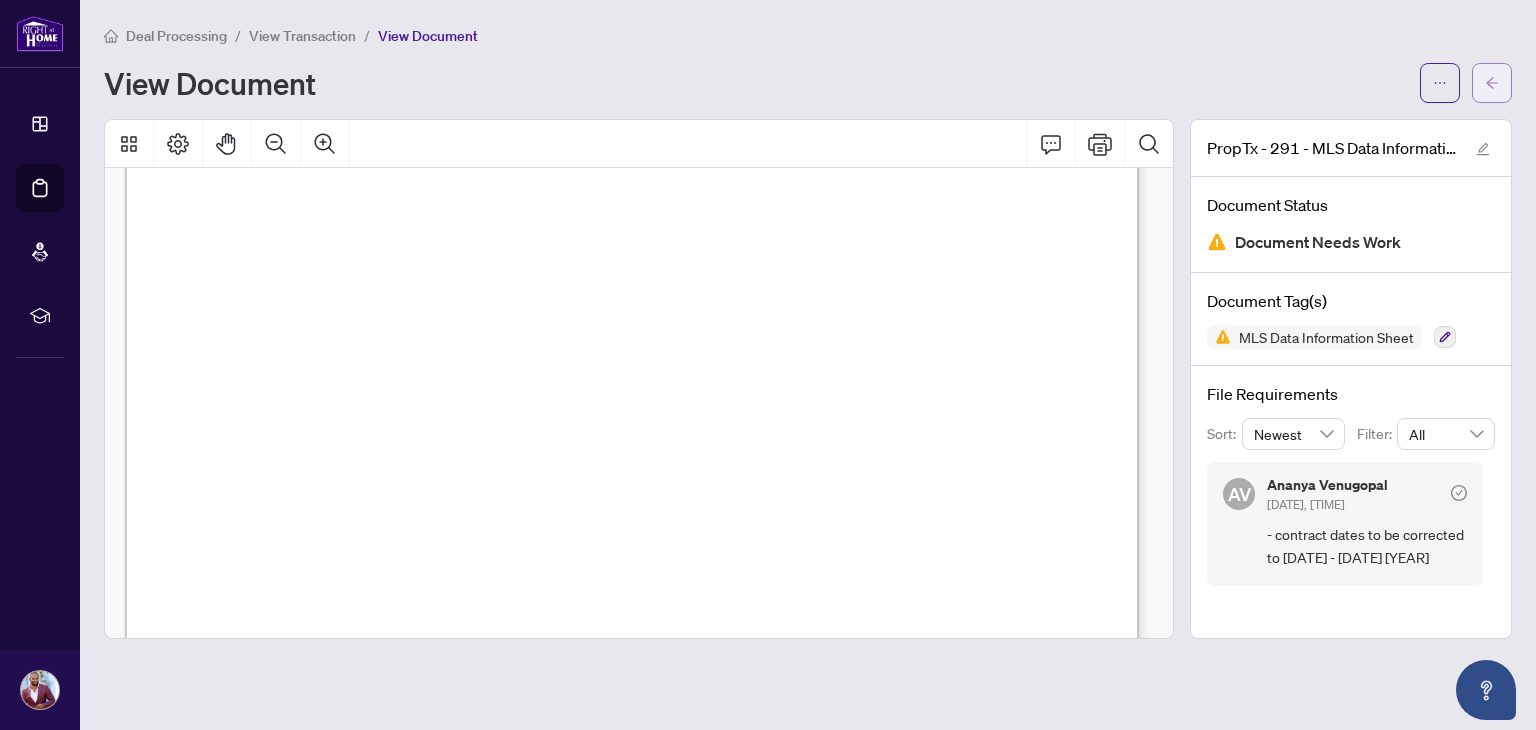 click 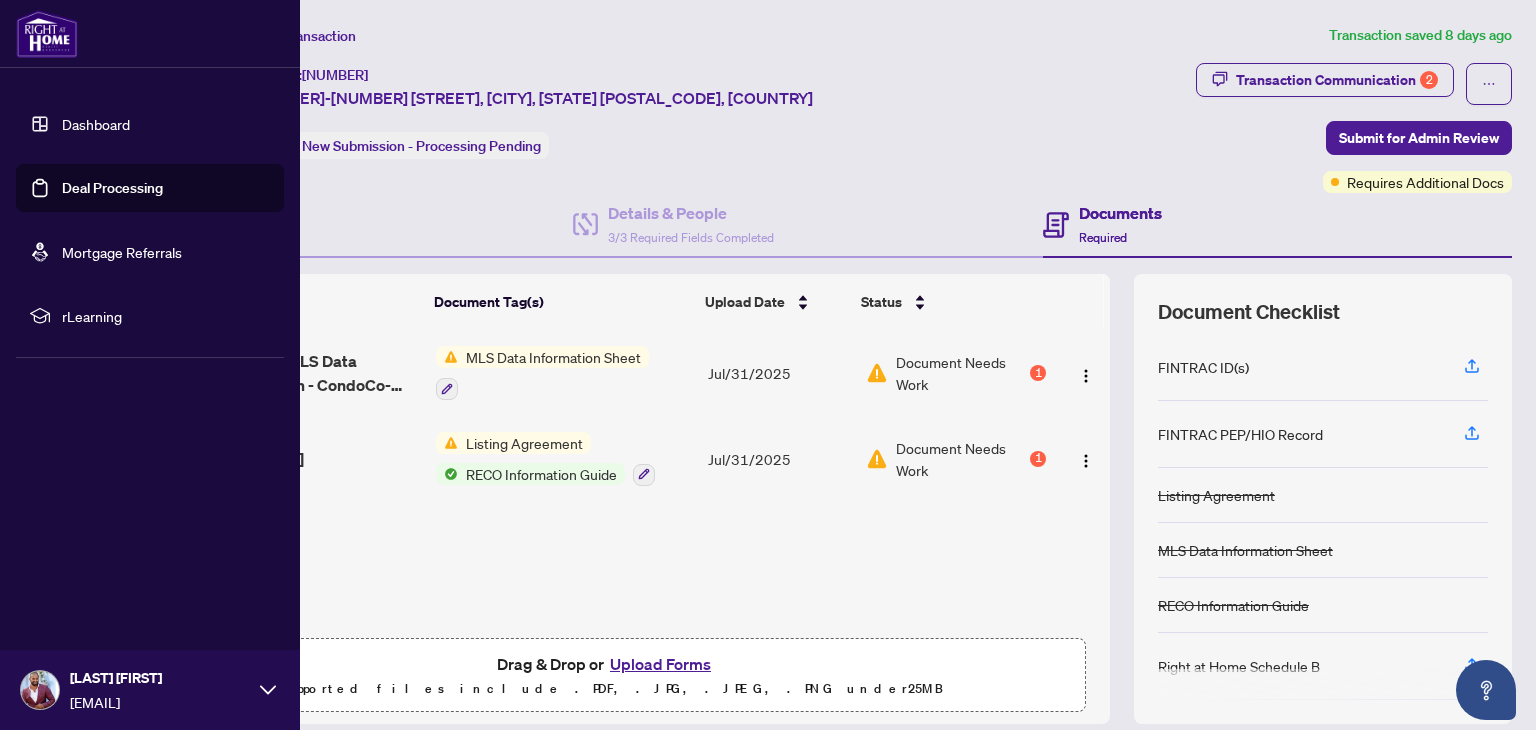 click on "Dashboard" at bounding box center (96, 124) 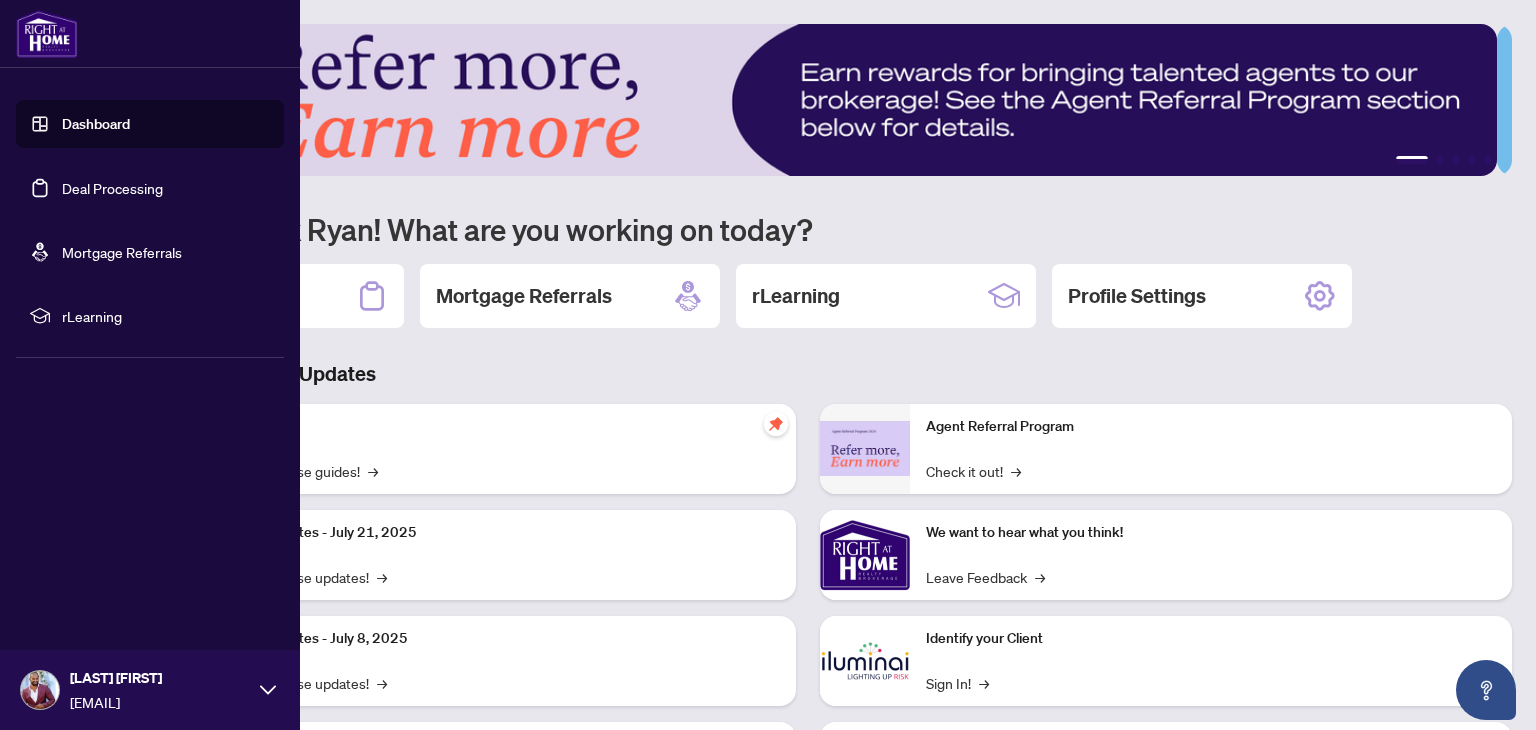 click on "Deal Processing" at bounding box center [112, 188] 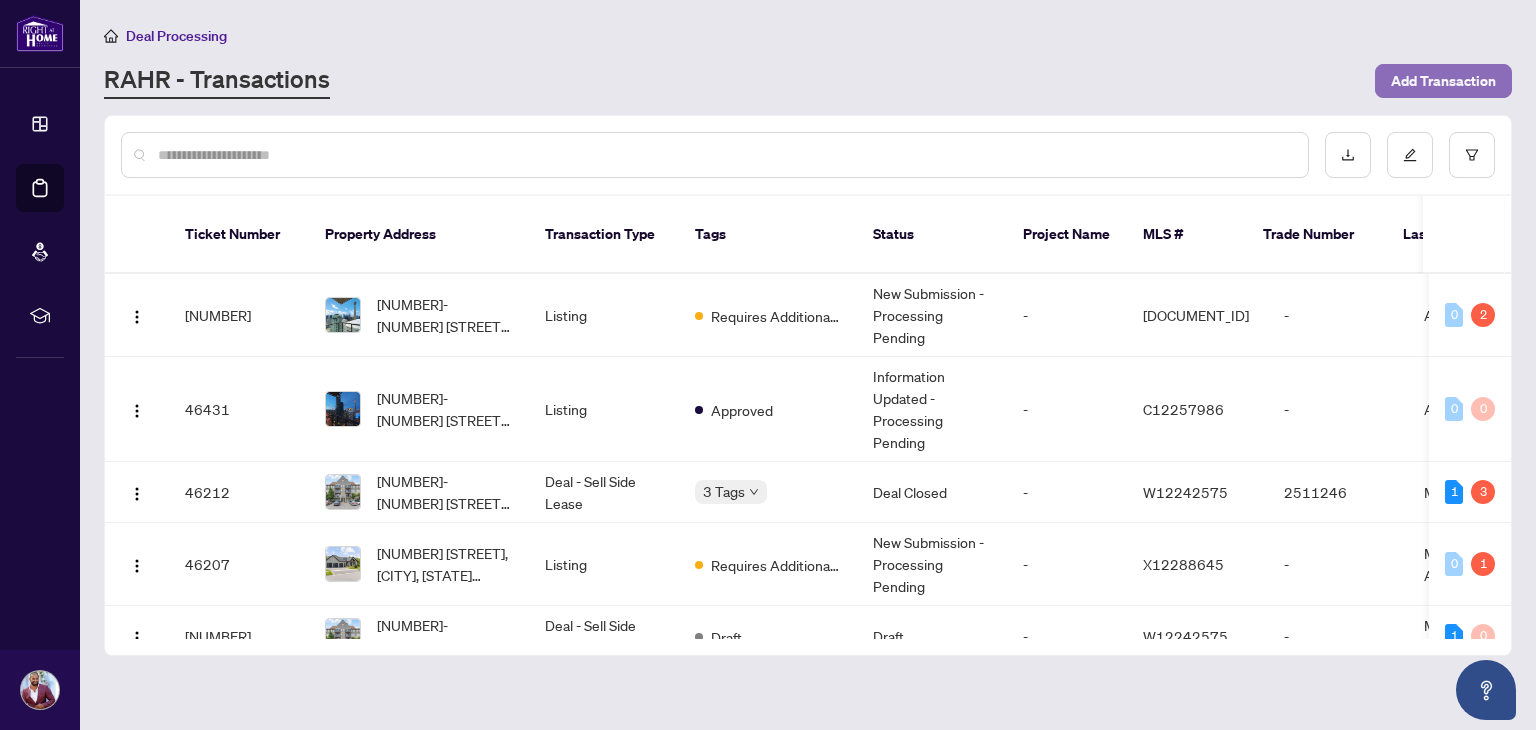 click on "Add Transaction" at bounding box center (1443, 81) 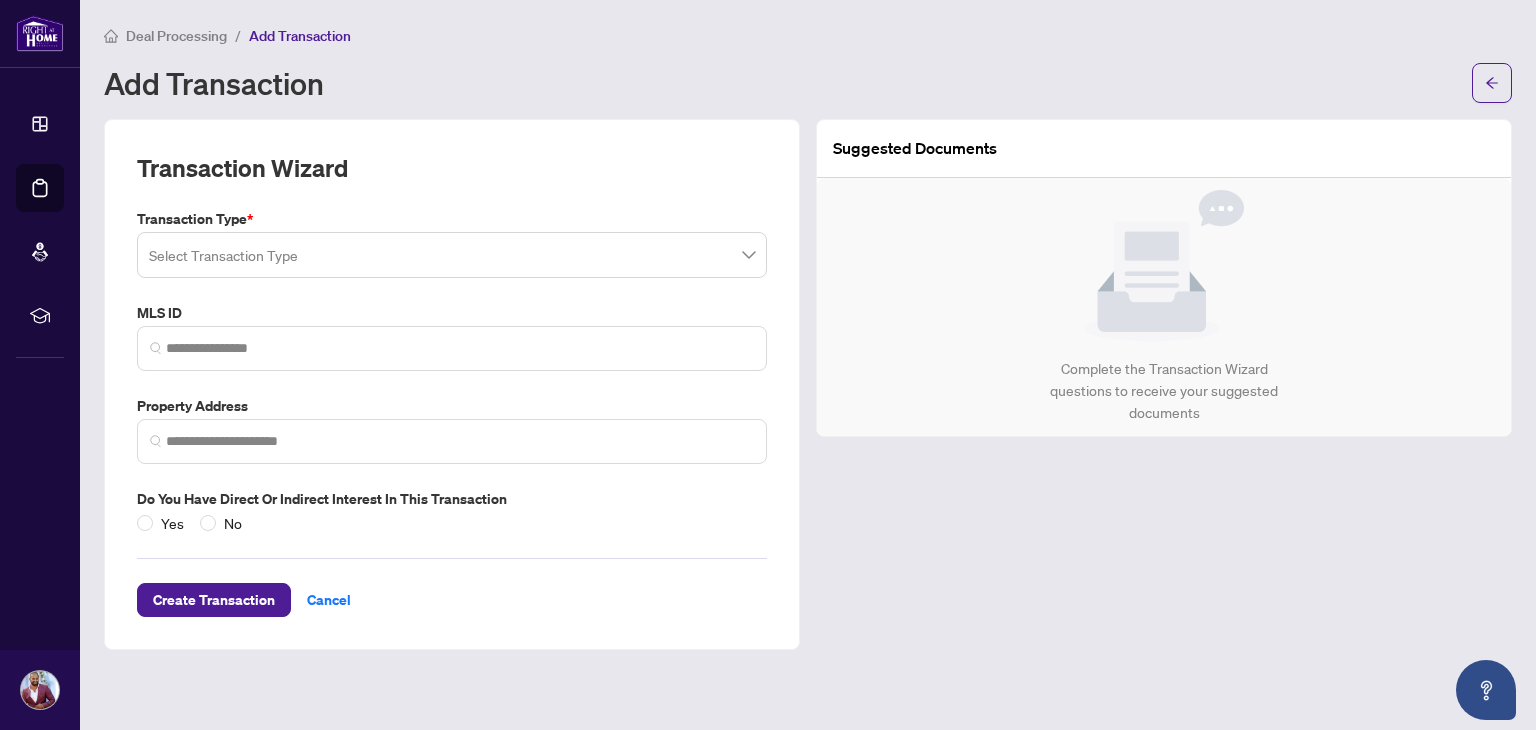 click at bounding box center [443, 258] 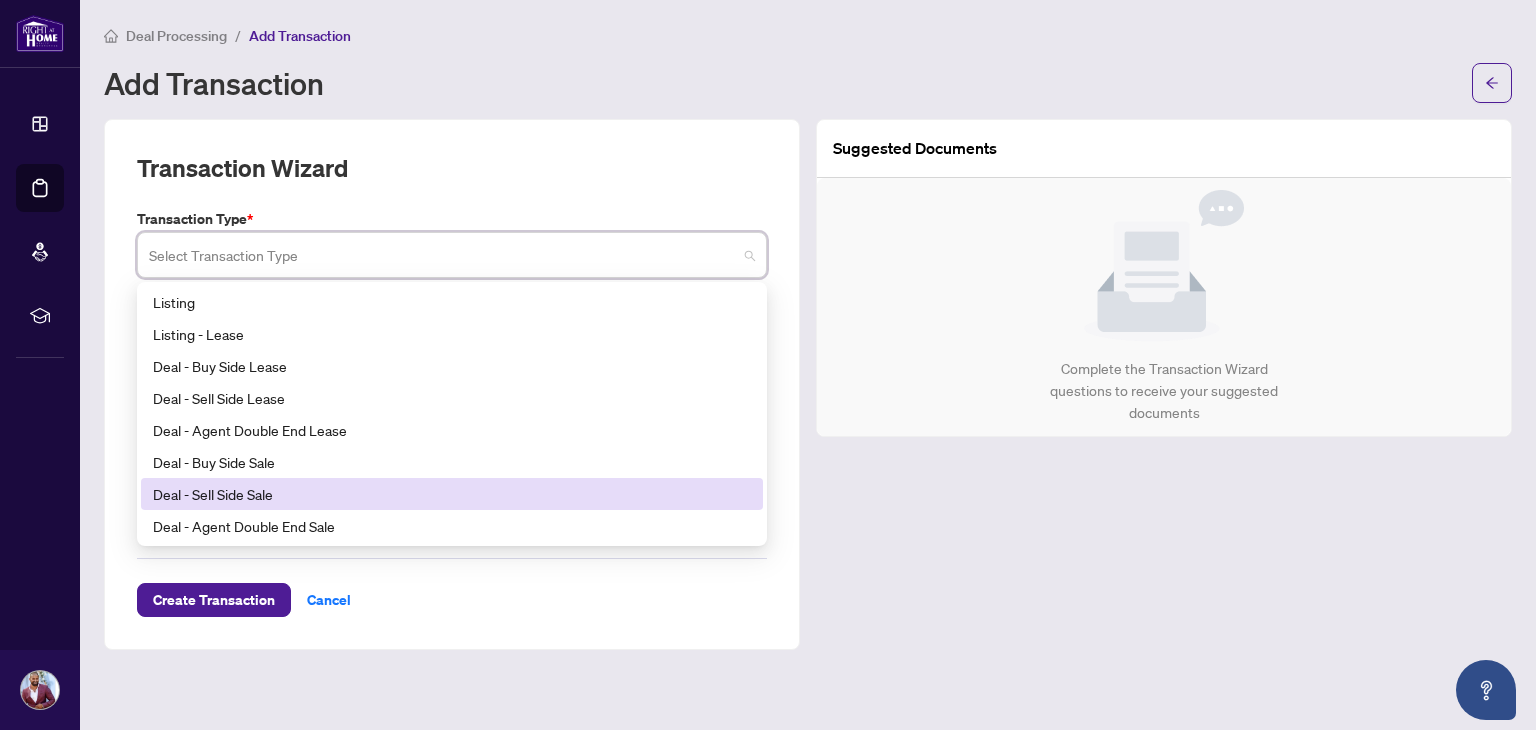 click on "Deal - Sell Side Sale" at bounding box center (452, 494) 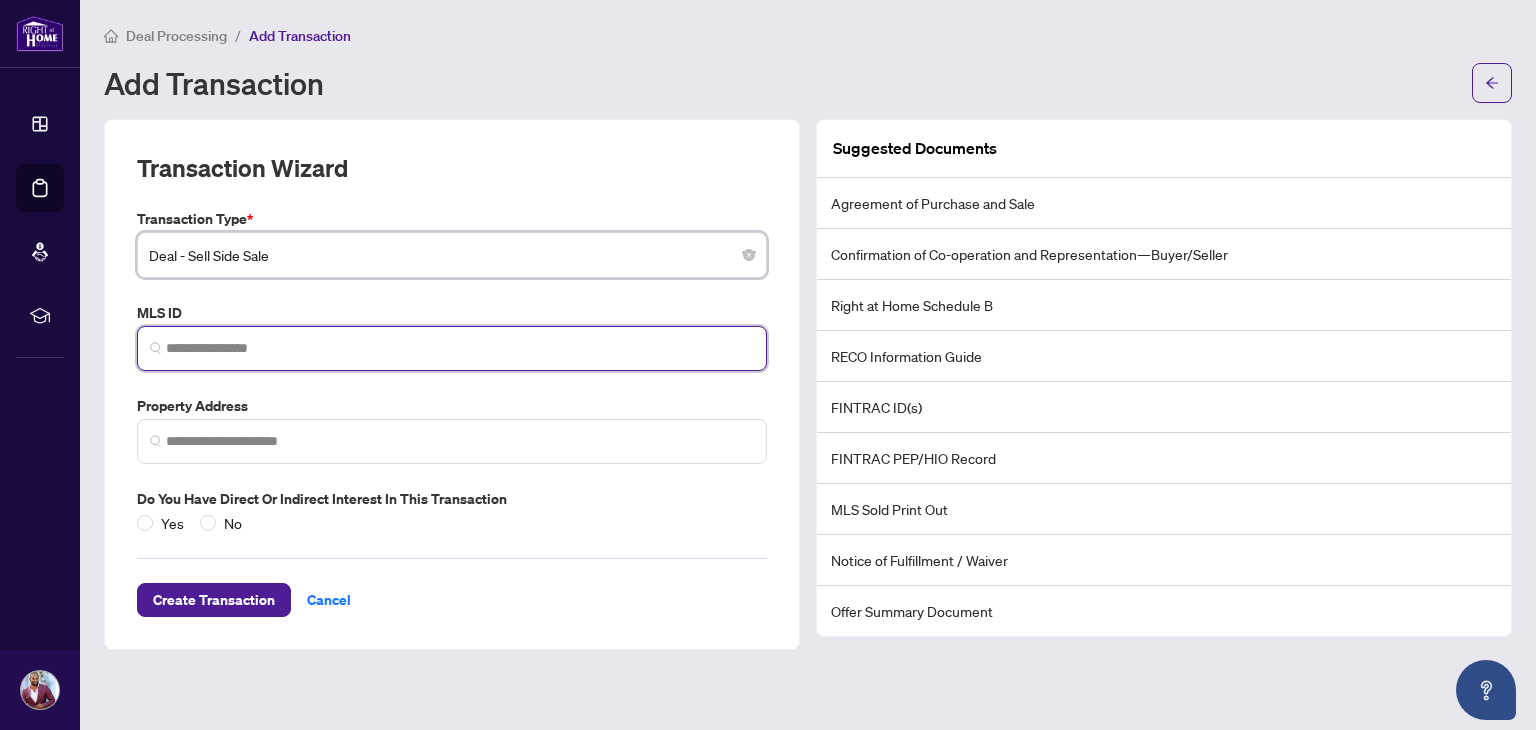 click at bounding box center [460, 348] 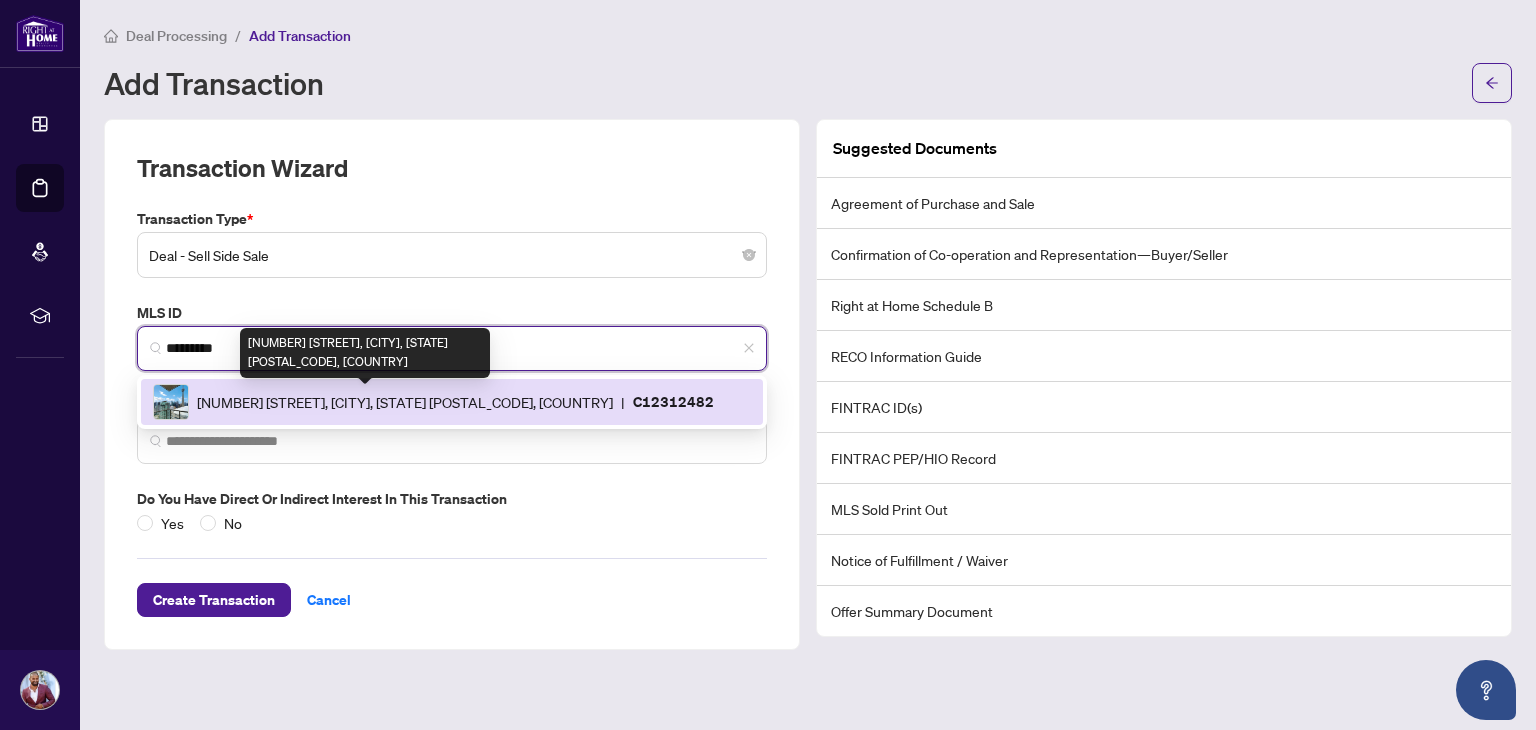 click on "[NUMBER] [STREET], [CITY], [STATE] [POSTAL_CODE], [COUNTRY]" at bounding box center [405, 402] 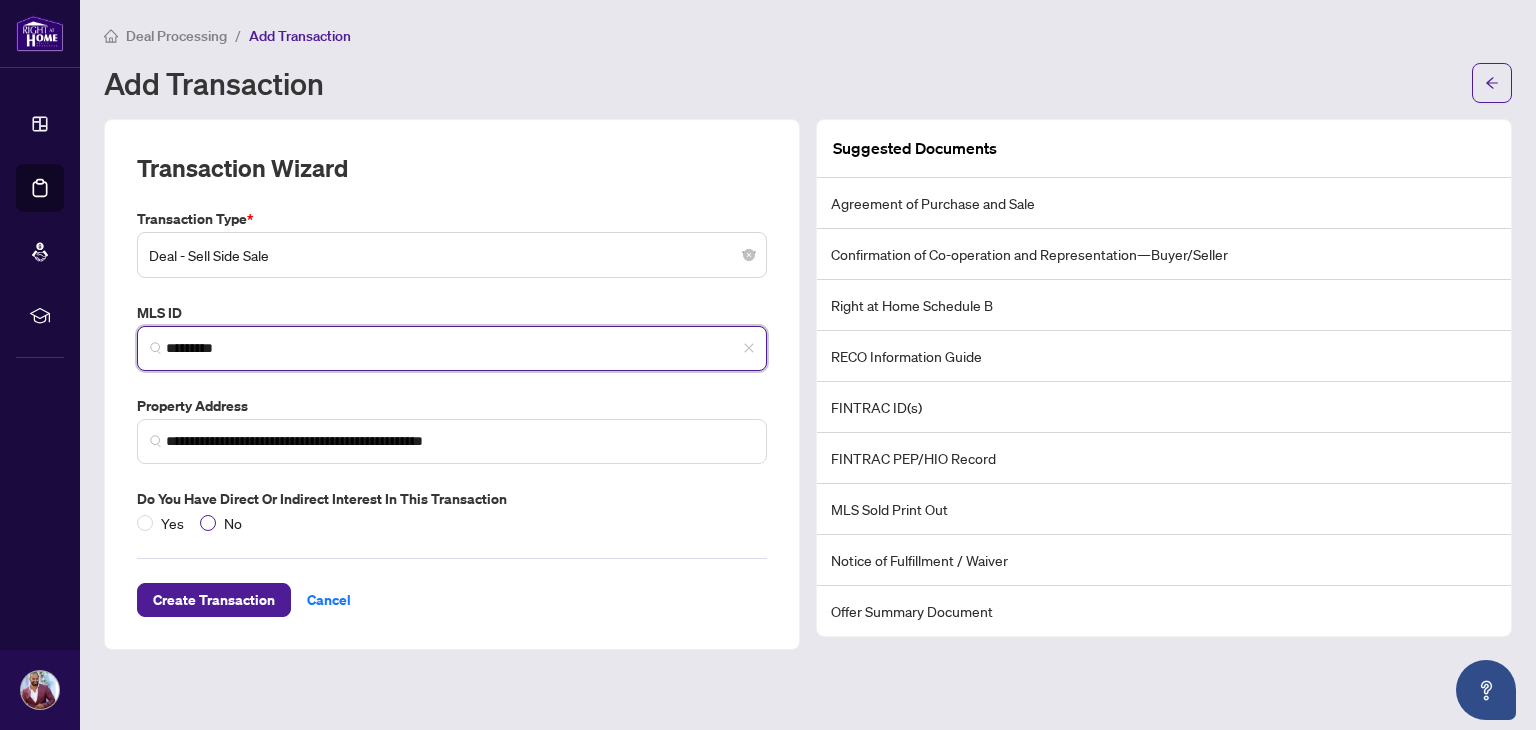 type on "*********" 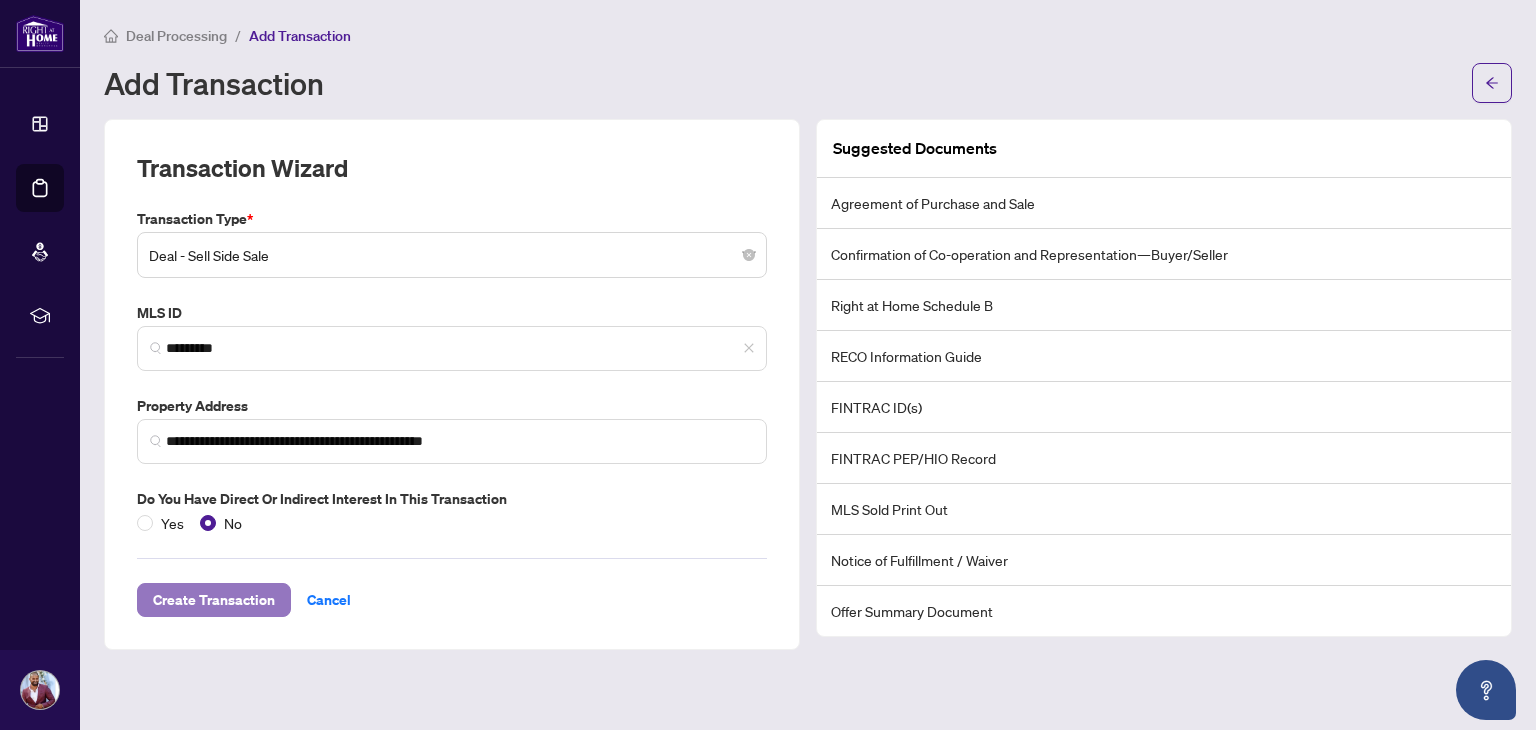 click on "Create Transaction" at bounding box center (214, 600) 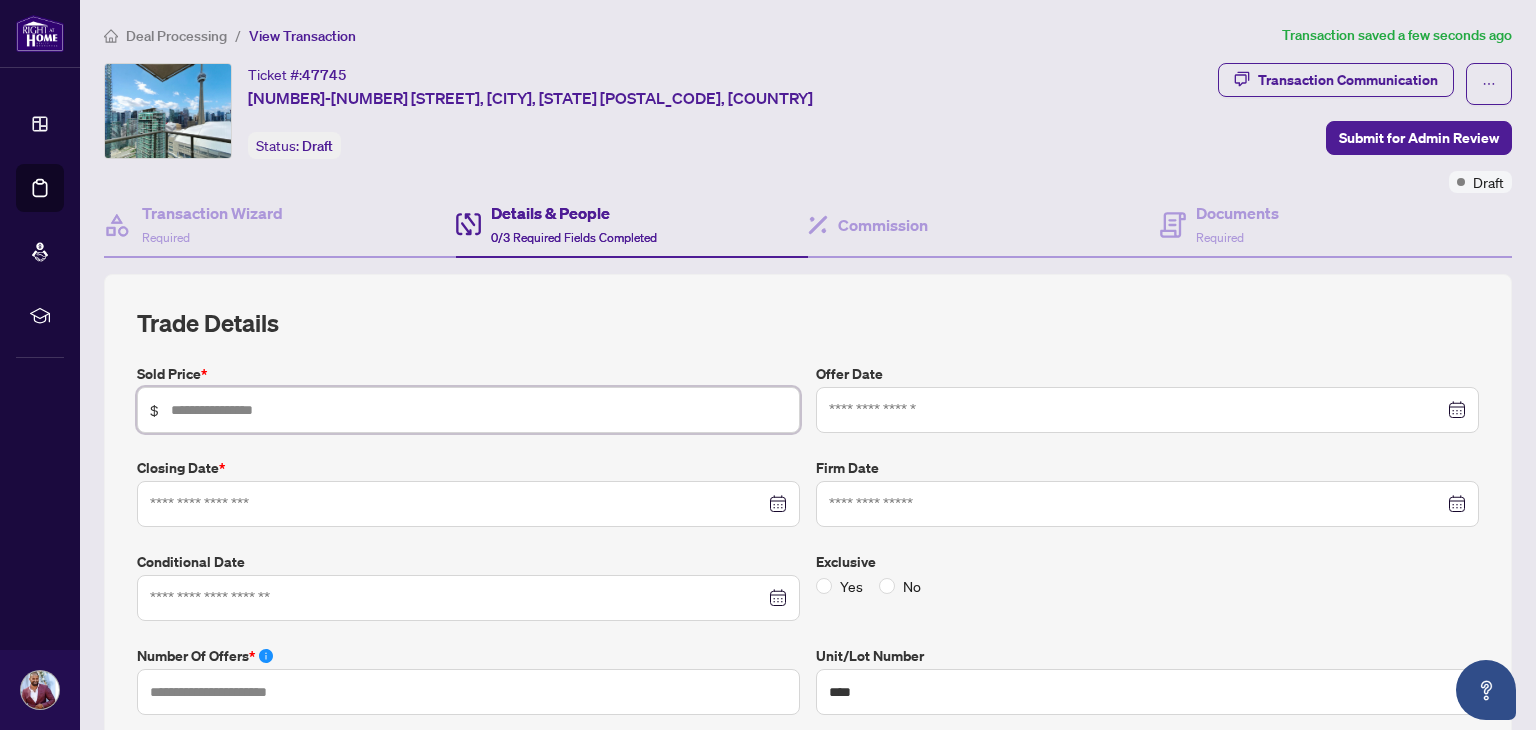 click at bounding box center (479, 410) 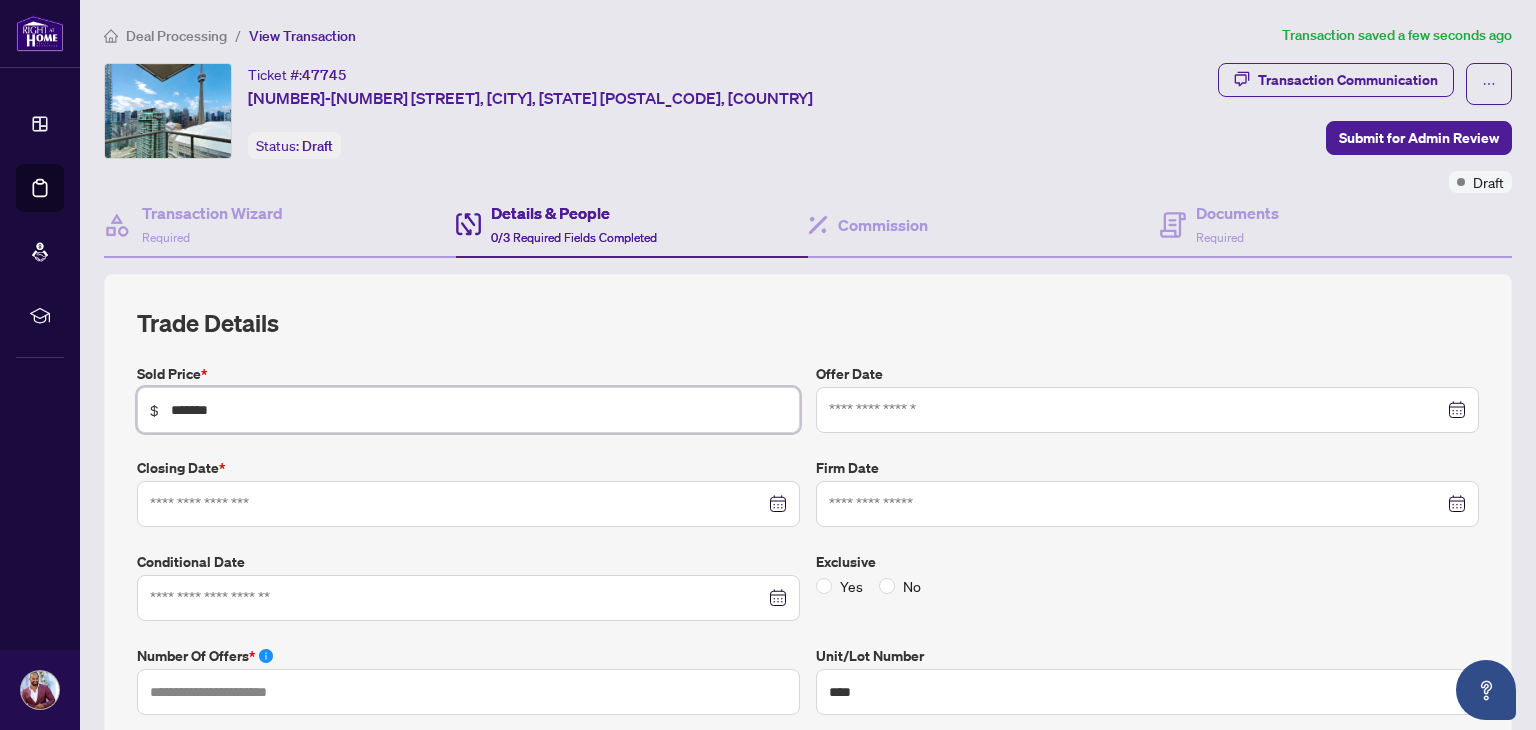 type on "*******" 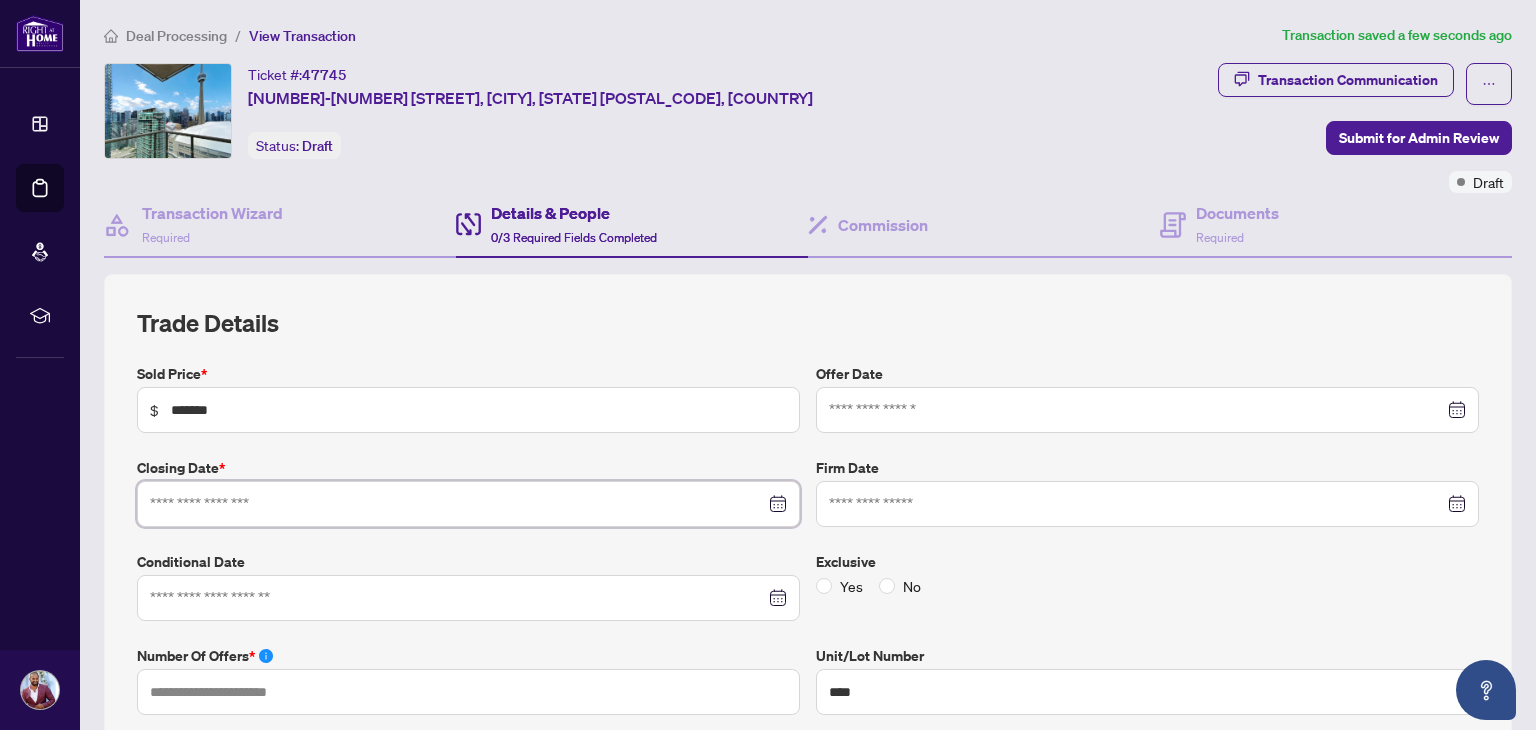 click at bounding box center [457, 504] 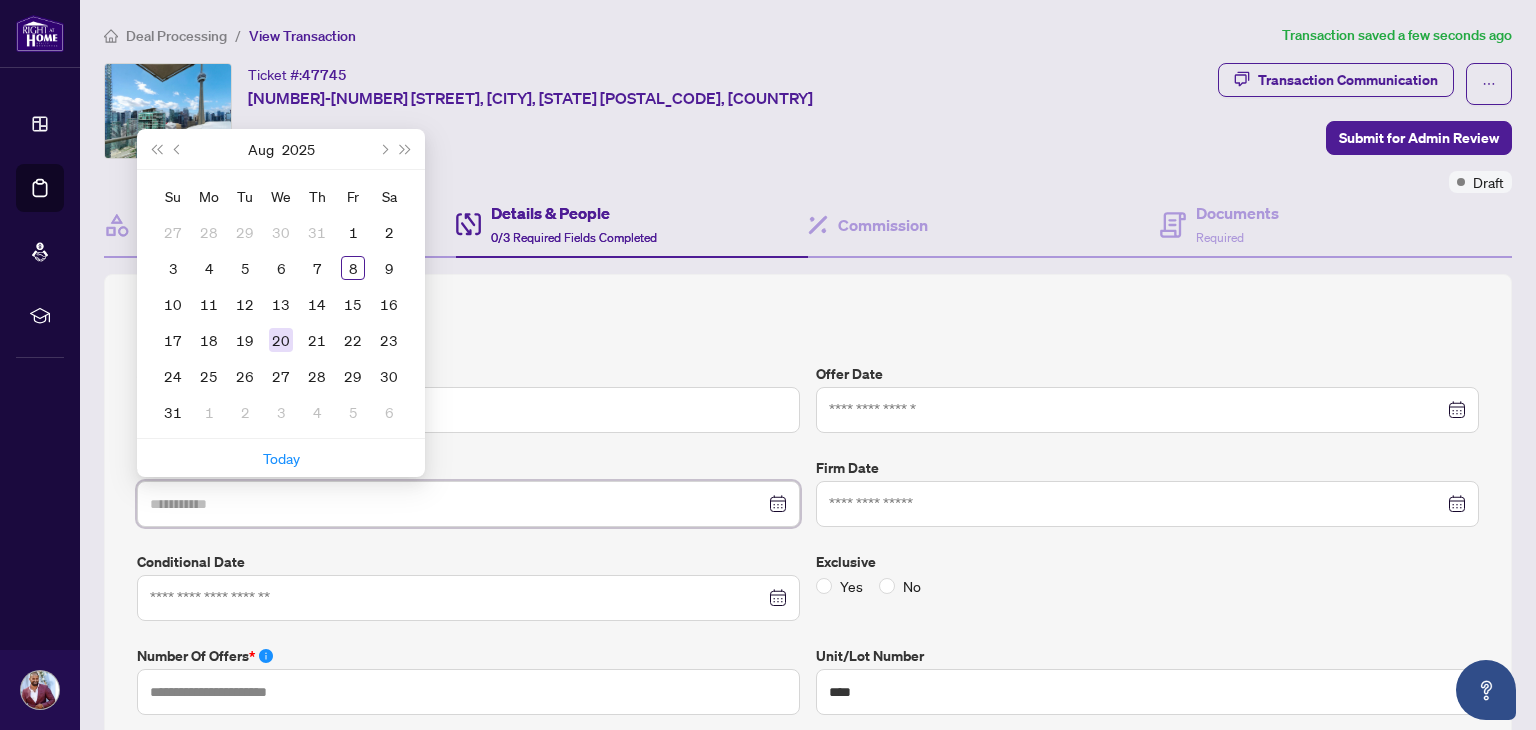 type on "**********" 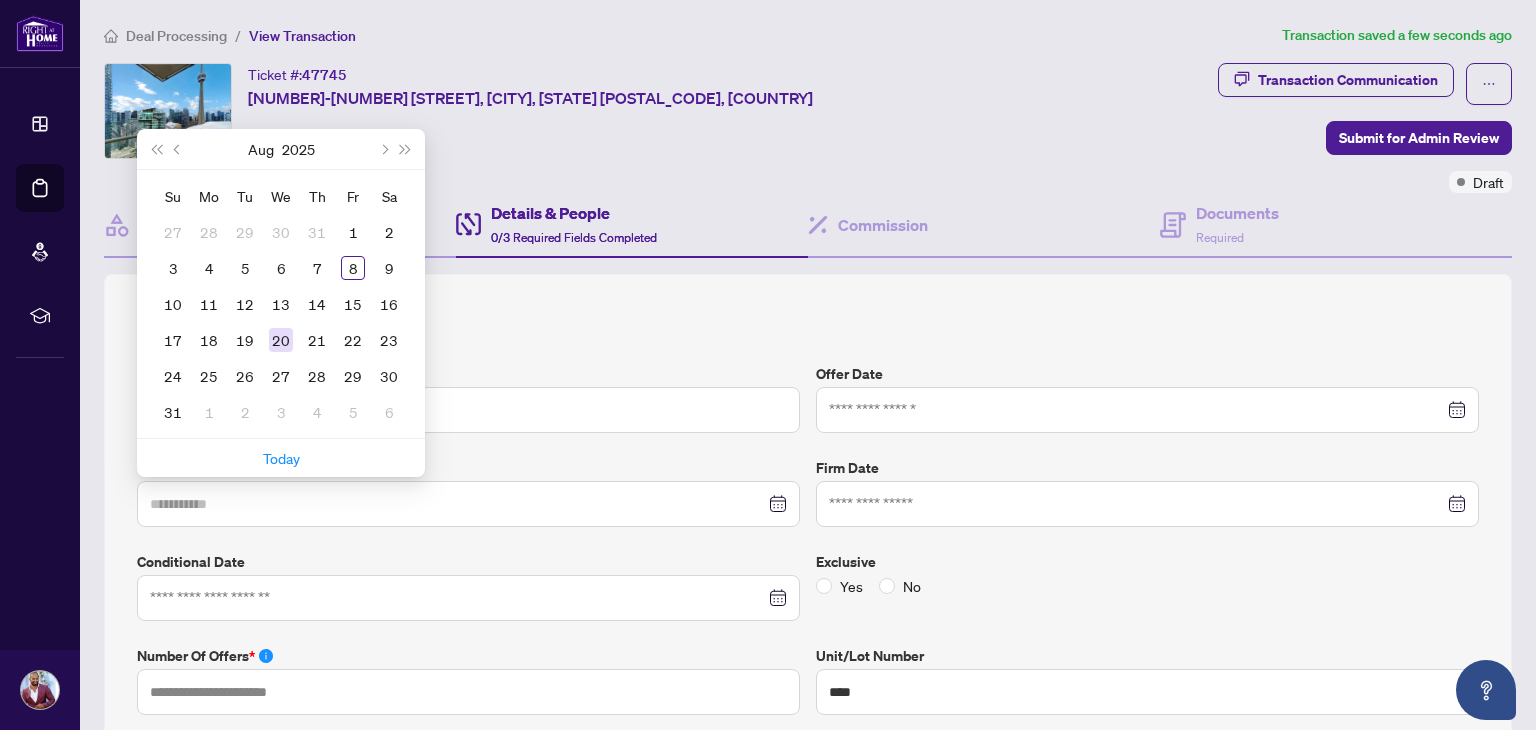 click on "20" at bounding box center (281, 340) 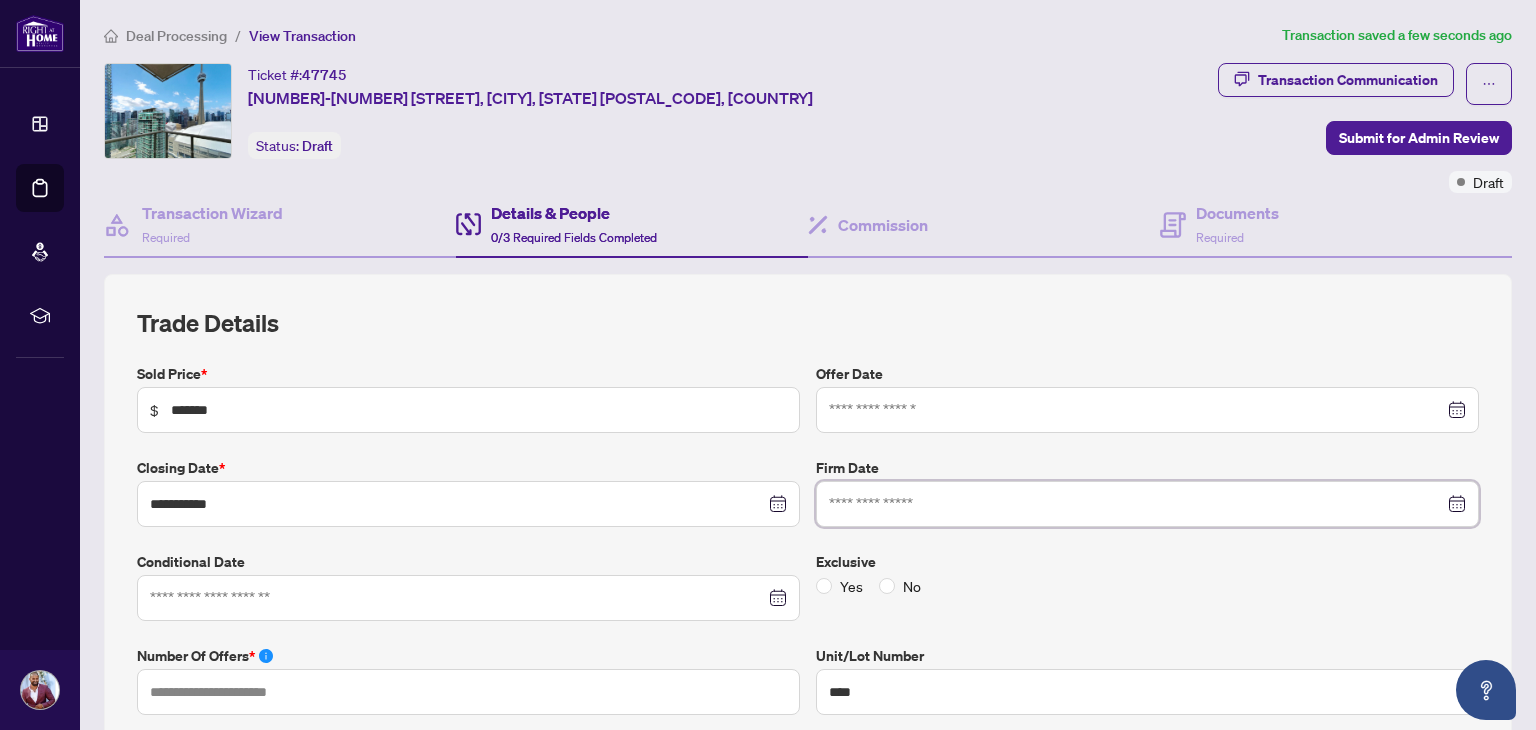 click at bounding box center [1136, 504] 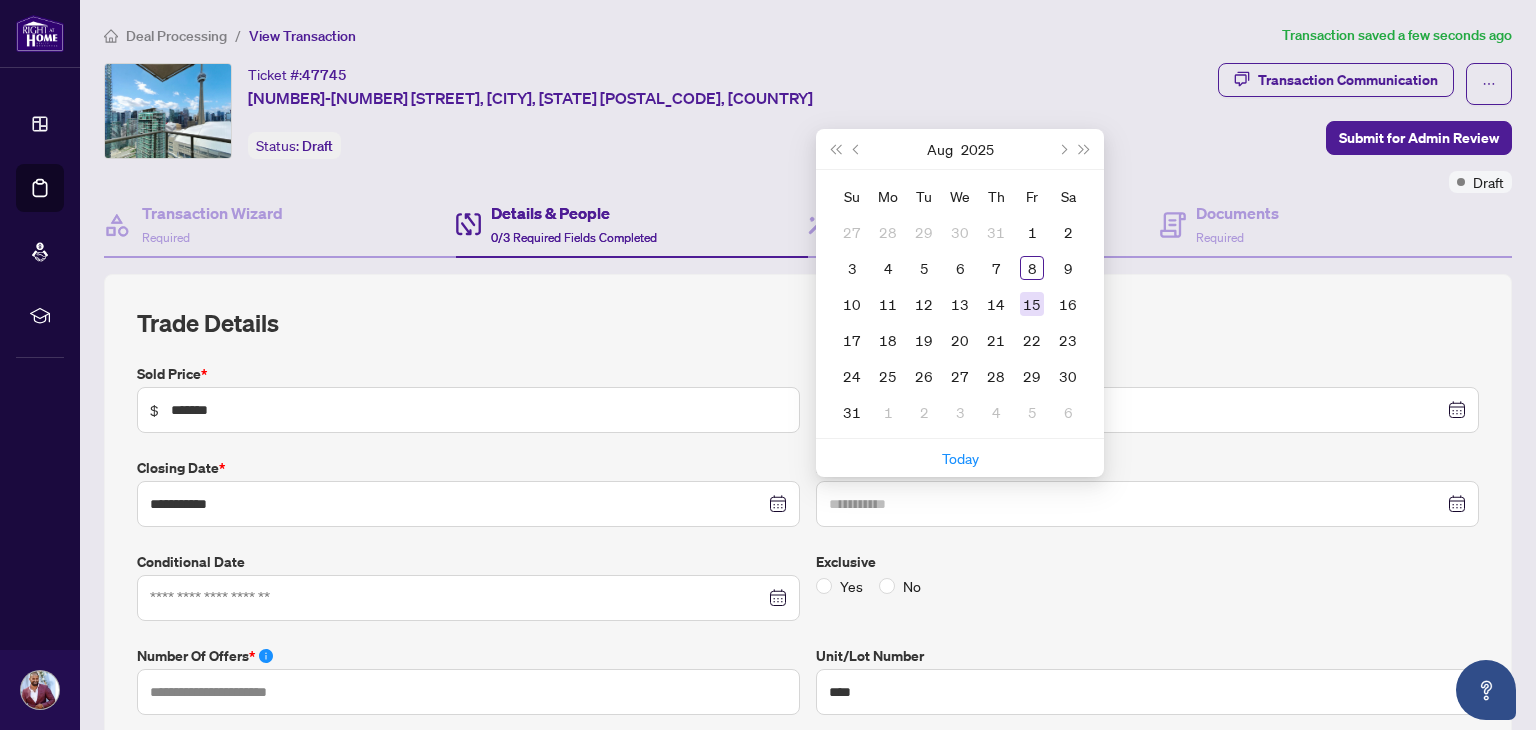 click on "15" at bounding box center [1032, 304] 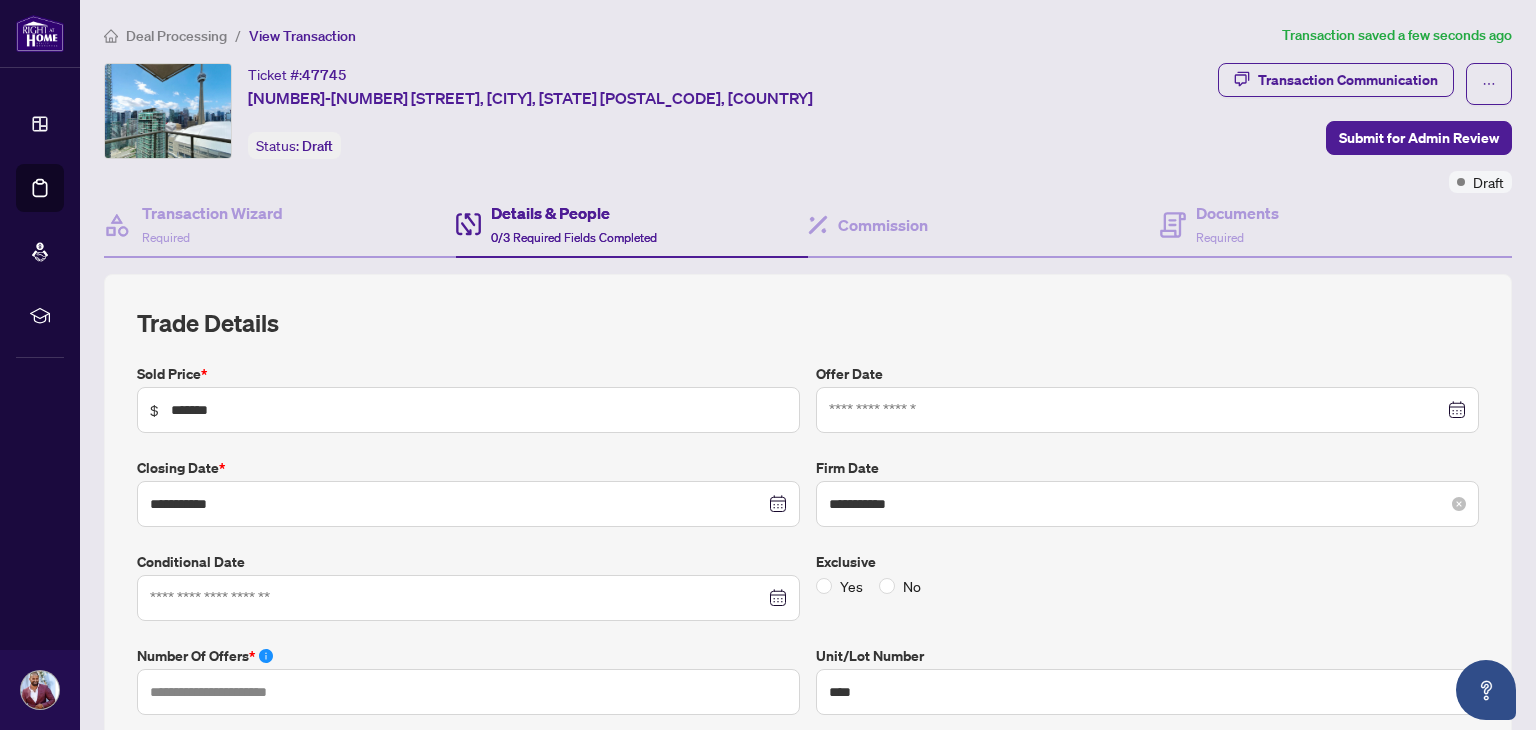 click on "**********" at bounding box center [1147, 504] 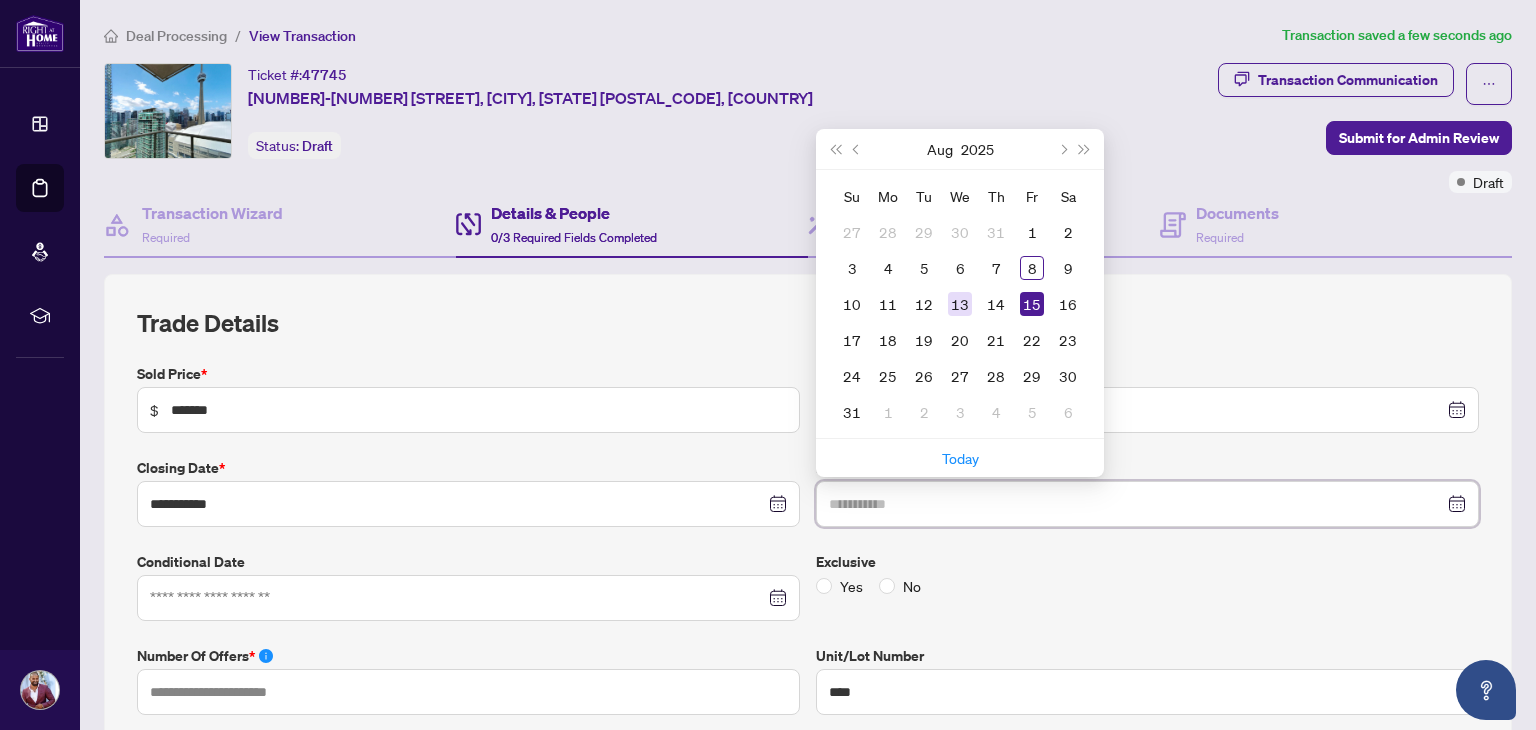 type on "**********" 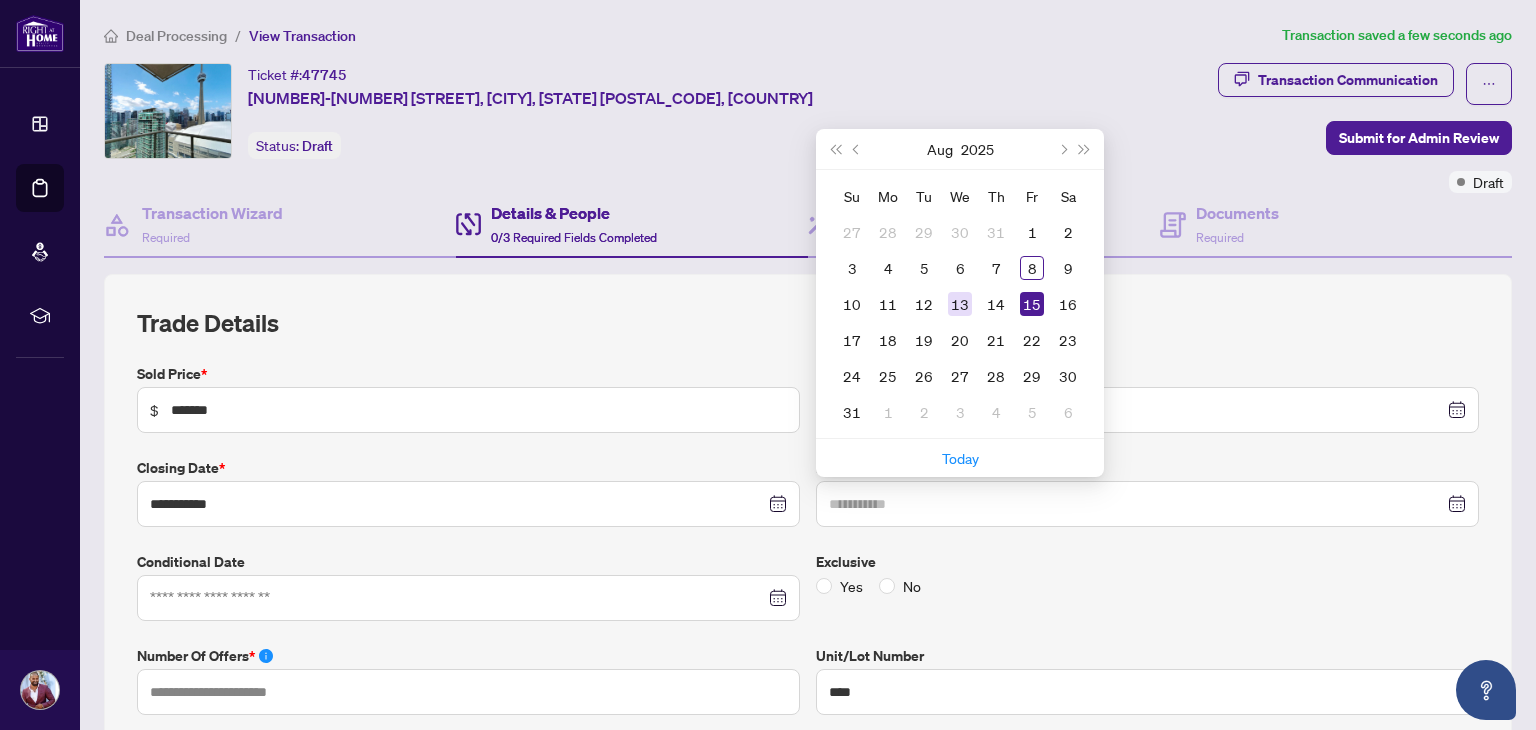 click on "13" at bounding box center (960, 304) 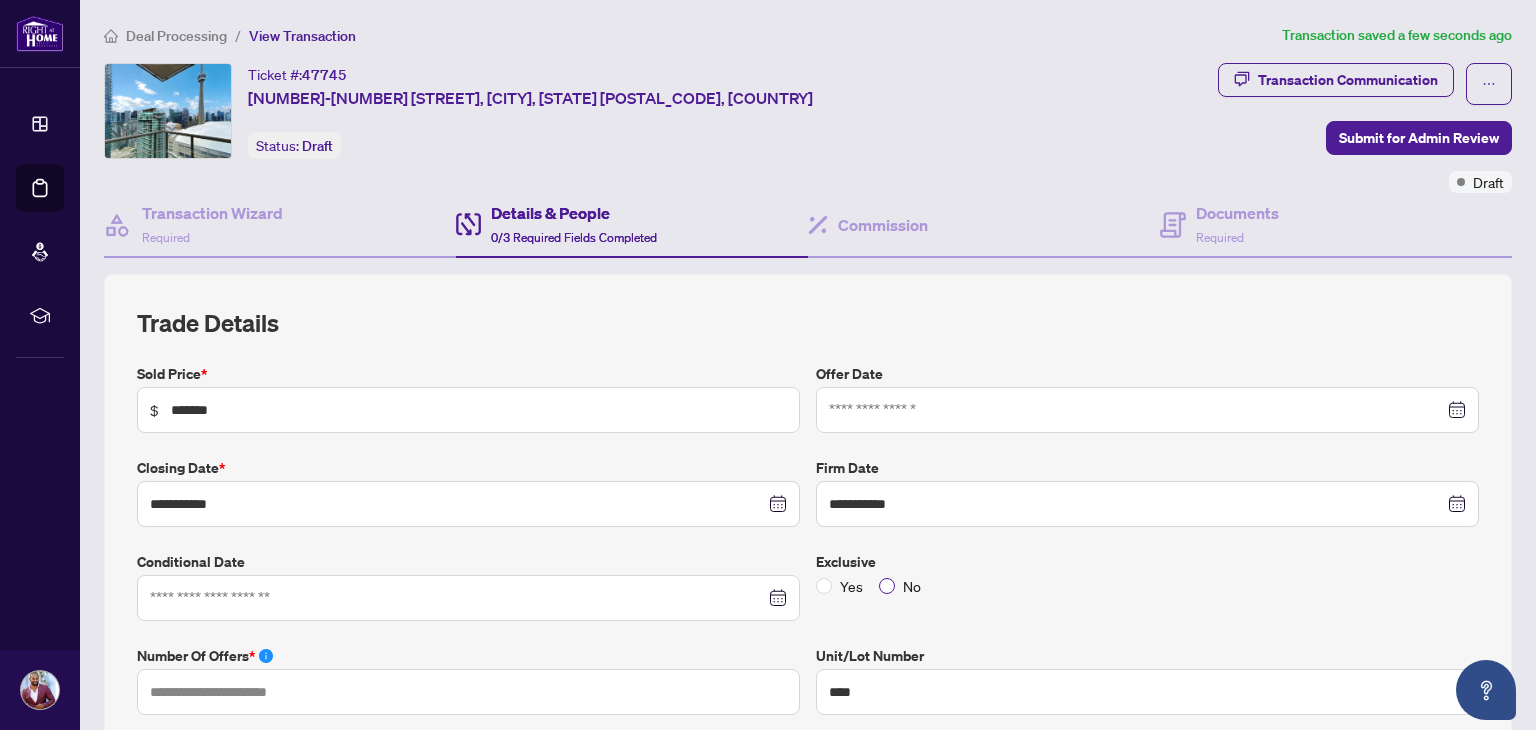click on "No" at bounding box center [904, 586] 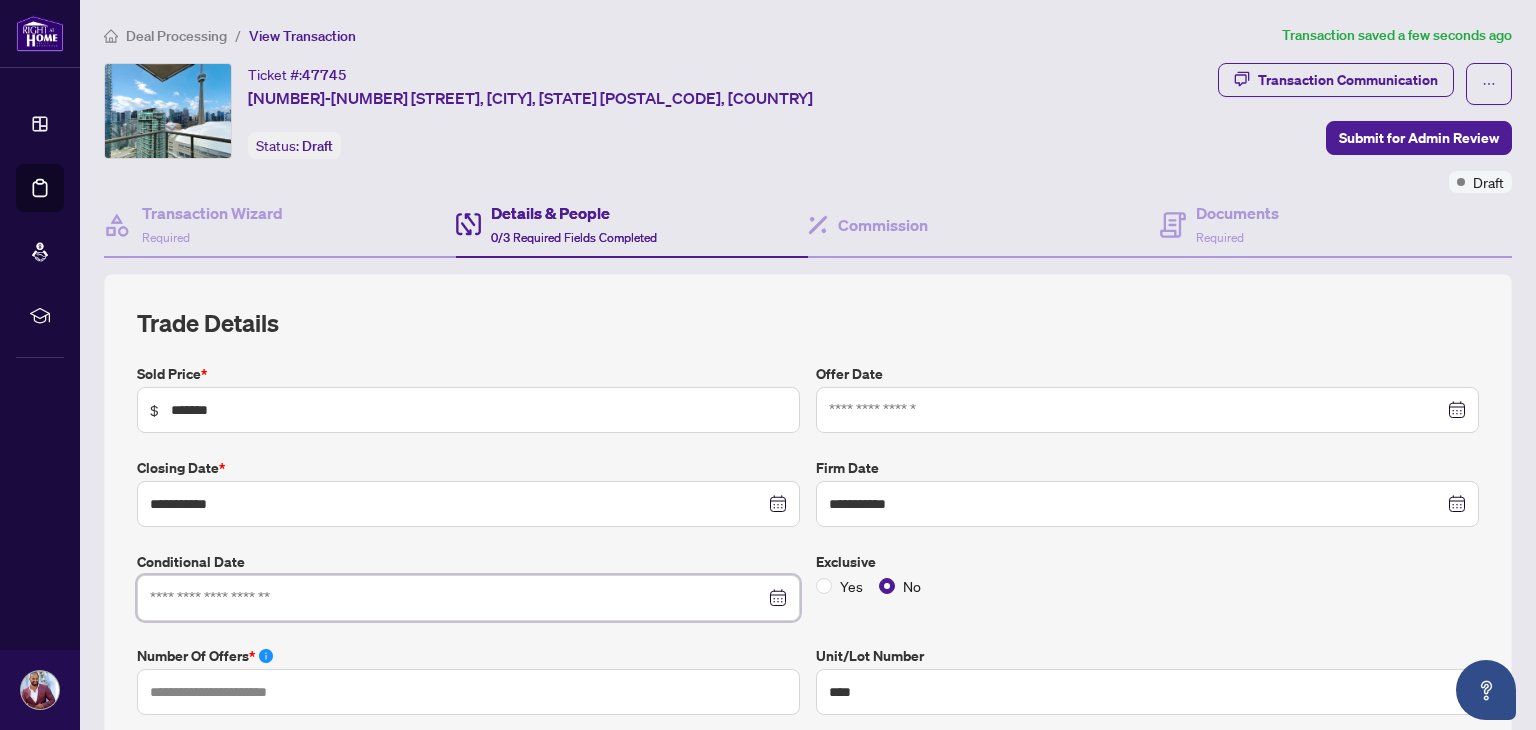 click at bounding box center [457, 598] 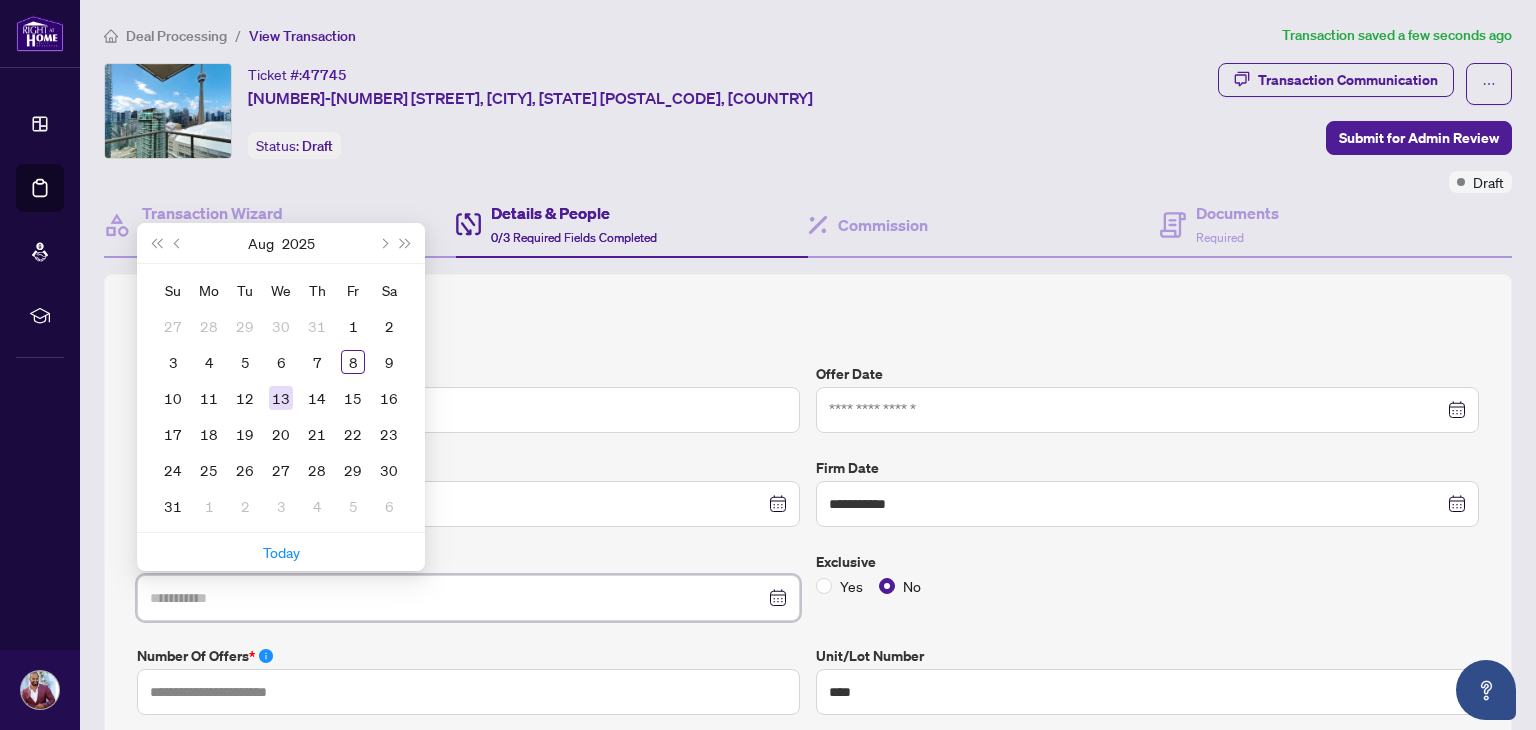 type on "**********" 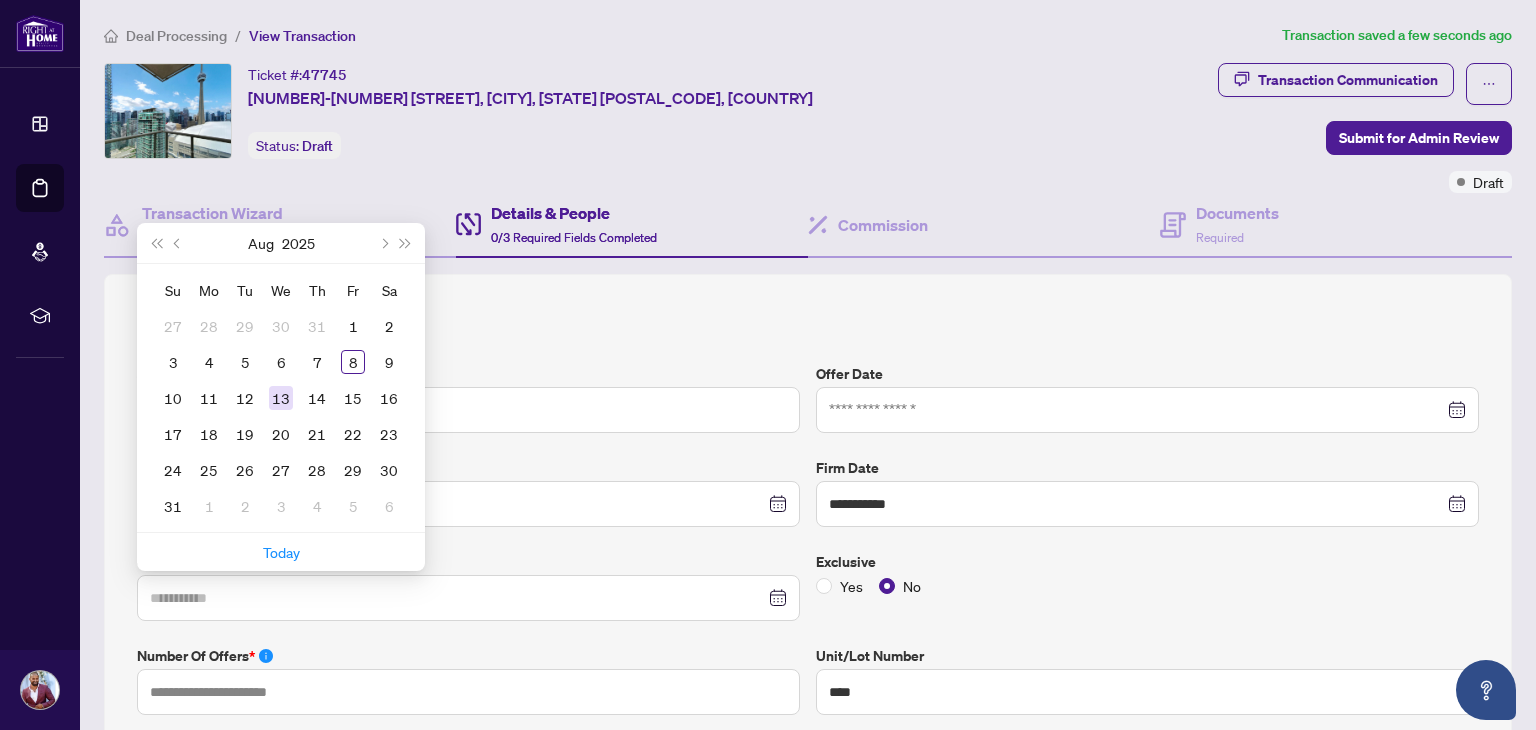 click on "13" at bounding box center (281, 398) 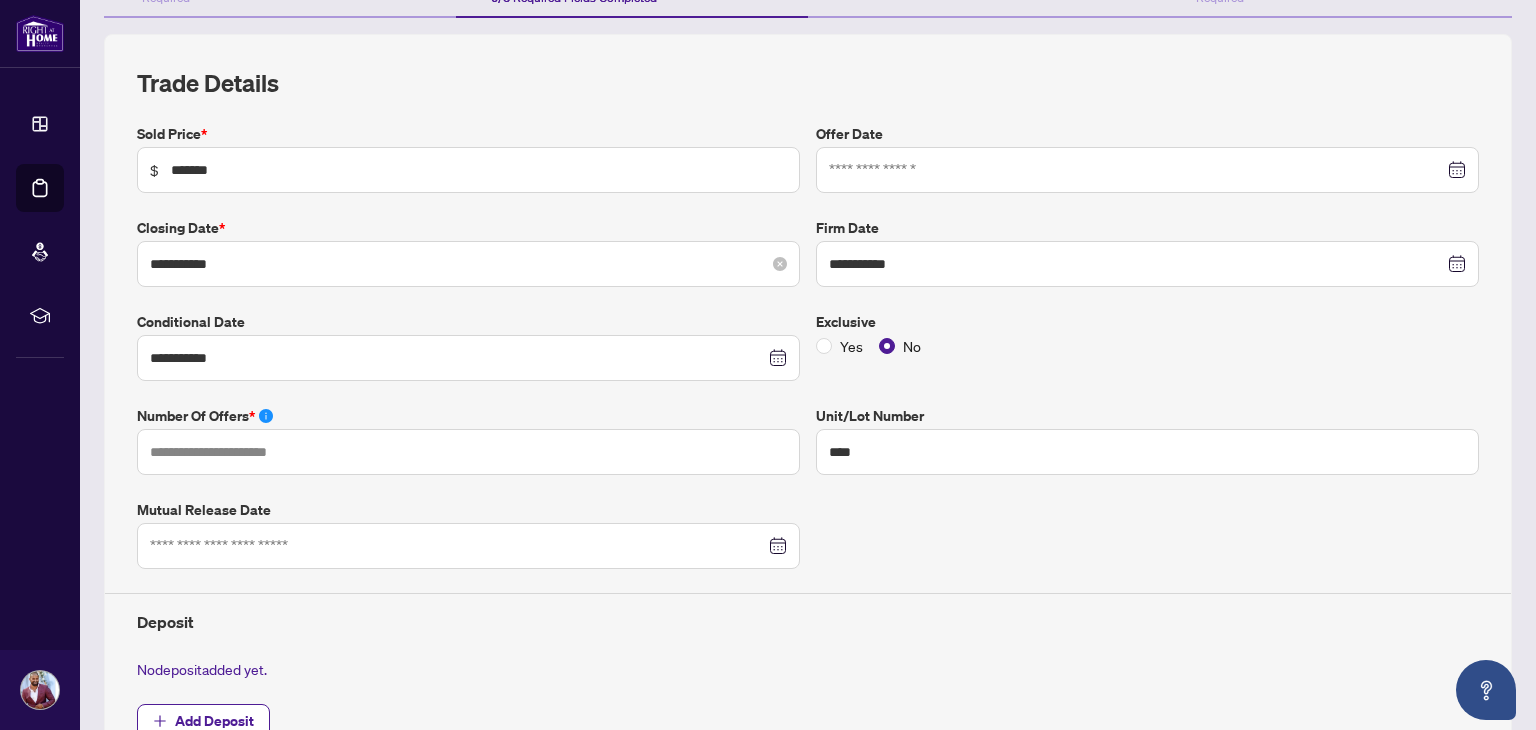 scroll, scrollTop: 240, scrollLeft: 0, axis: vertical 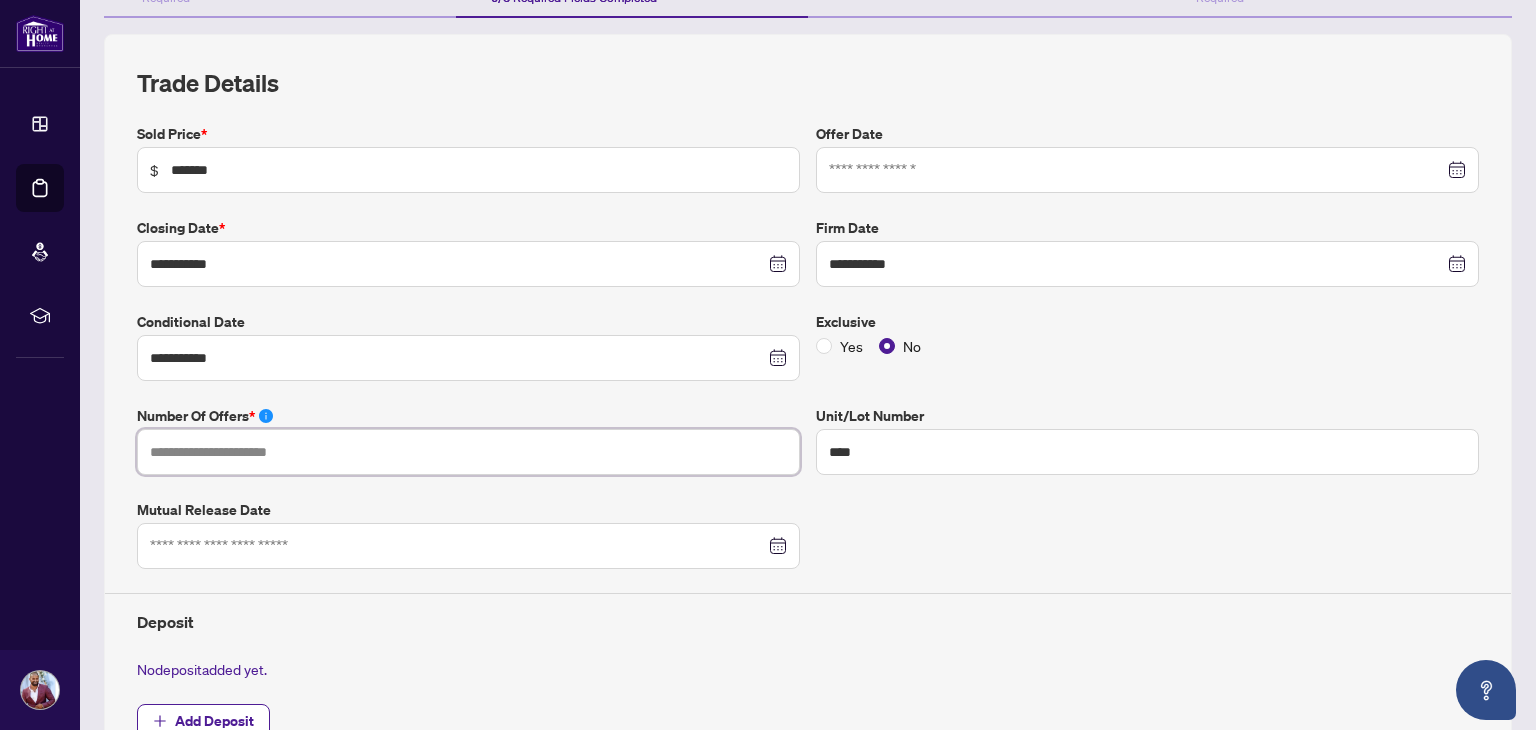click at bounding box center [468, 452] 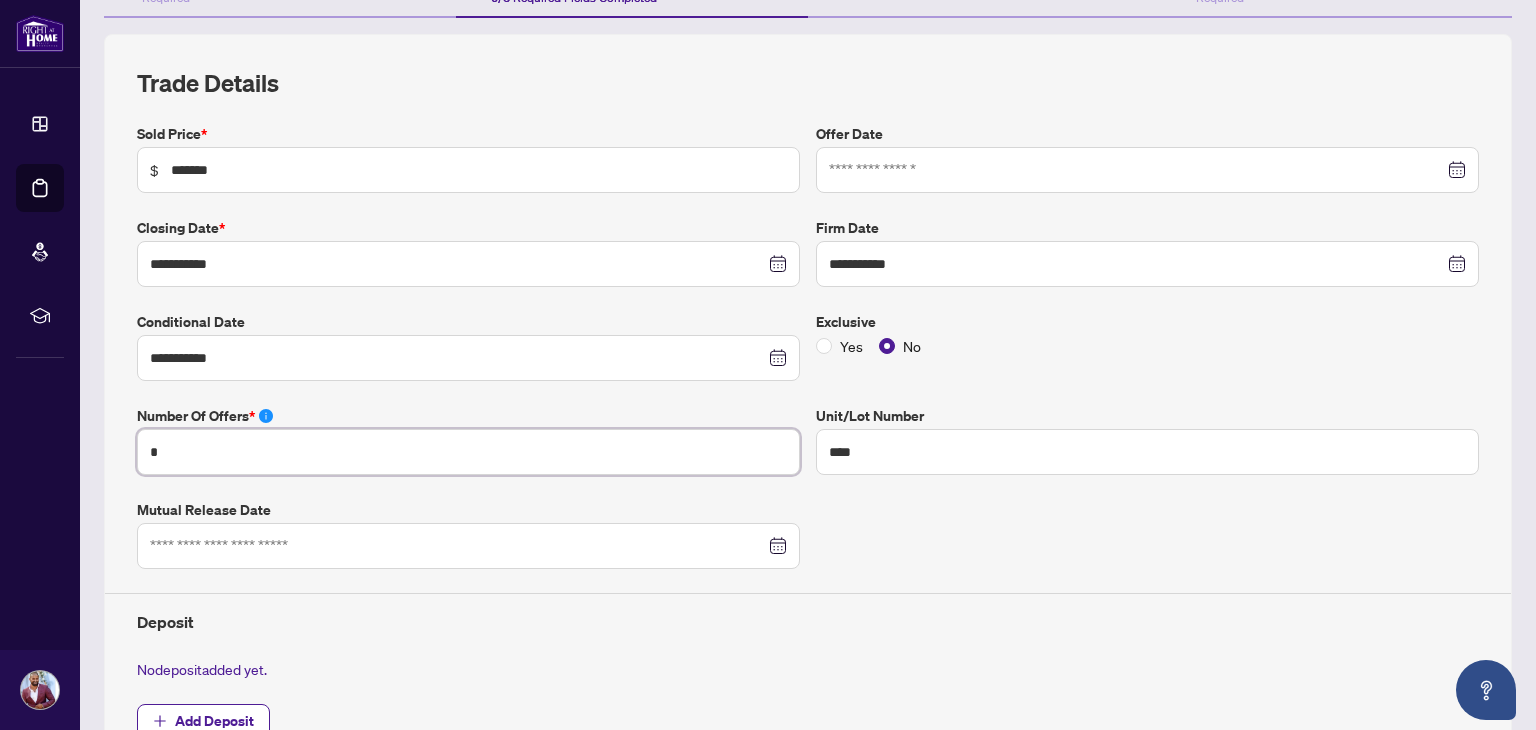 type on "*" 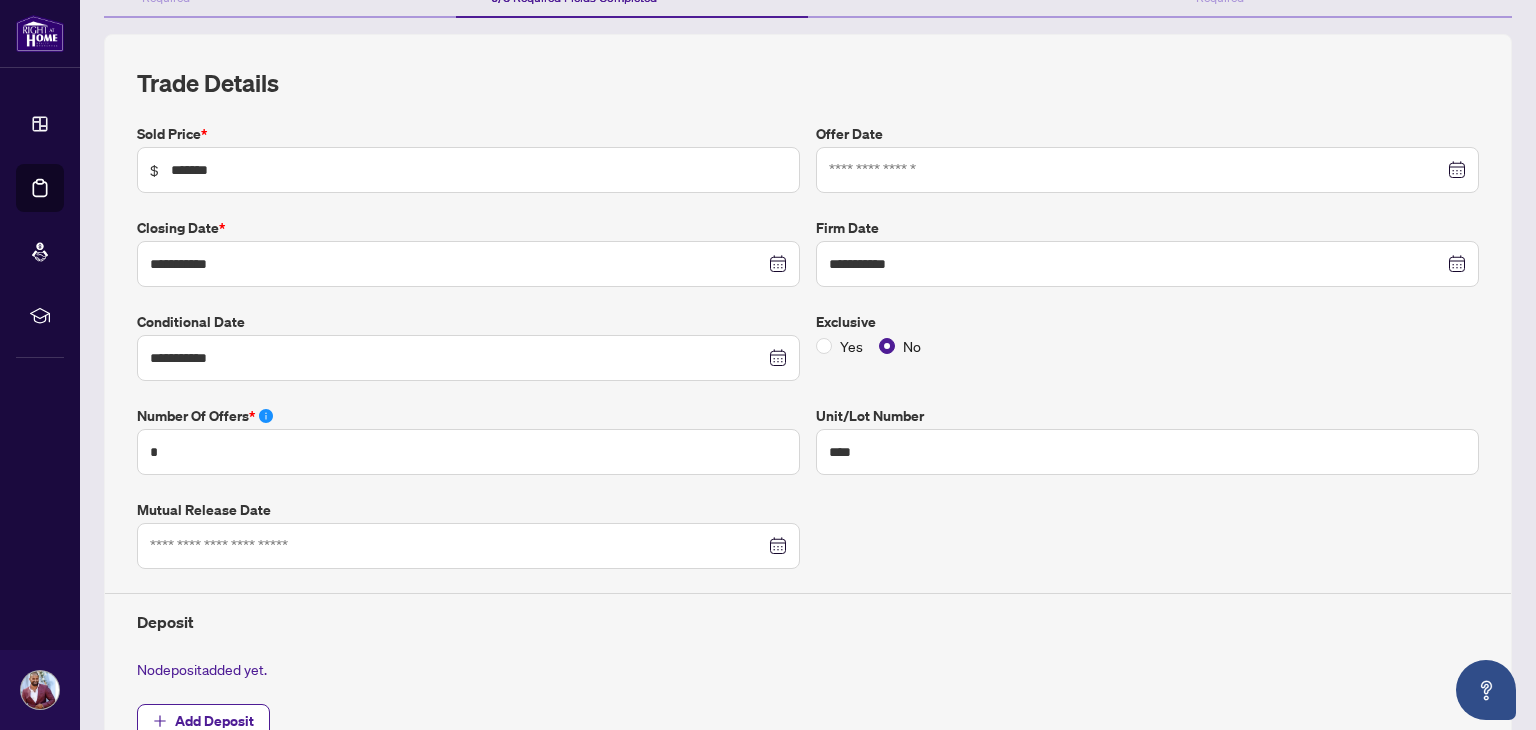 click on "**********" at bounding box center [808, 443] 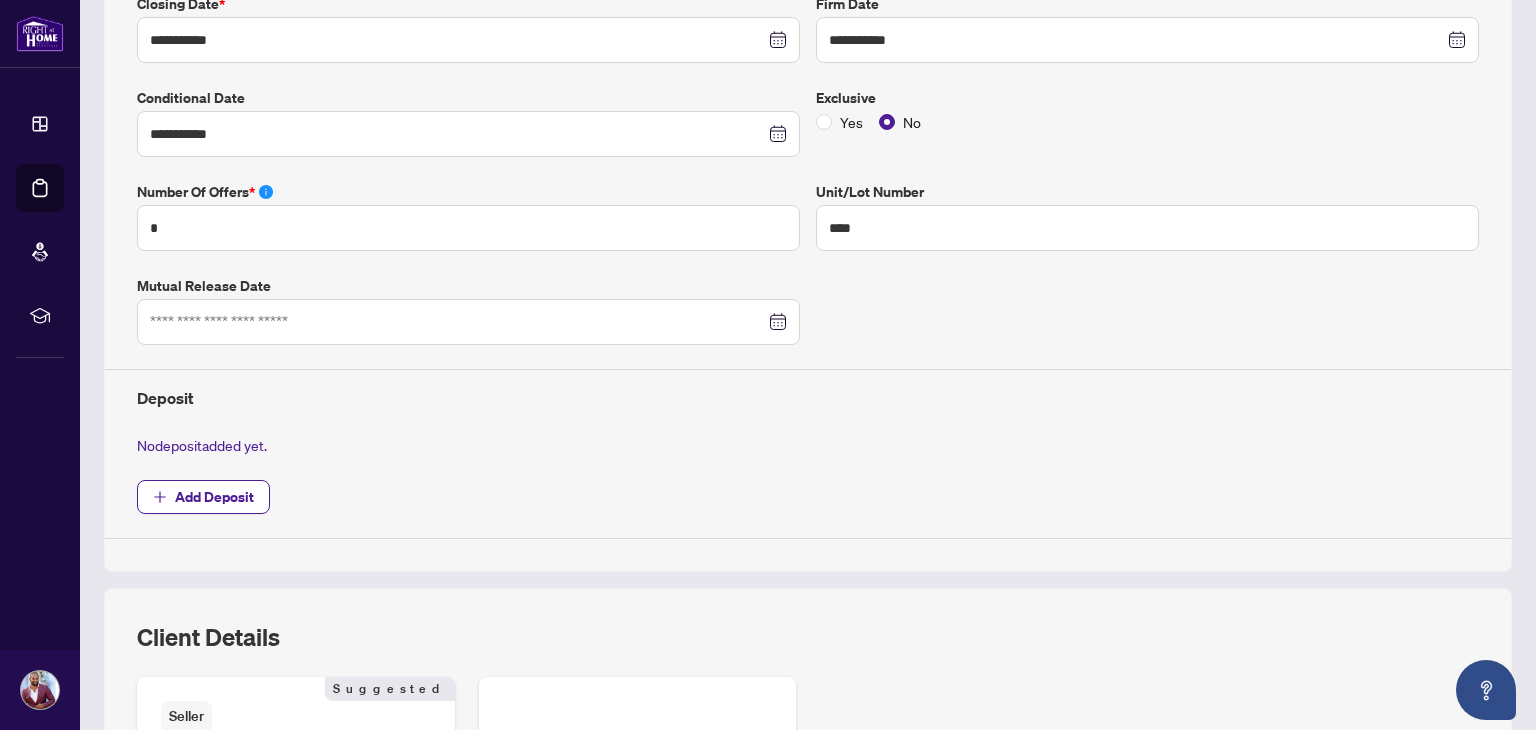 scroll, scrollTop: 504, scrollLeft: 0, axis: vertical 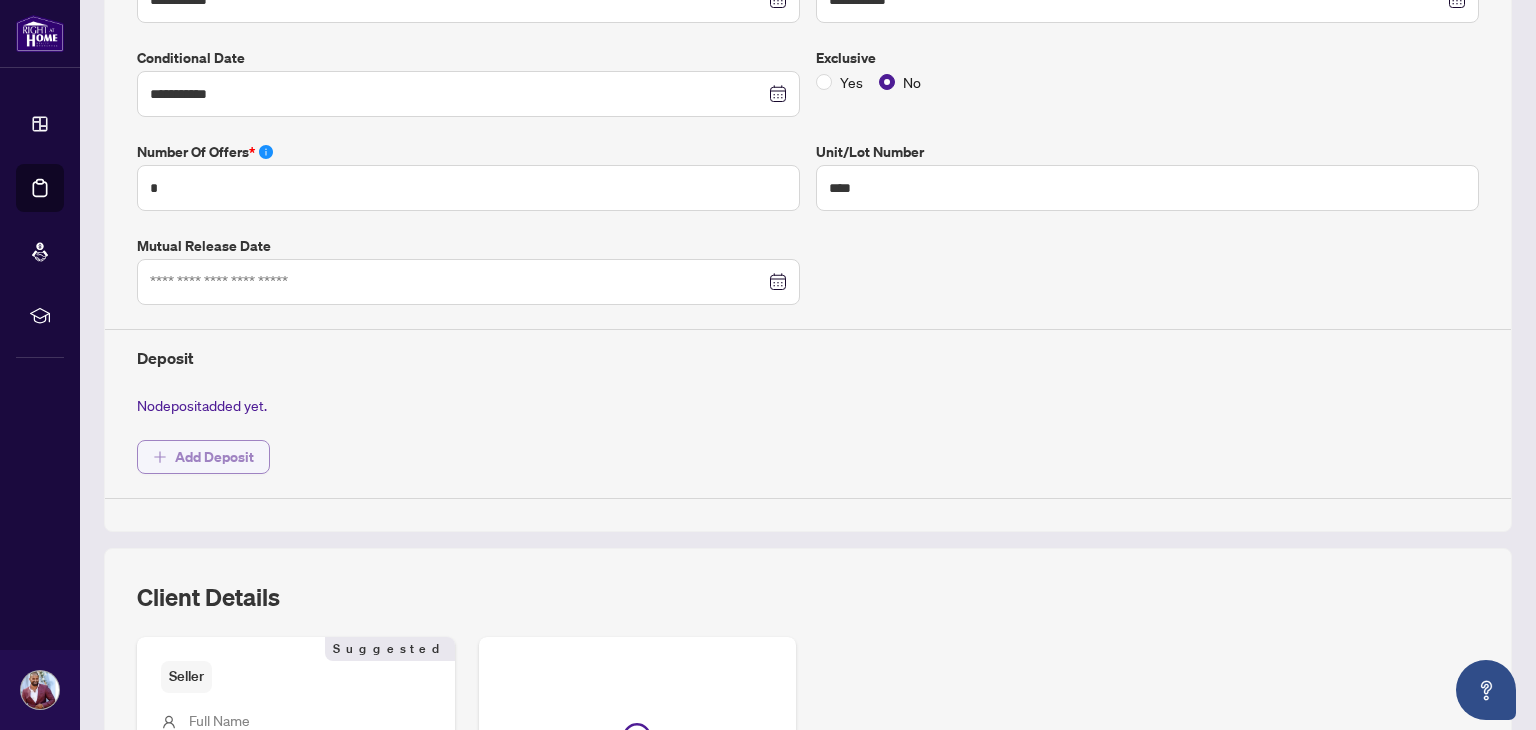 click on "Add Deposit" at bounding box center (214, 457) 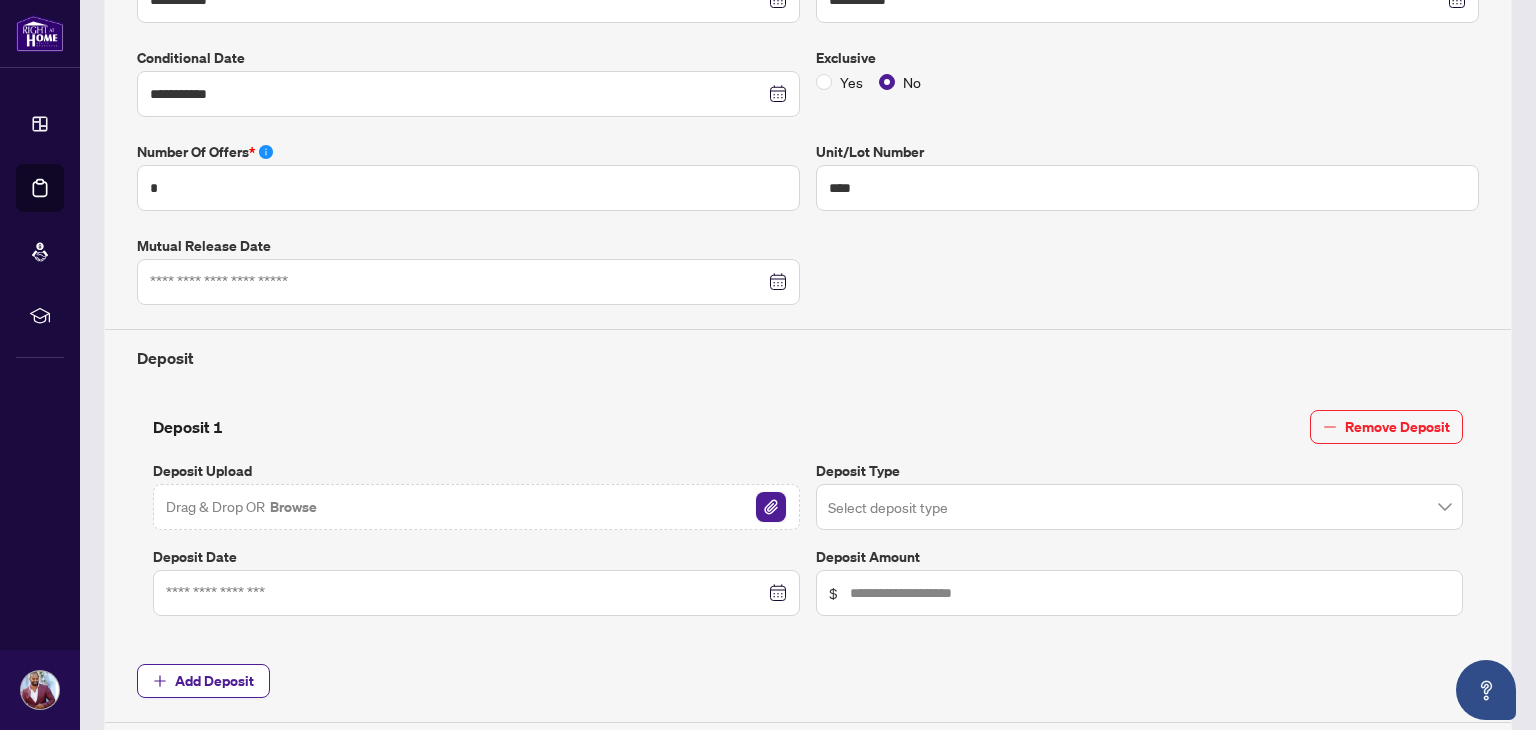 click at bounding box center (771, 507) 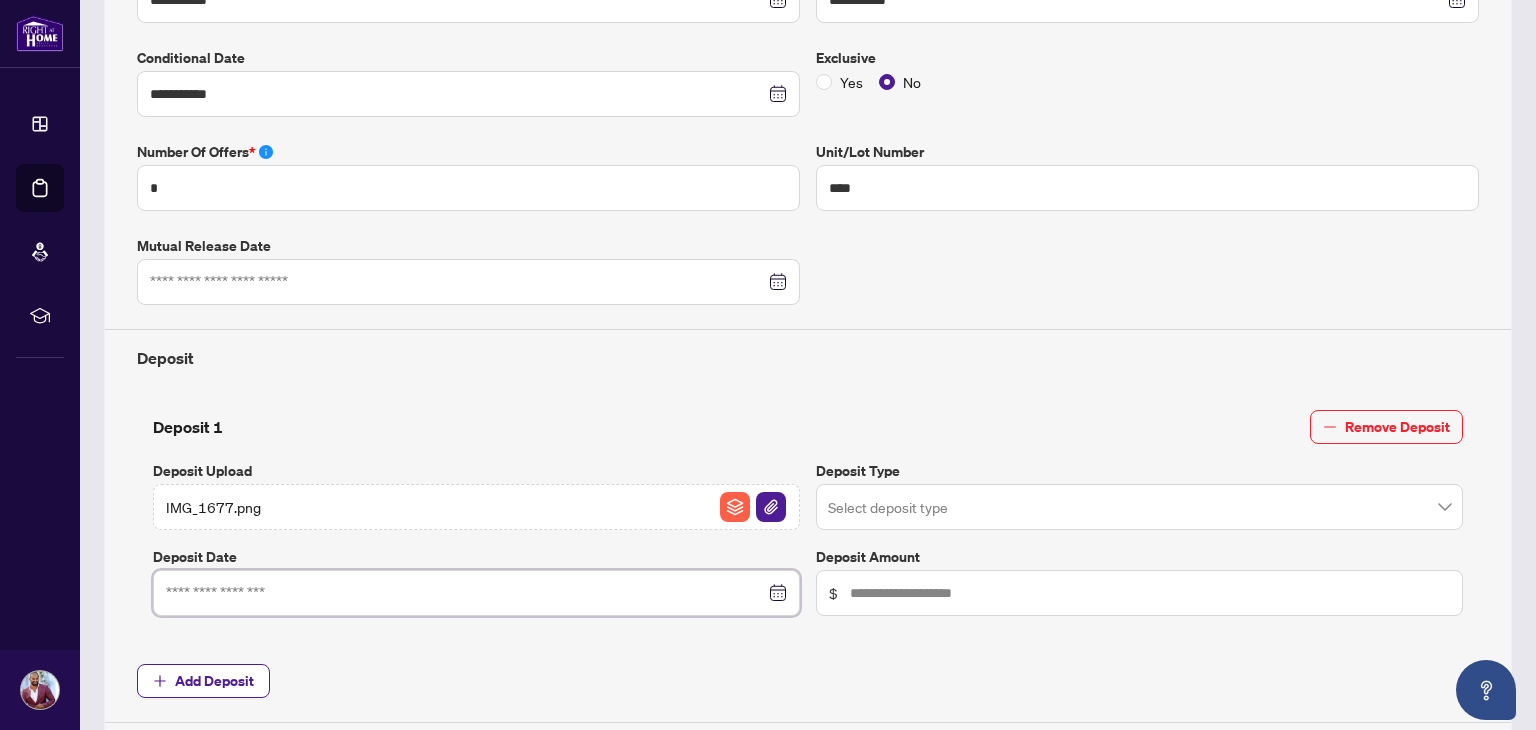 click at bounding box center [465, 593] 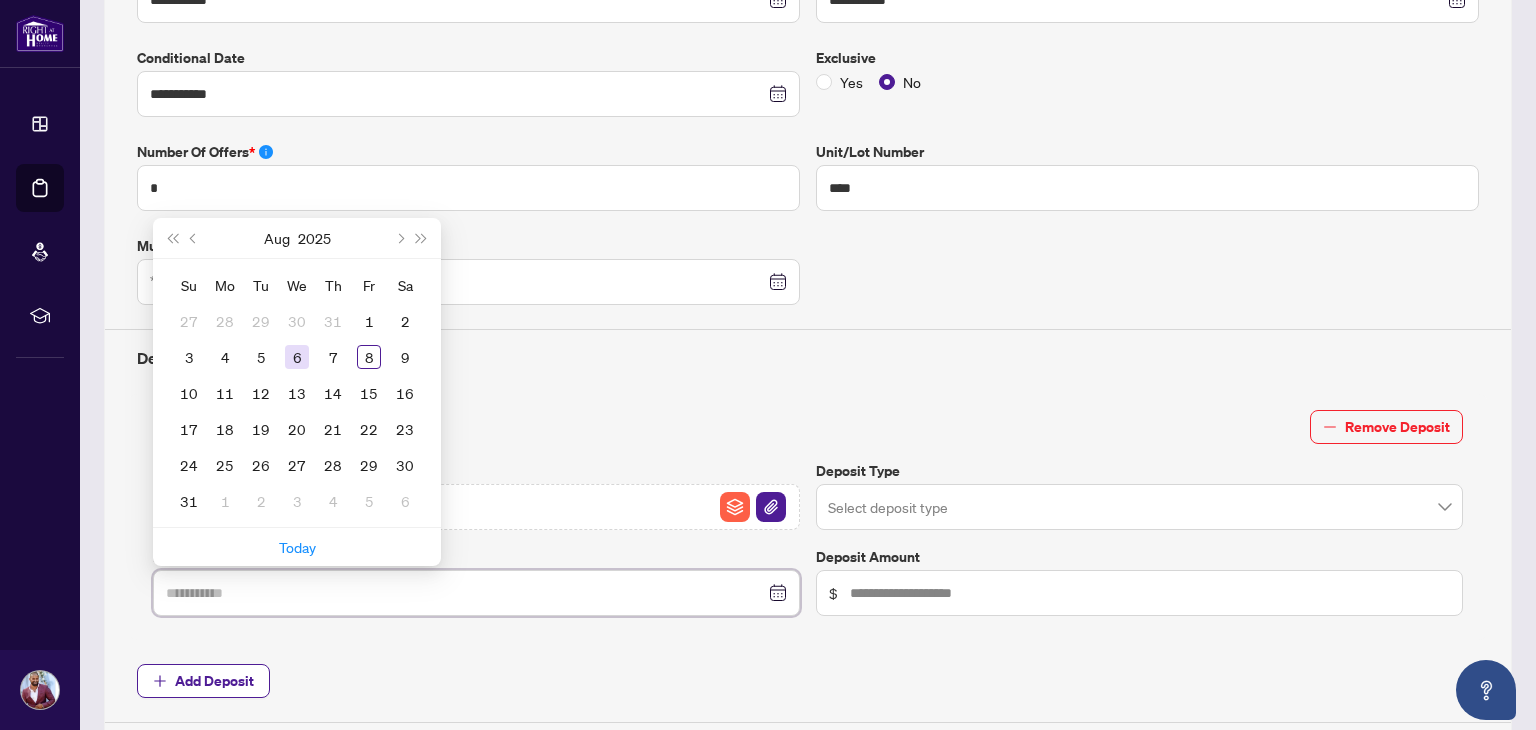 type on "**********" 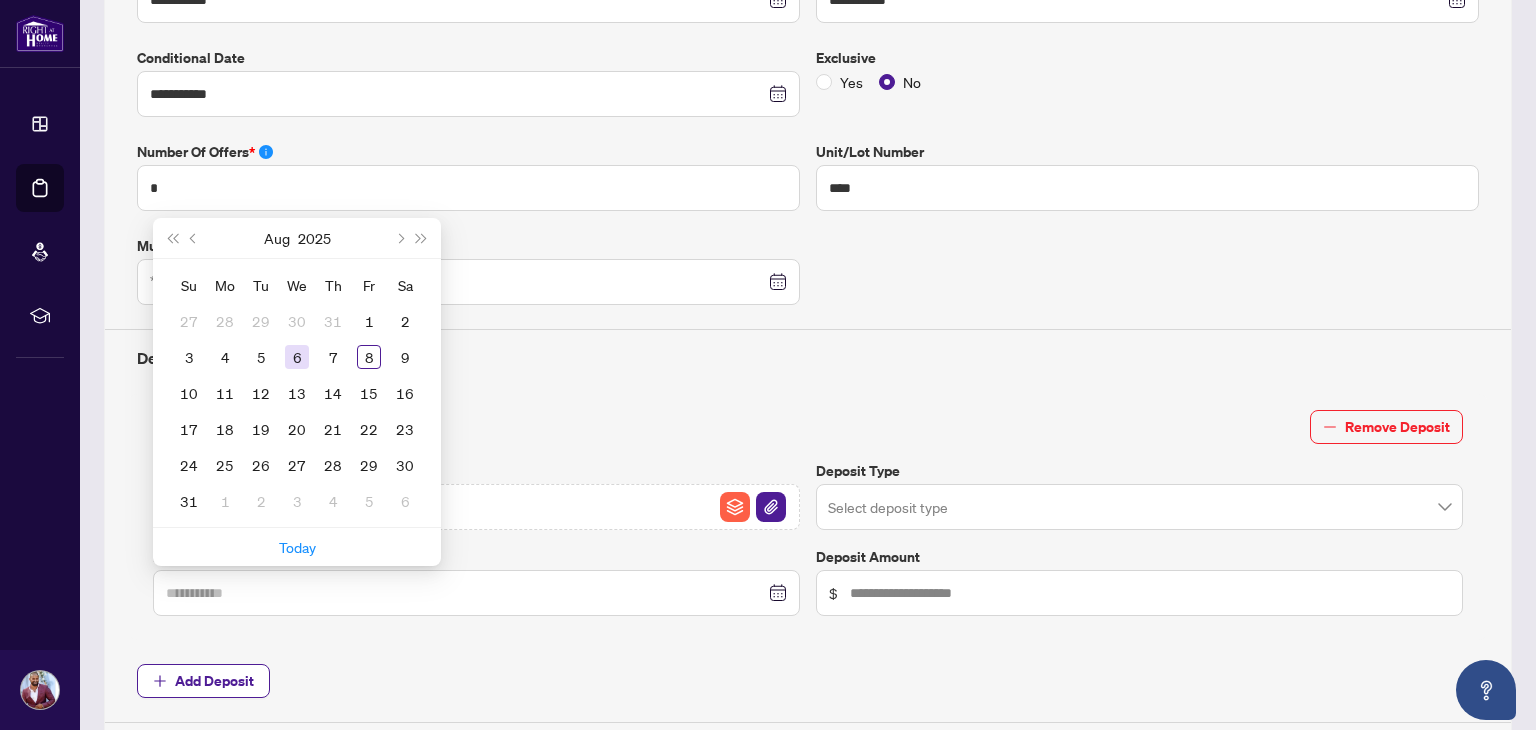 click on "6" at bounding box center (297, 357) 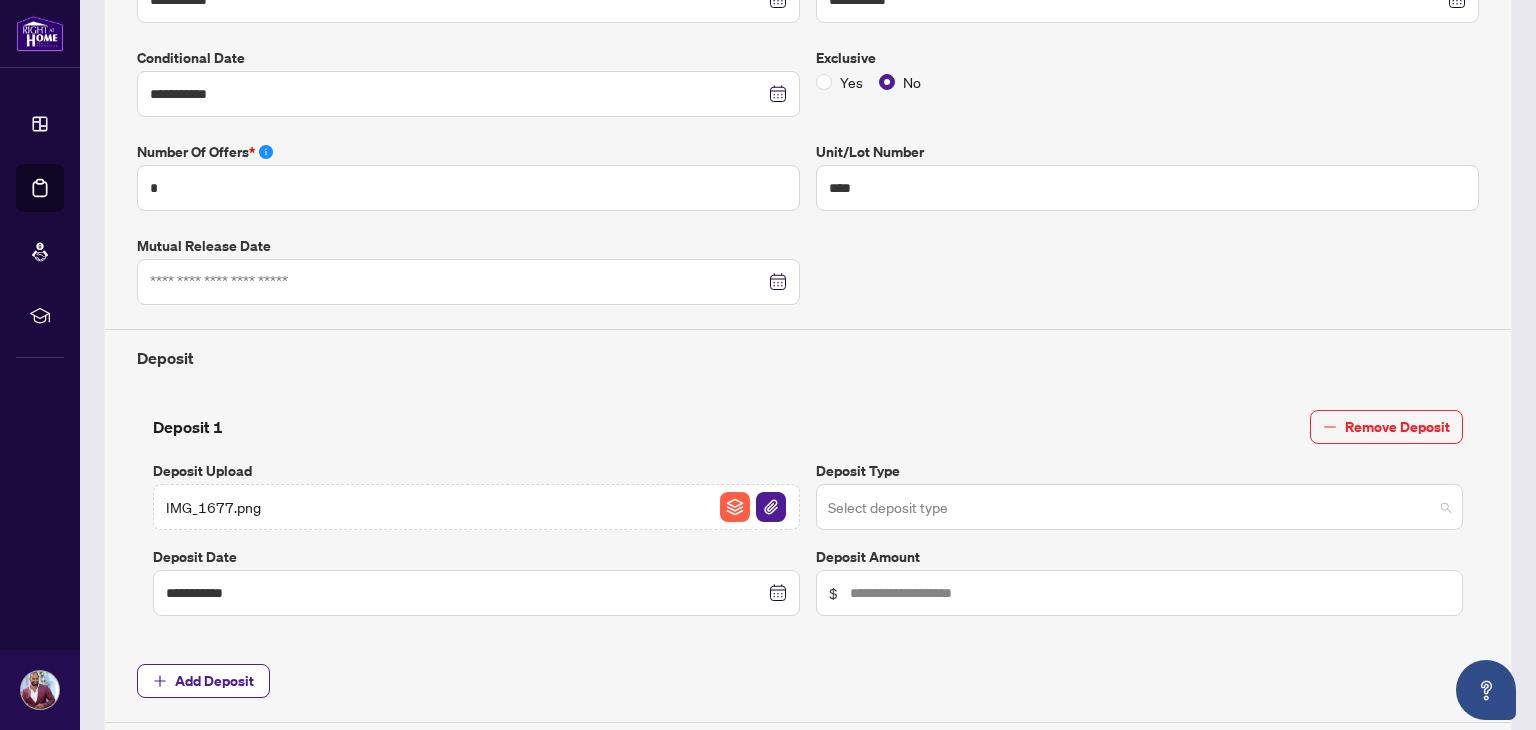 click at bounding box center [1130, 510] 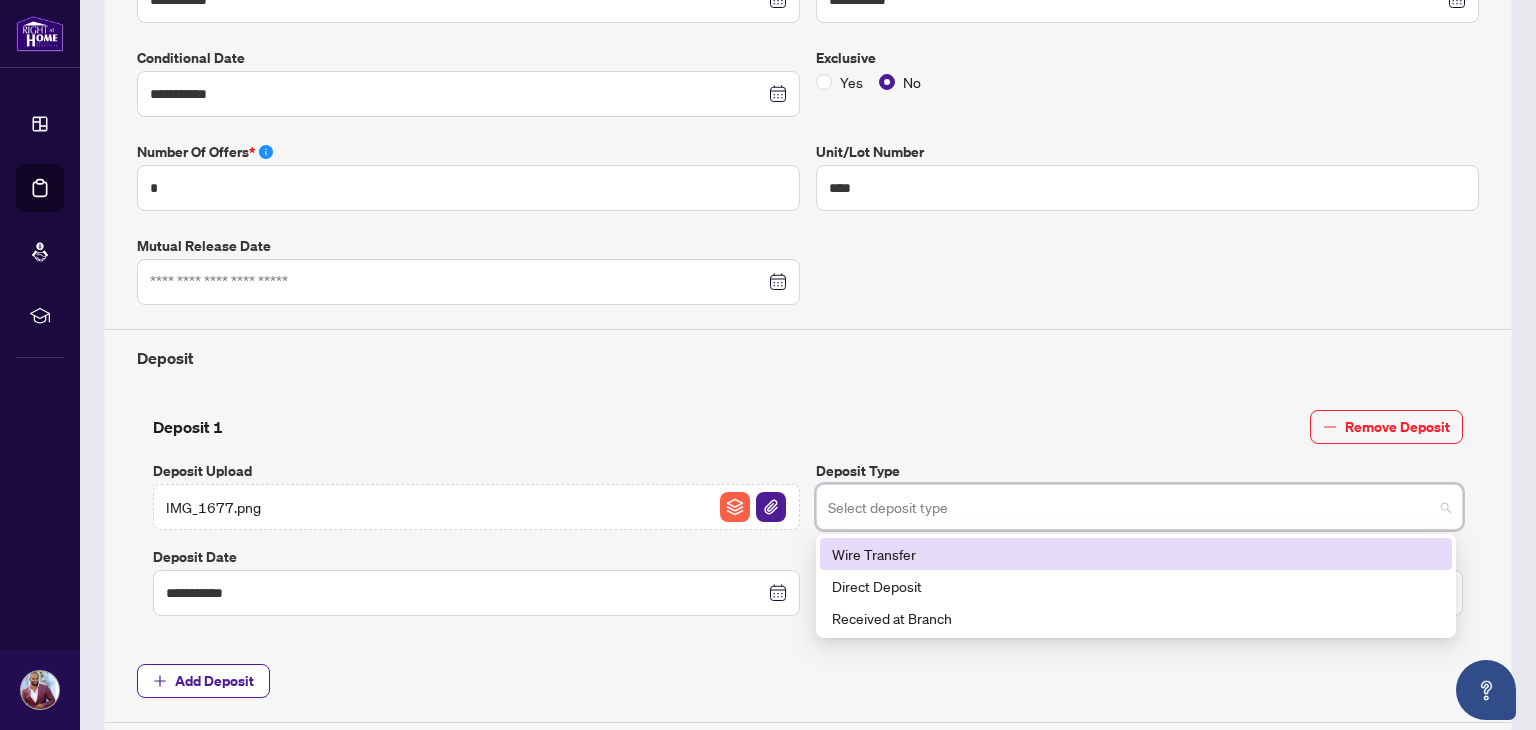 click on "Wire Transfer" at bounding box center [1136, 554] 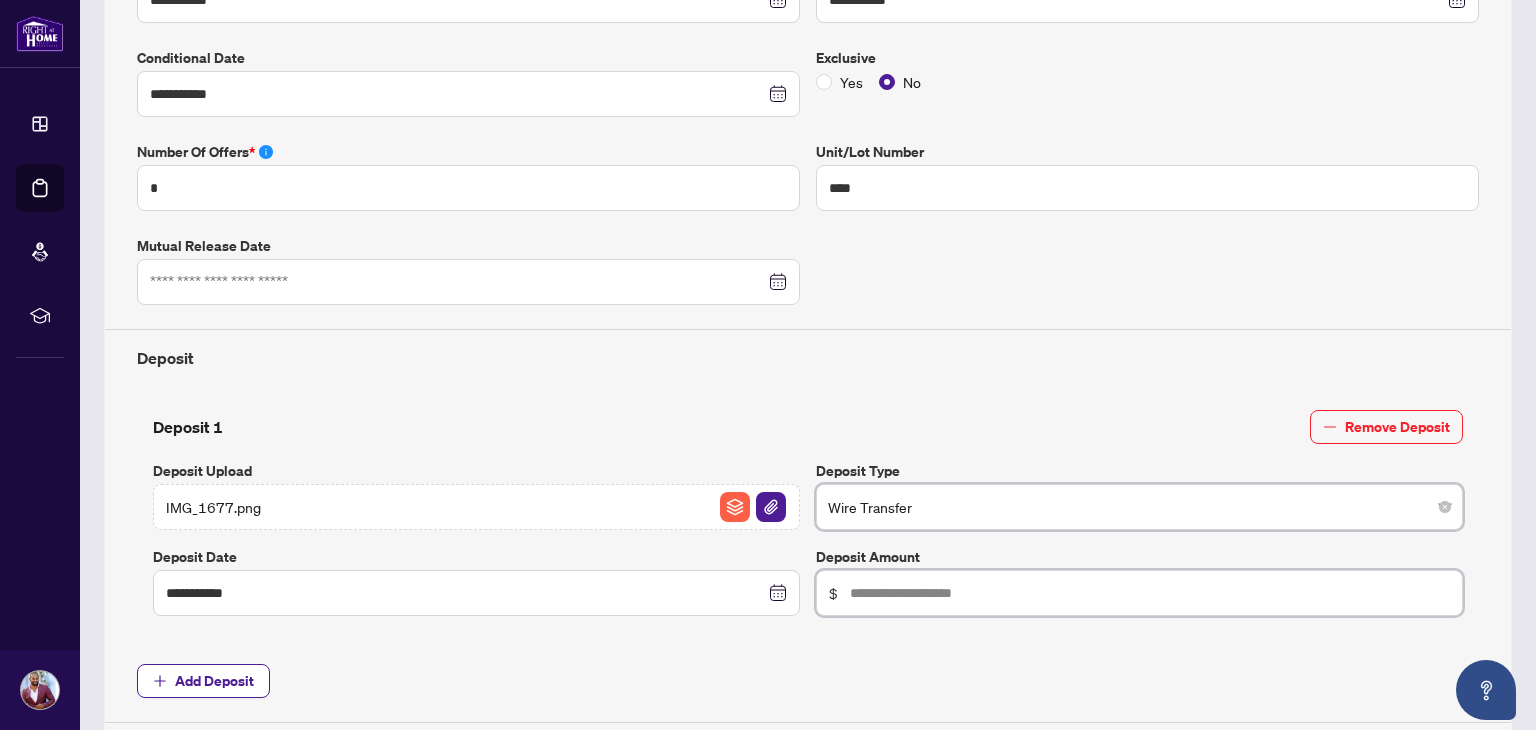click at bounding box center [1150, 593] 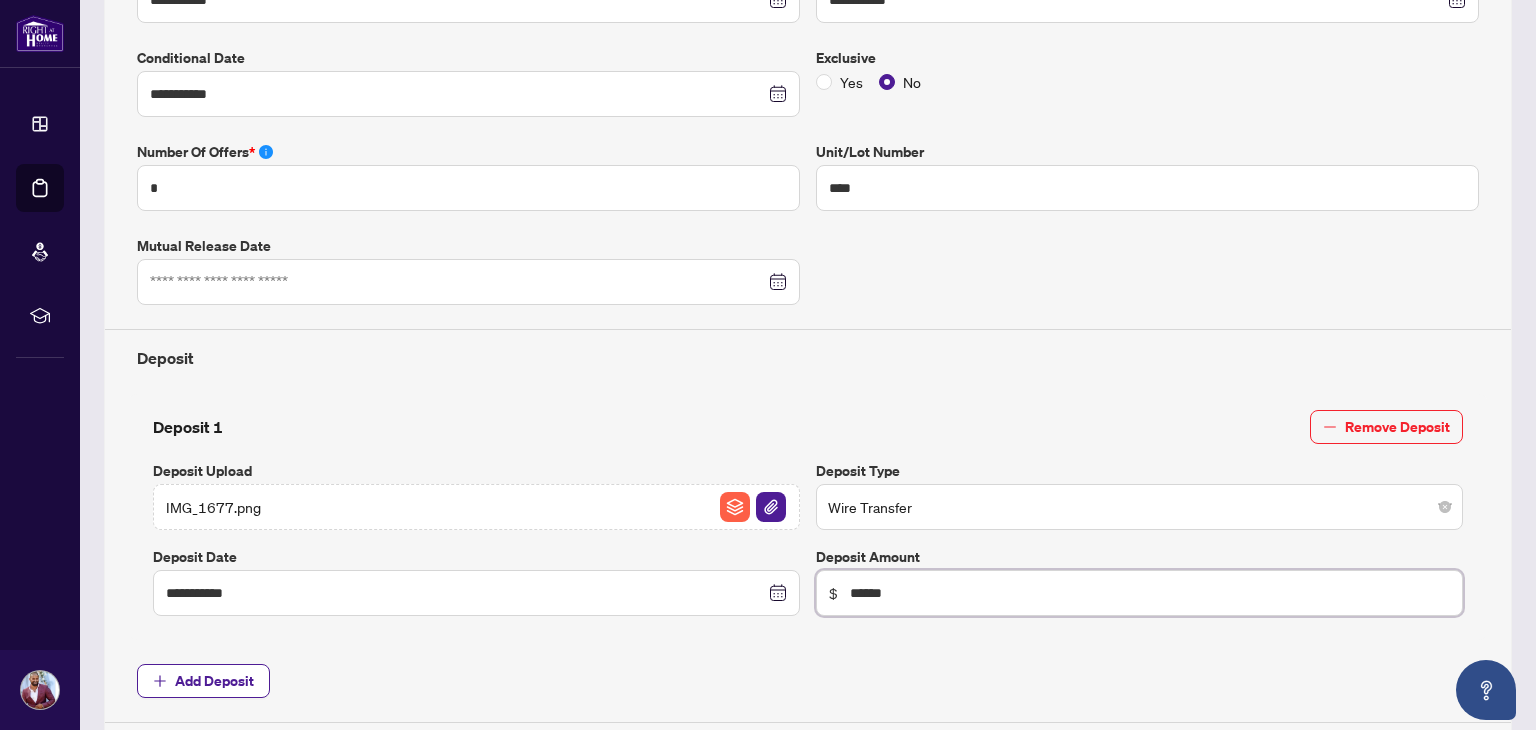 type on "******" 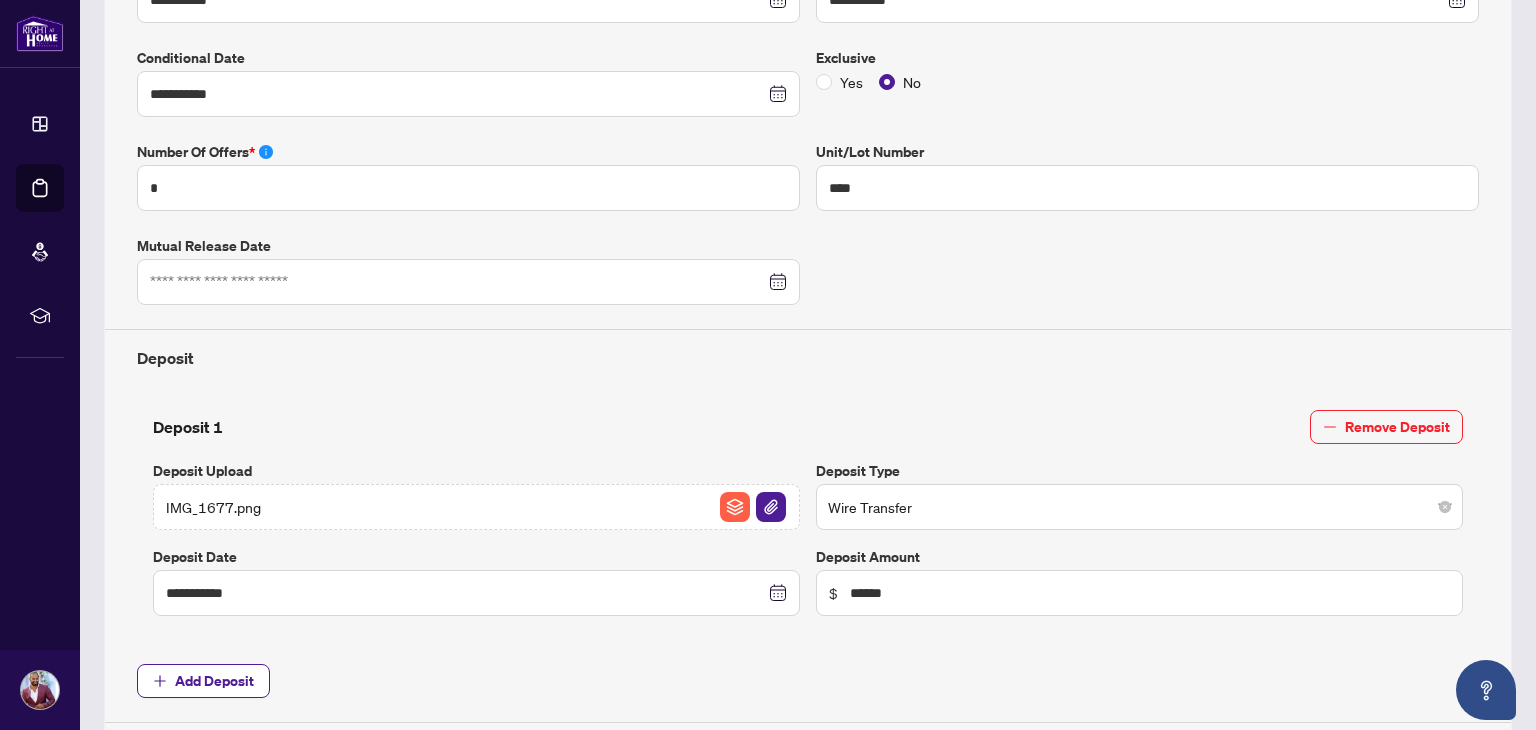 click on "Deposit Amount" at bounding box center (1139, 557) 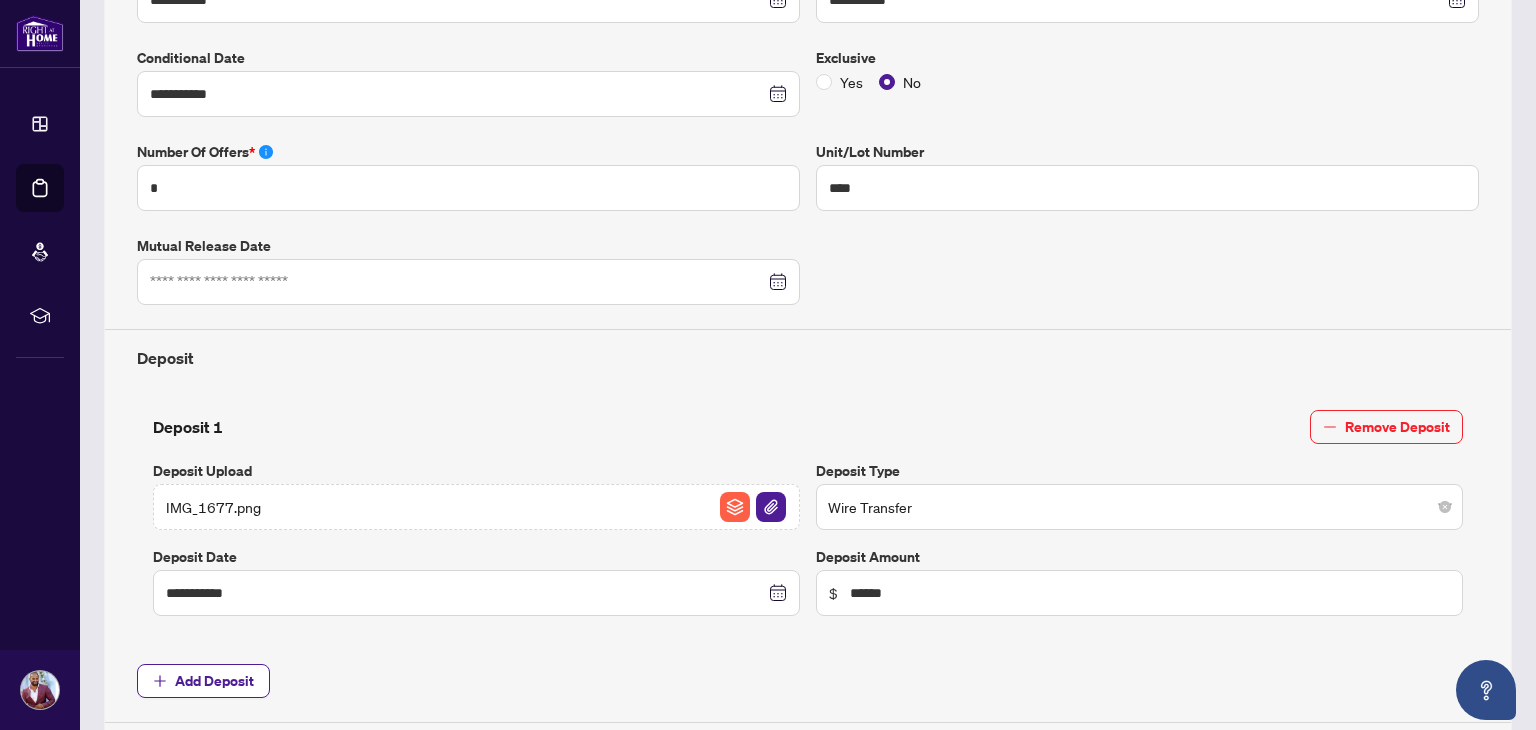 click on "Add Deposit" at bounding box center (808, 681) 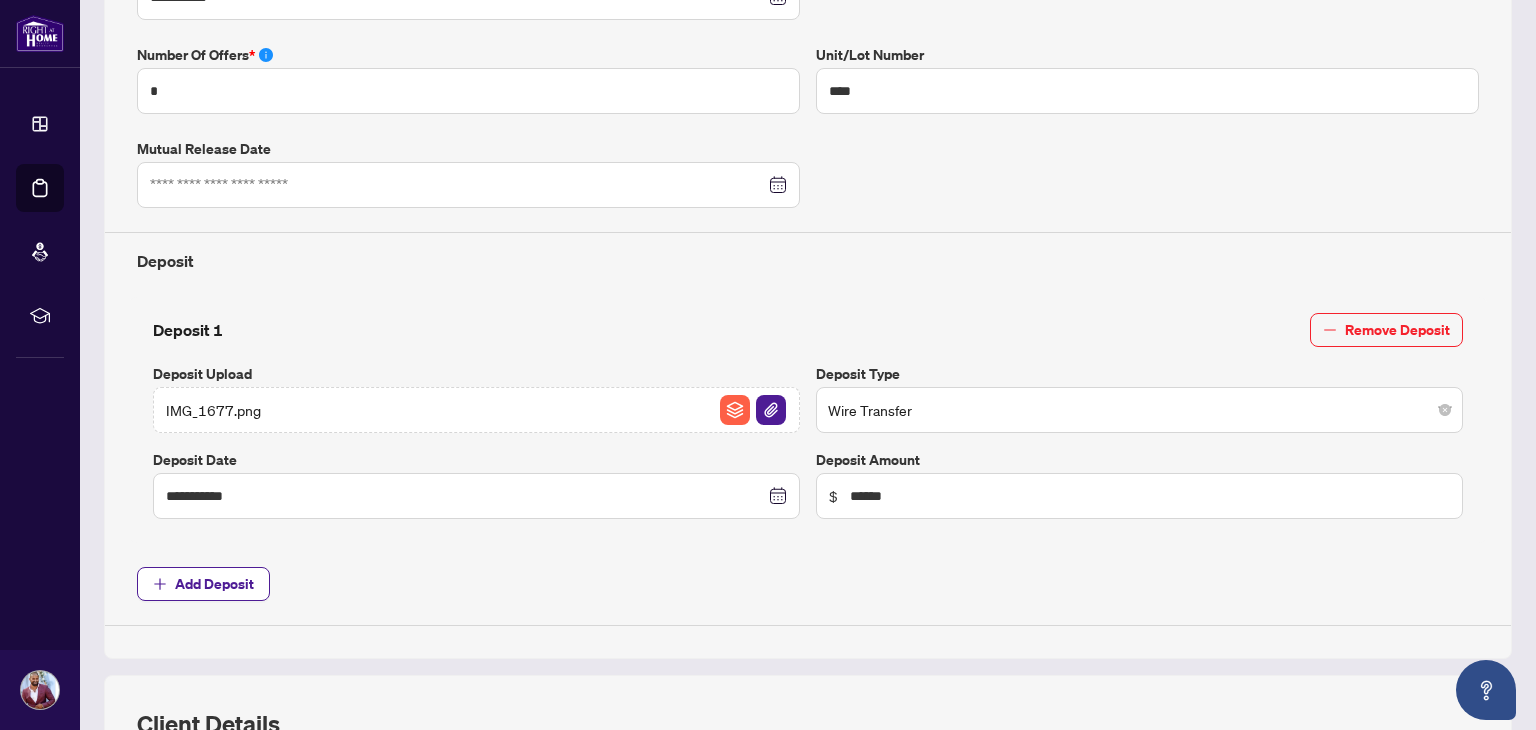 scroll, scrollTop: 1052, scrollLeft: 0, axis: vertical 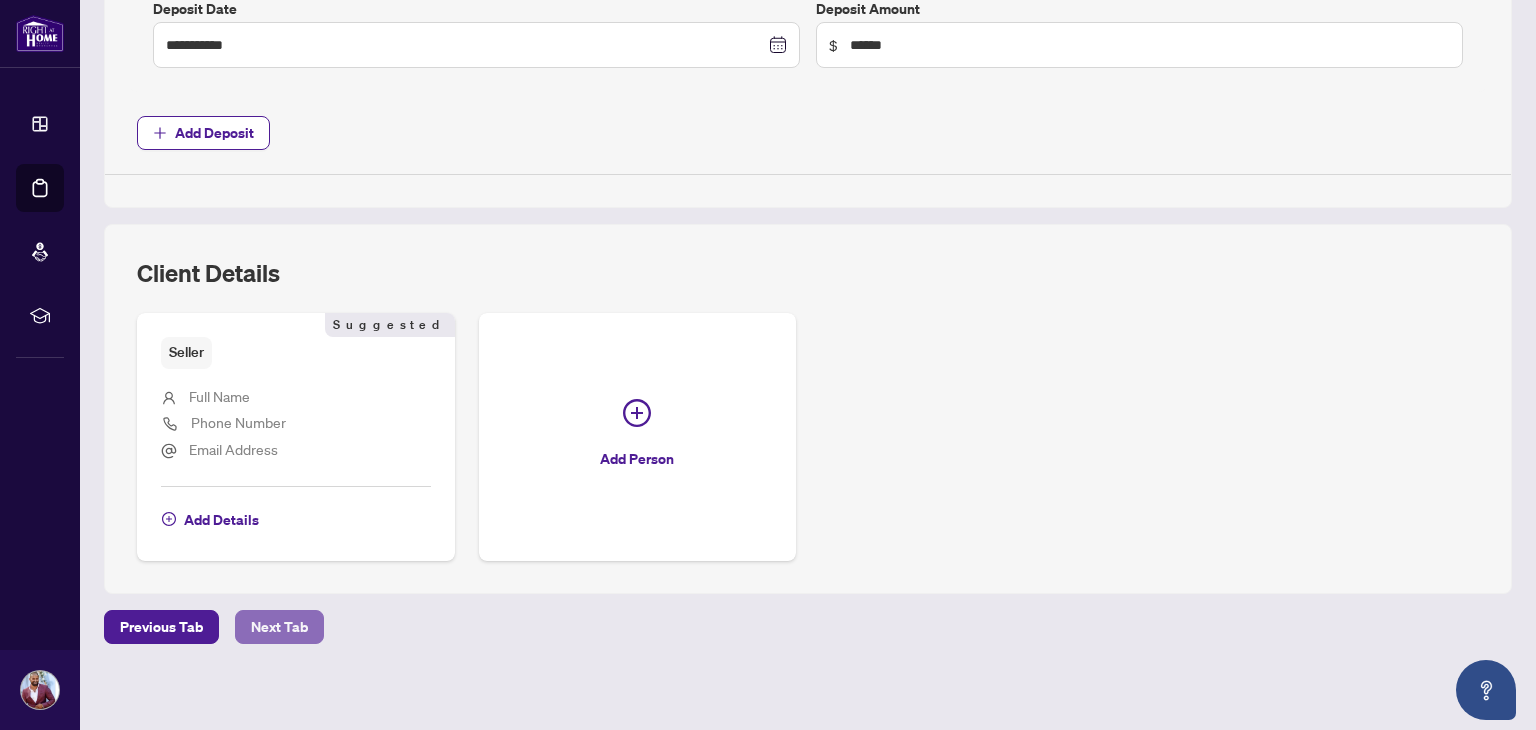 click on "Next Tab" at bounding box center (279, 627) 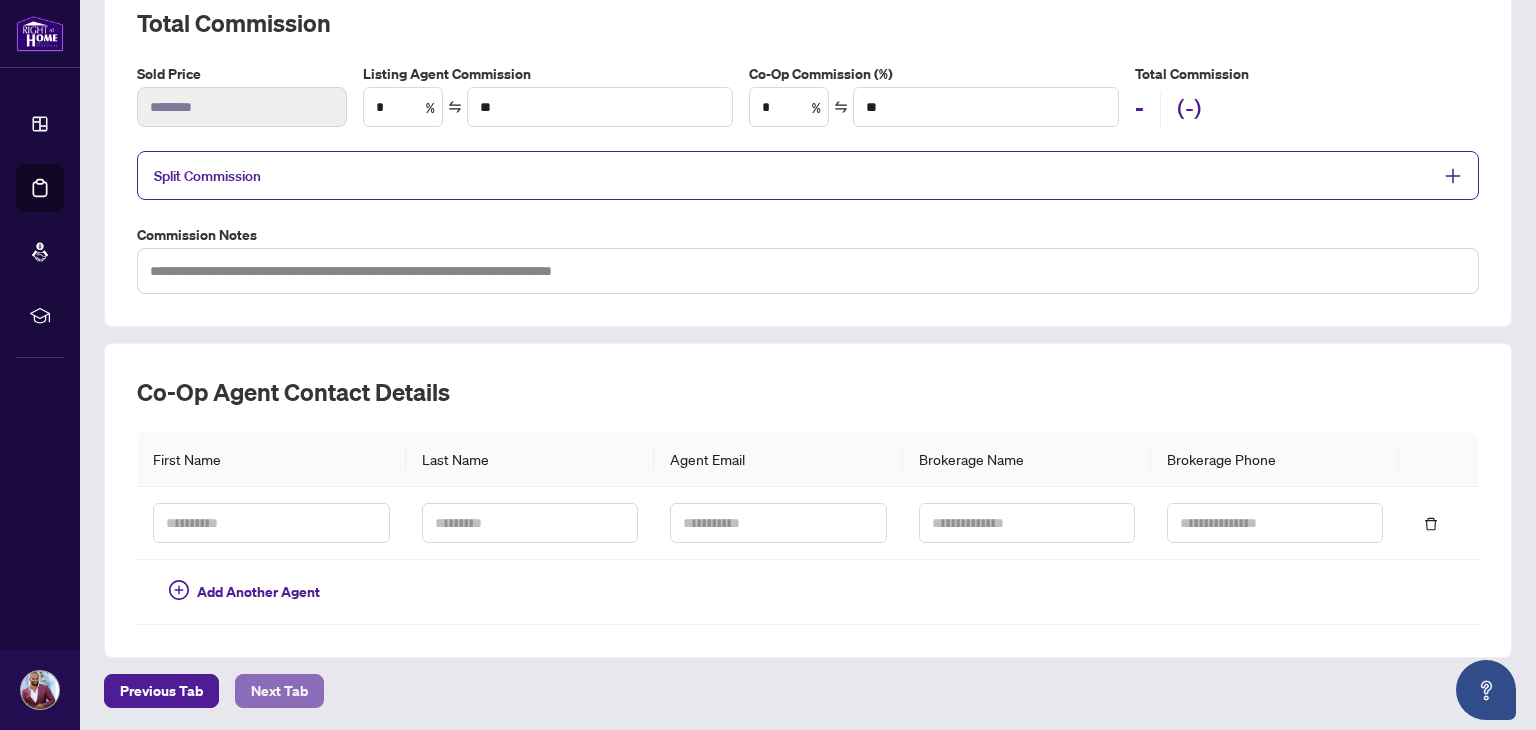 scroll, scrollTop: 364, scrollLeft: 0, axis: vertical 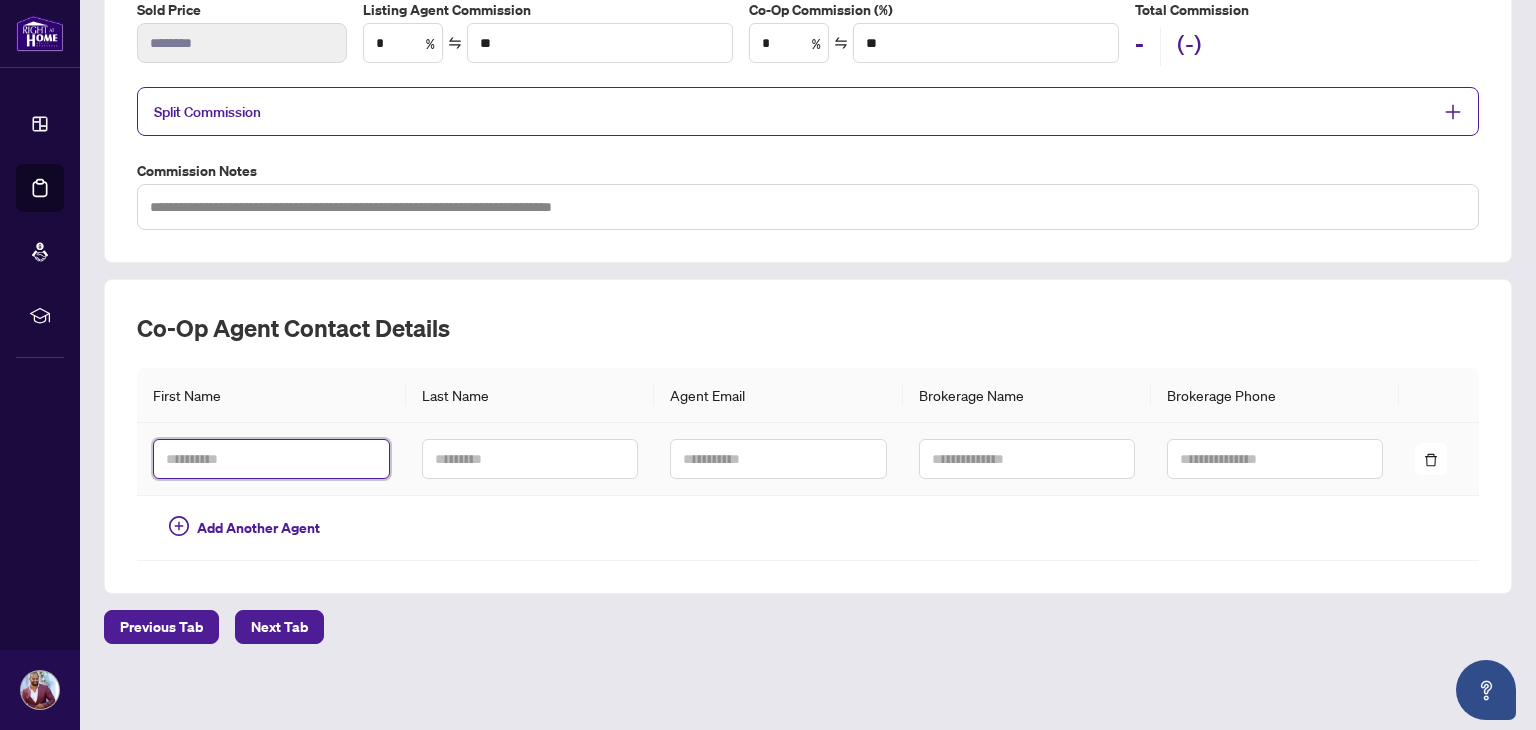 click at bounding box center [271, 459] 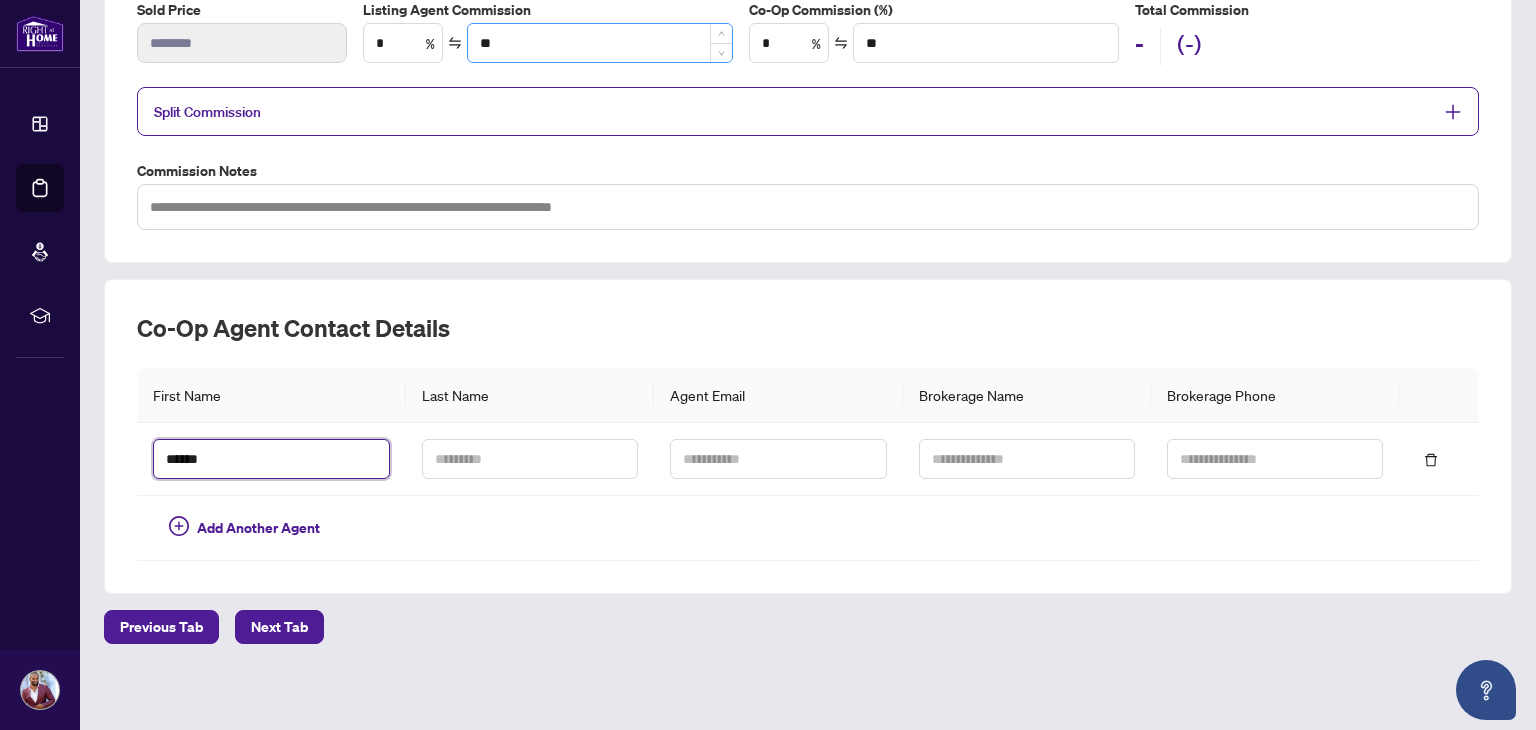 type on "******" 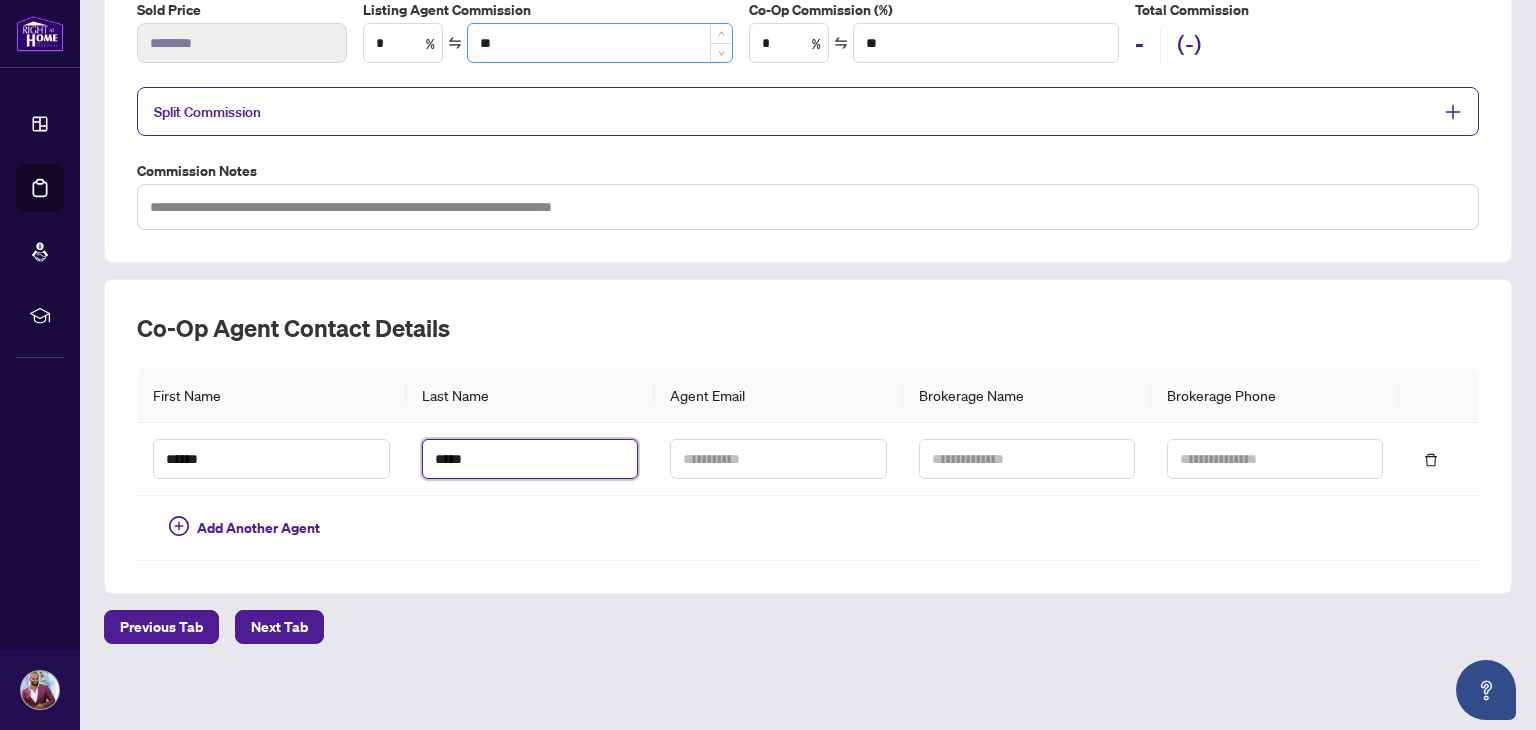 type on "*****" 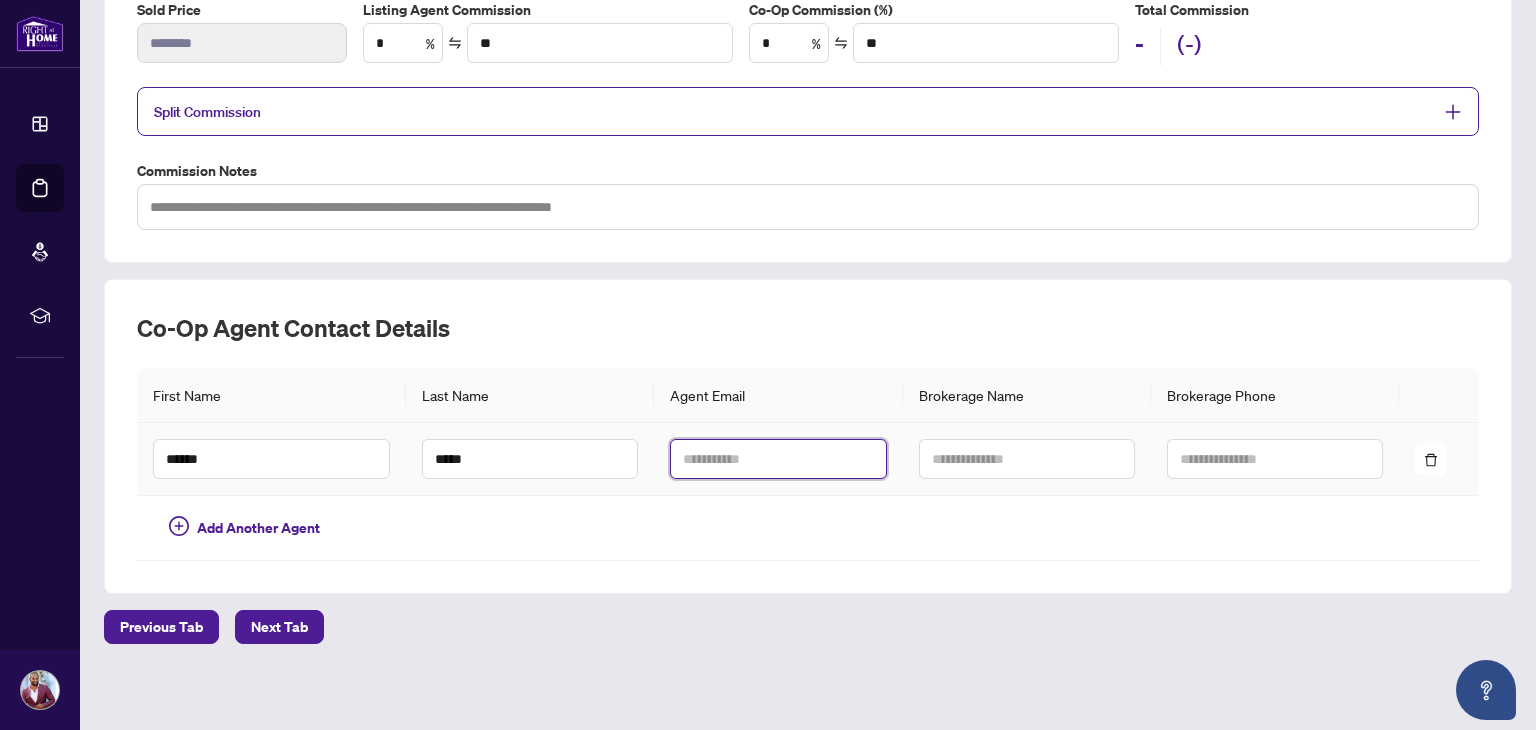 click at bounding box center [778, 459] 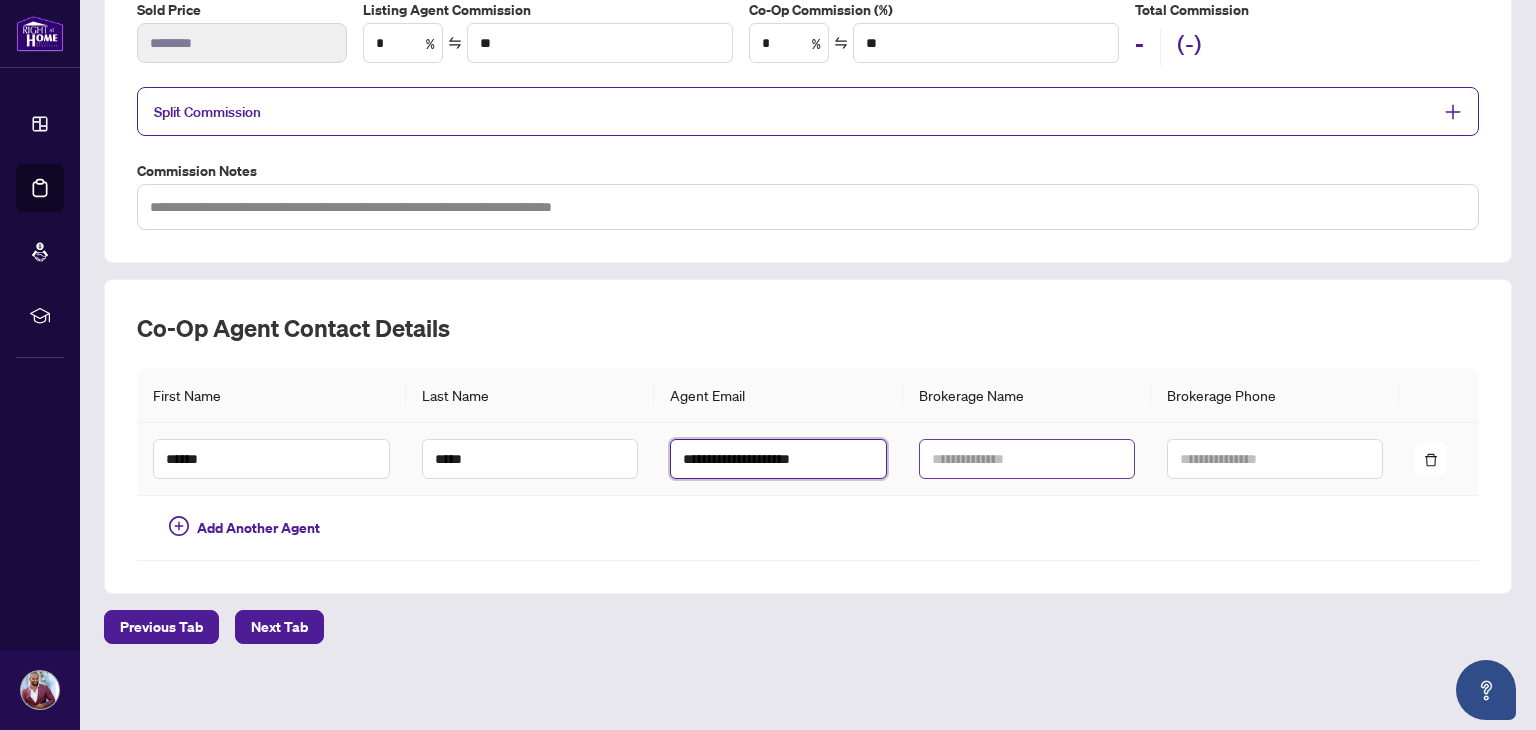 type on "**********" 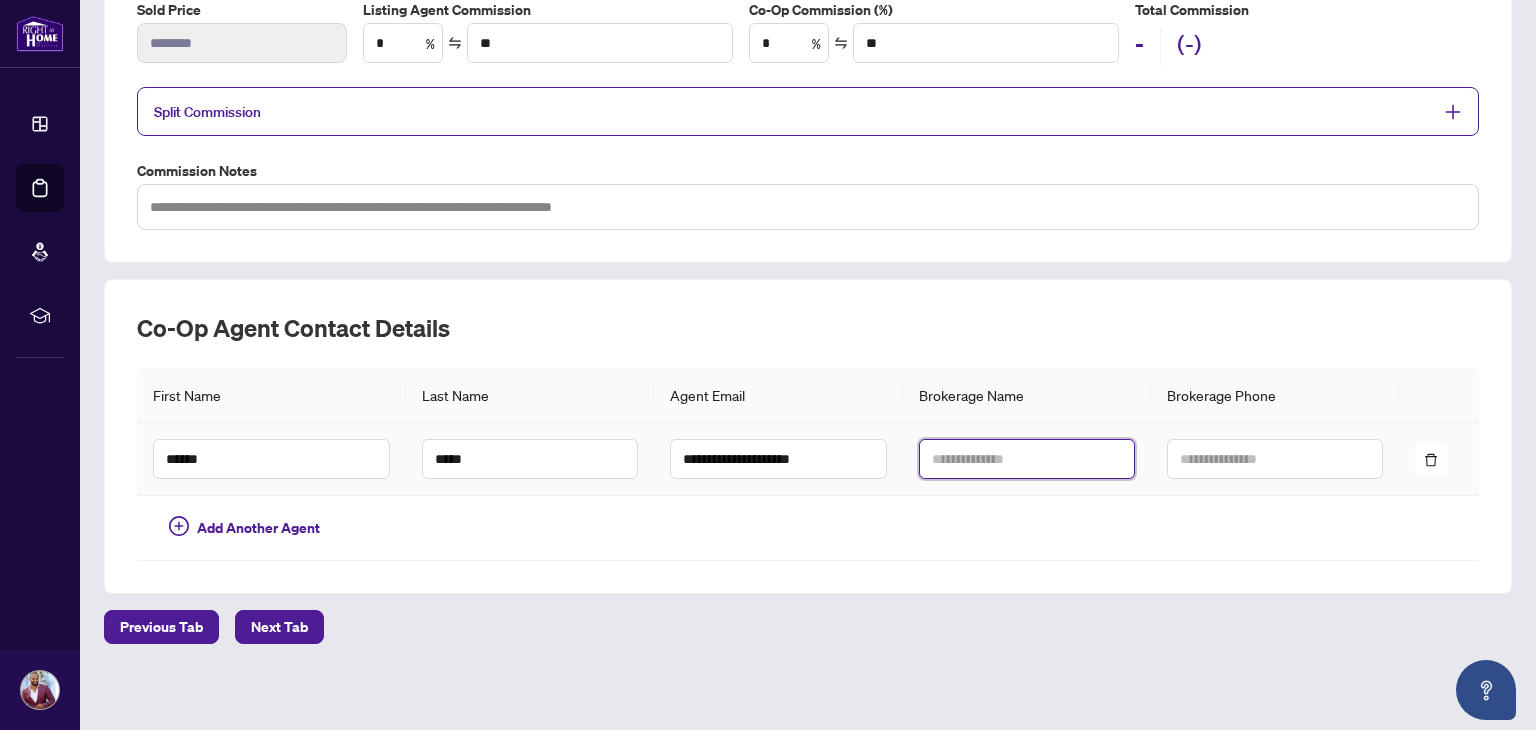 click at bounding box center (1027, 459) 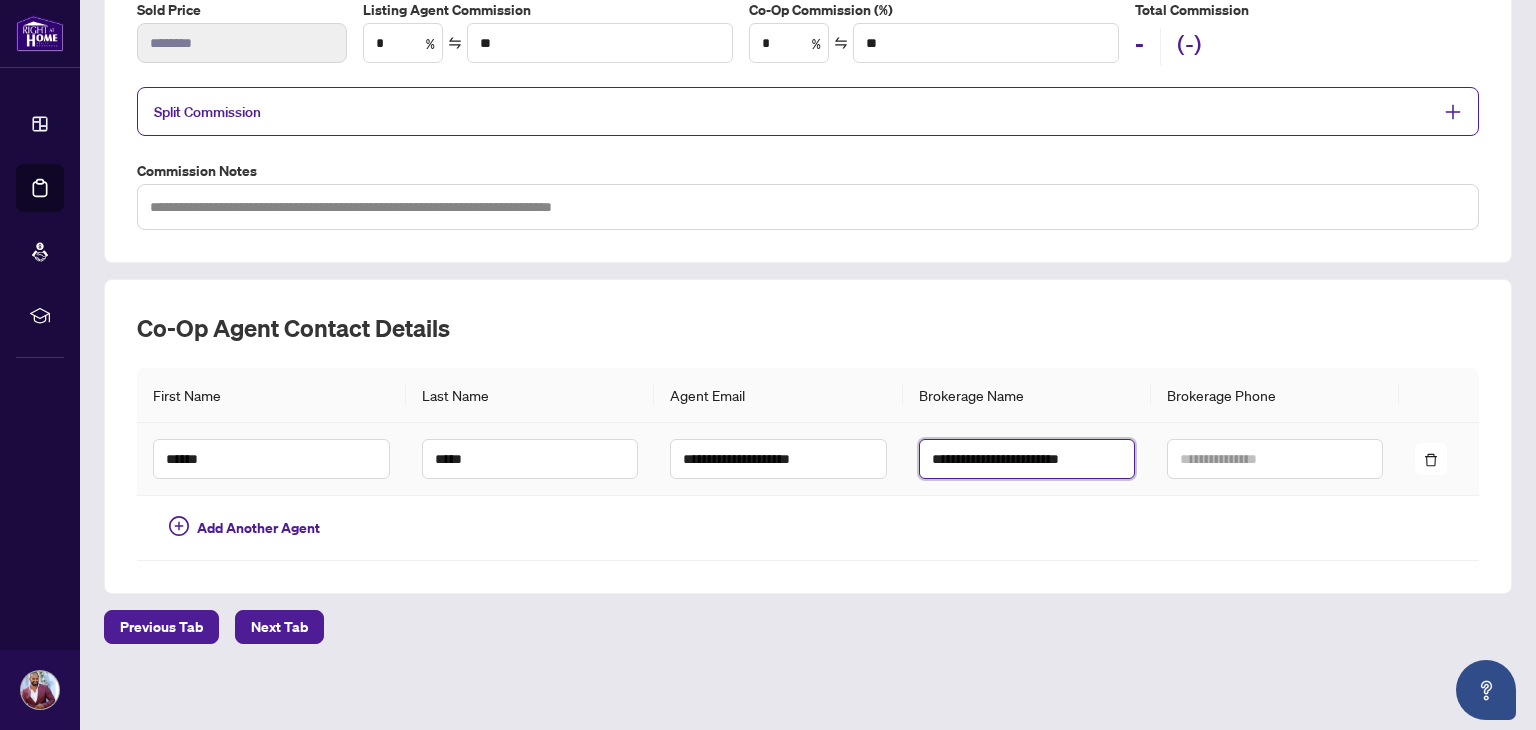 type on "**********" 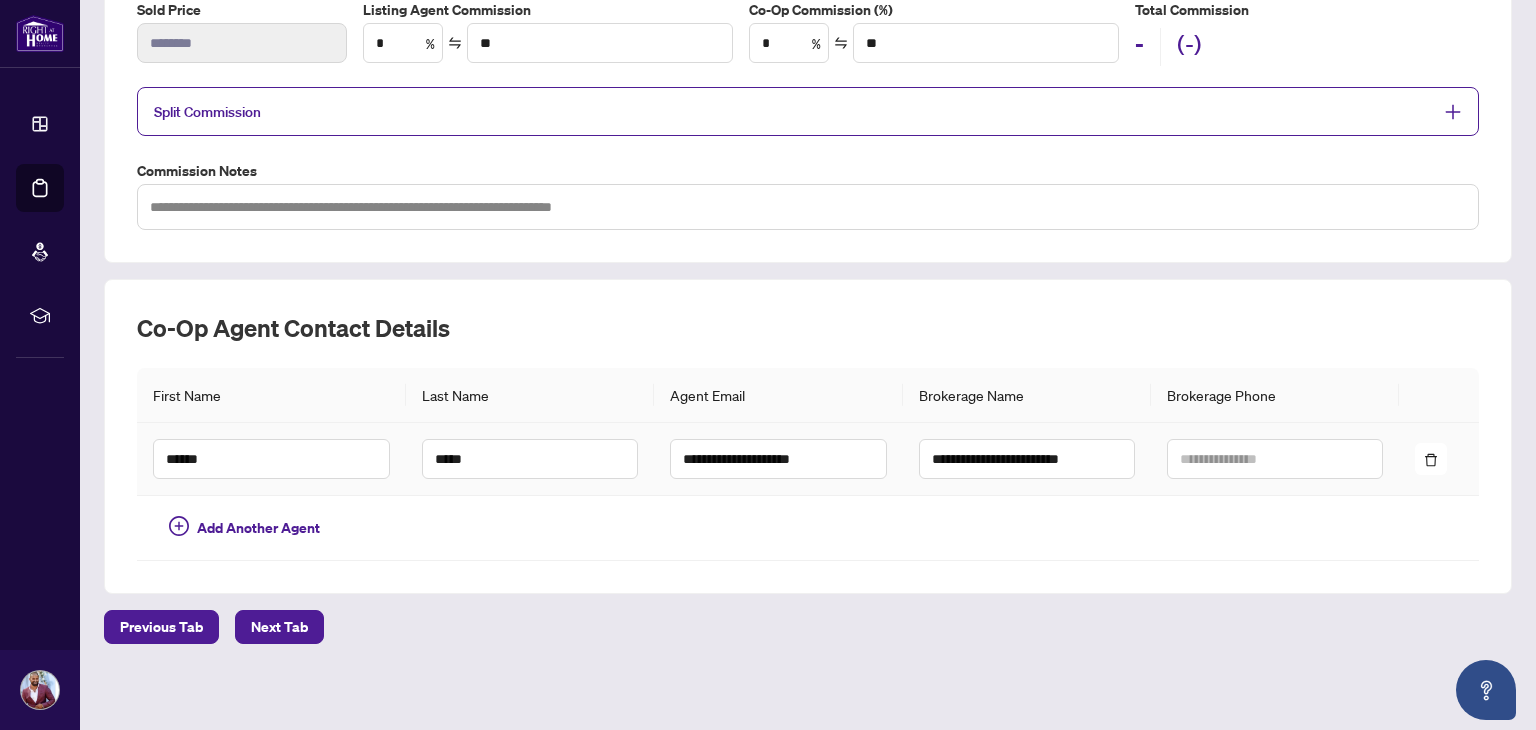 scroll, scrollTop: 0, scrollLeft: 0, axis: both 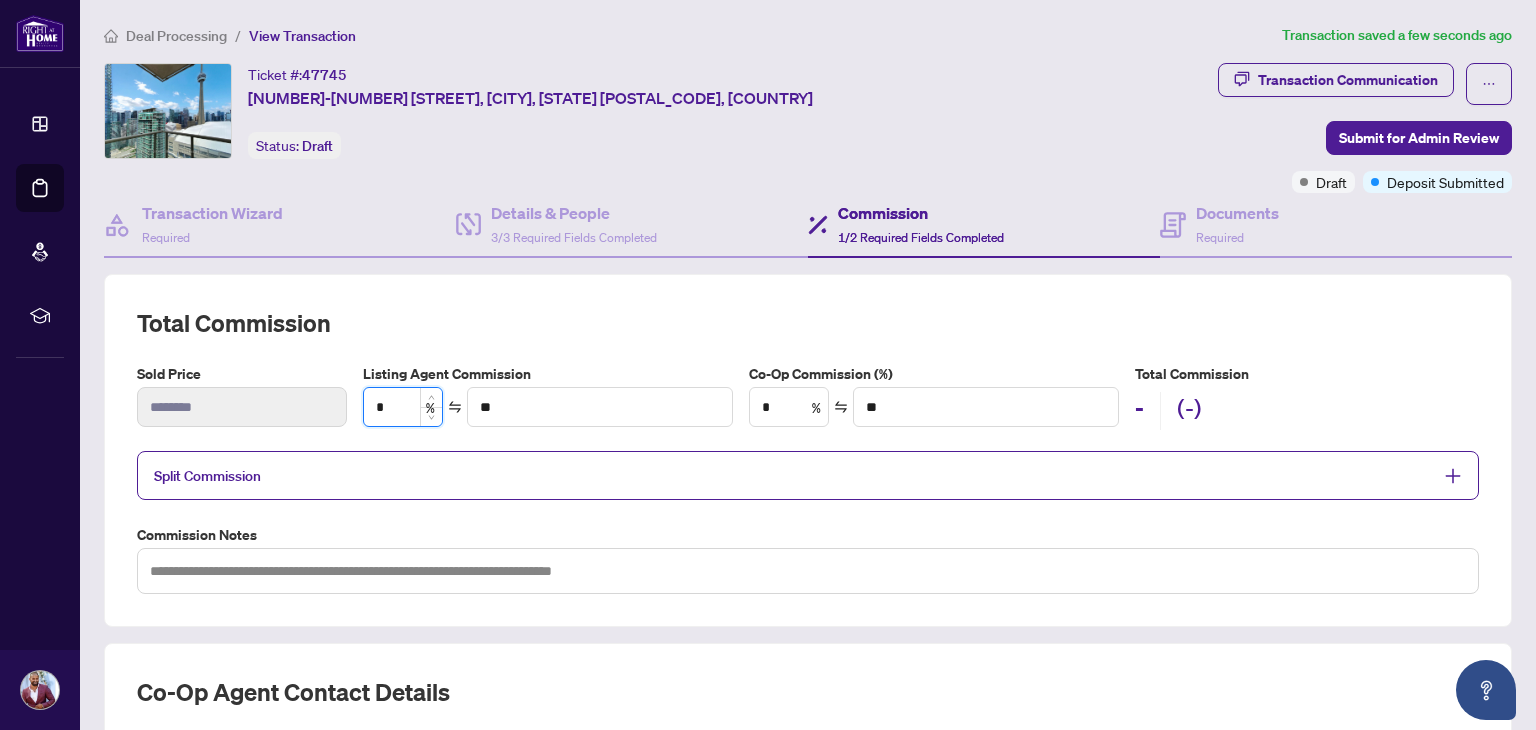 click on "*" at bounding box center (403, 407) 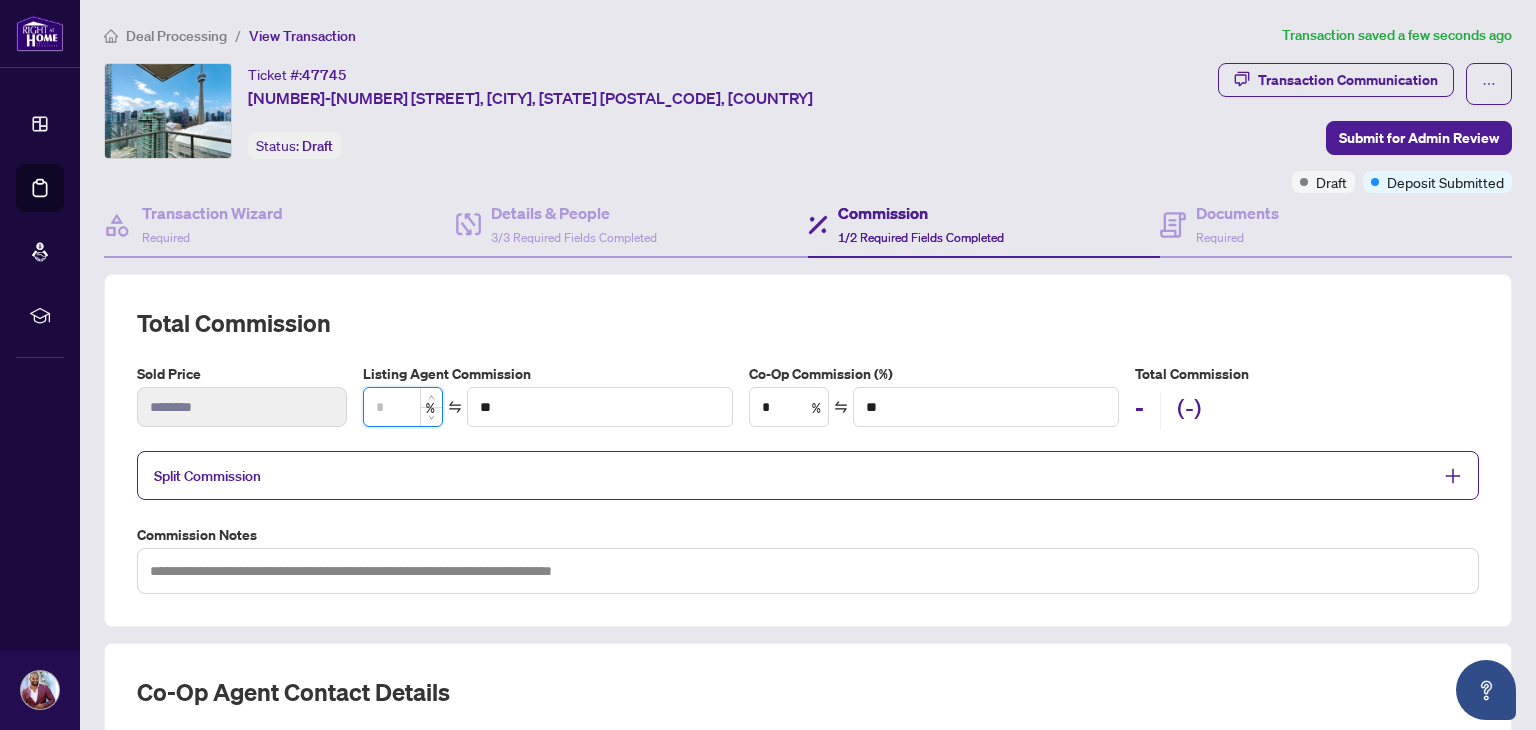 type on "*" 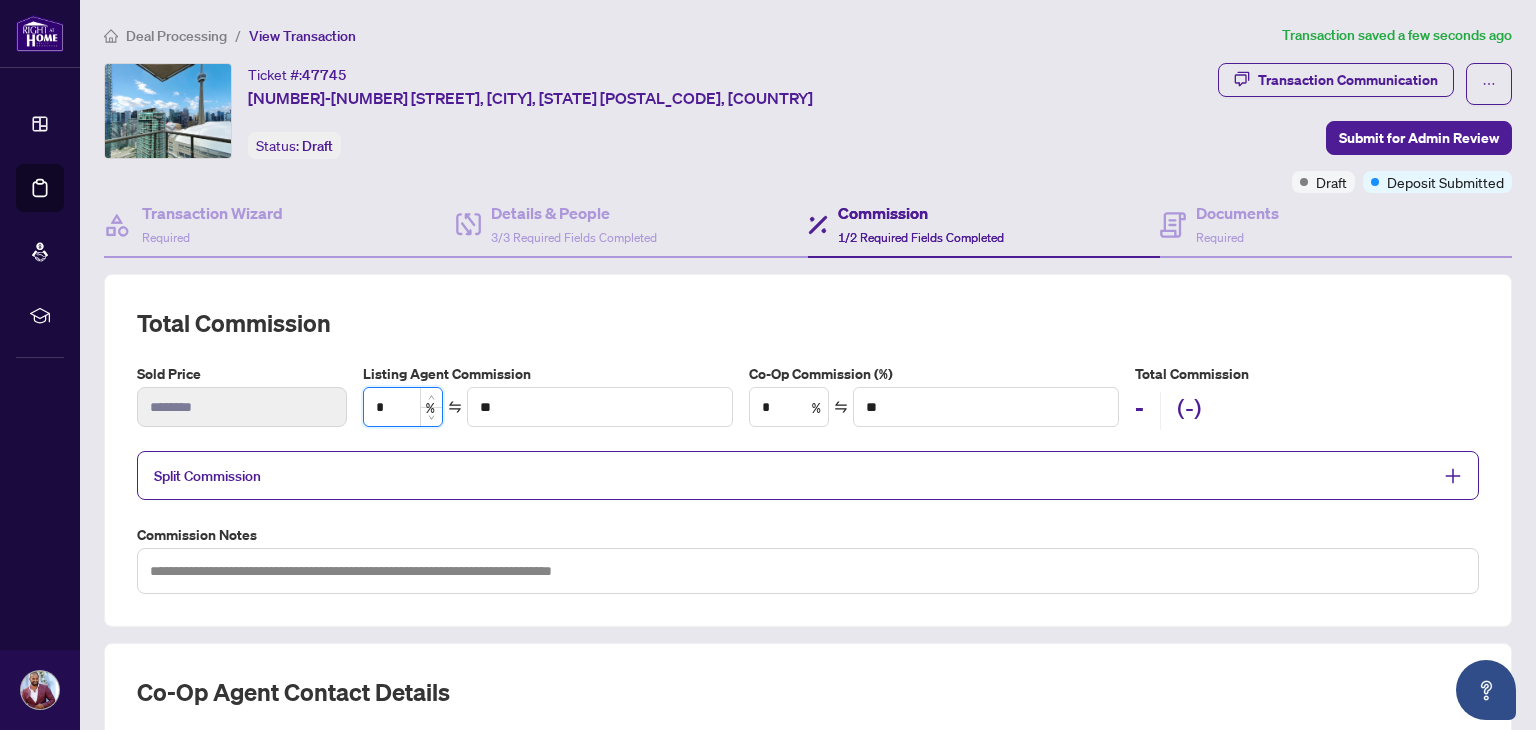 type on "******" 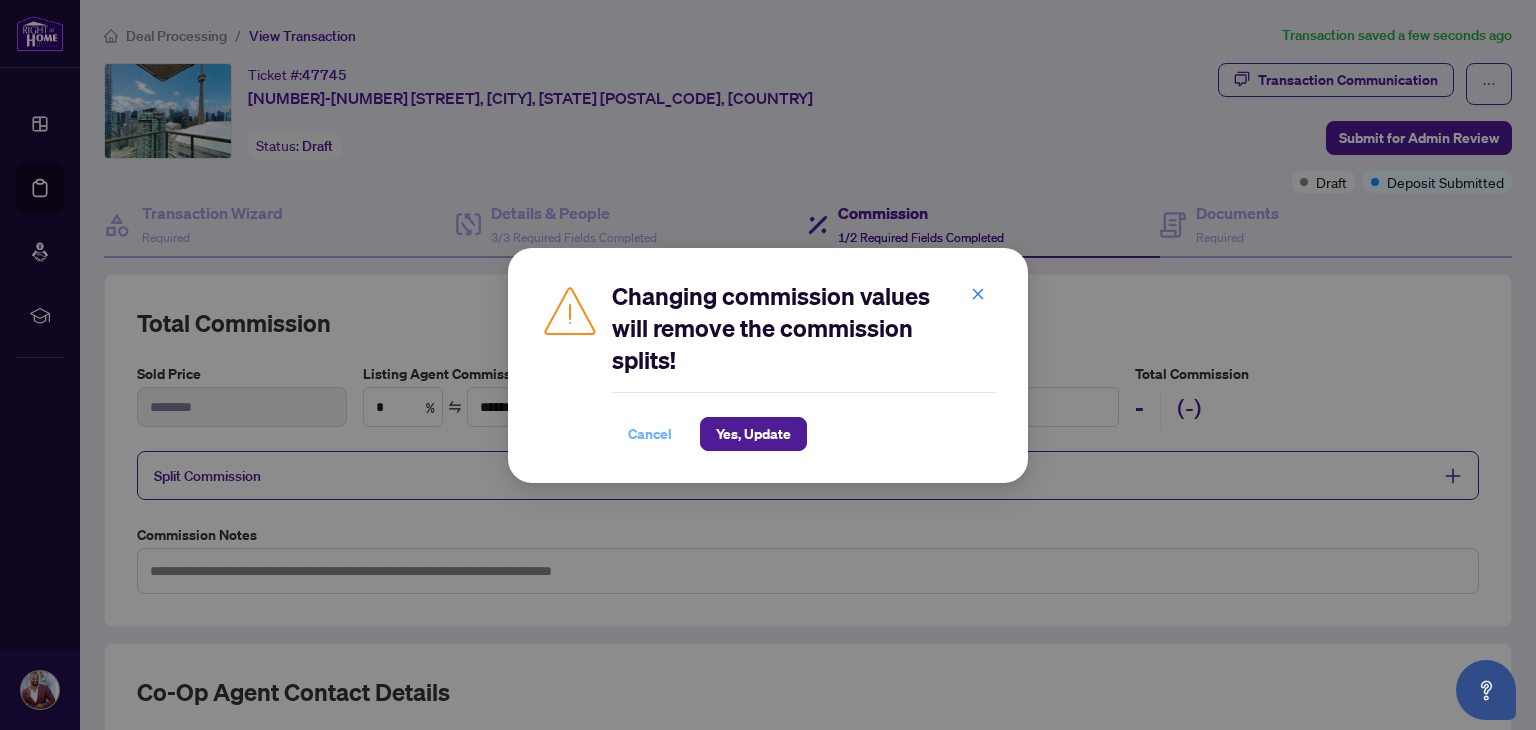 click on "Cancel" at bounding box center (650, 434) 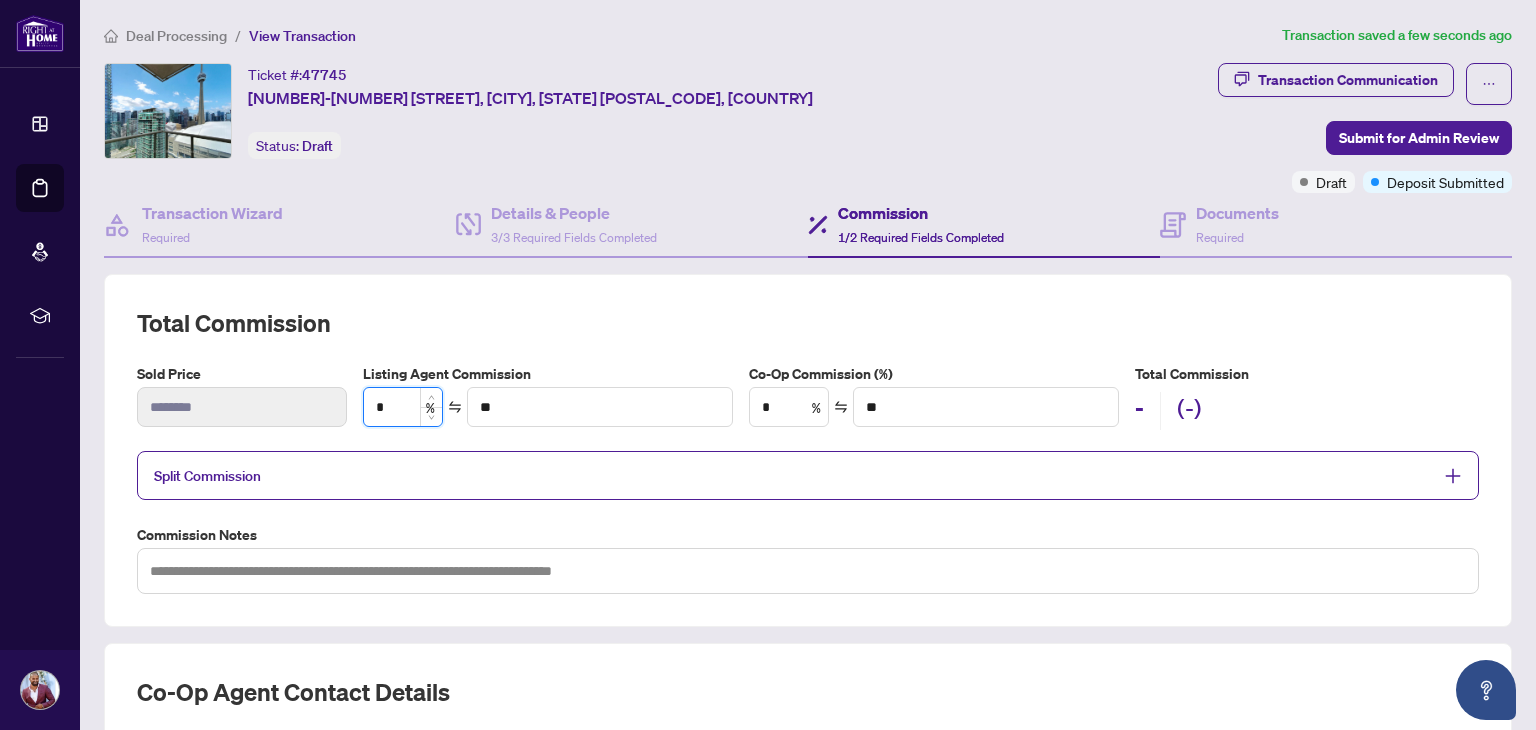 type on "**" 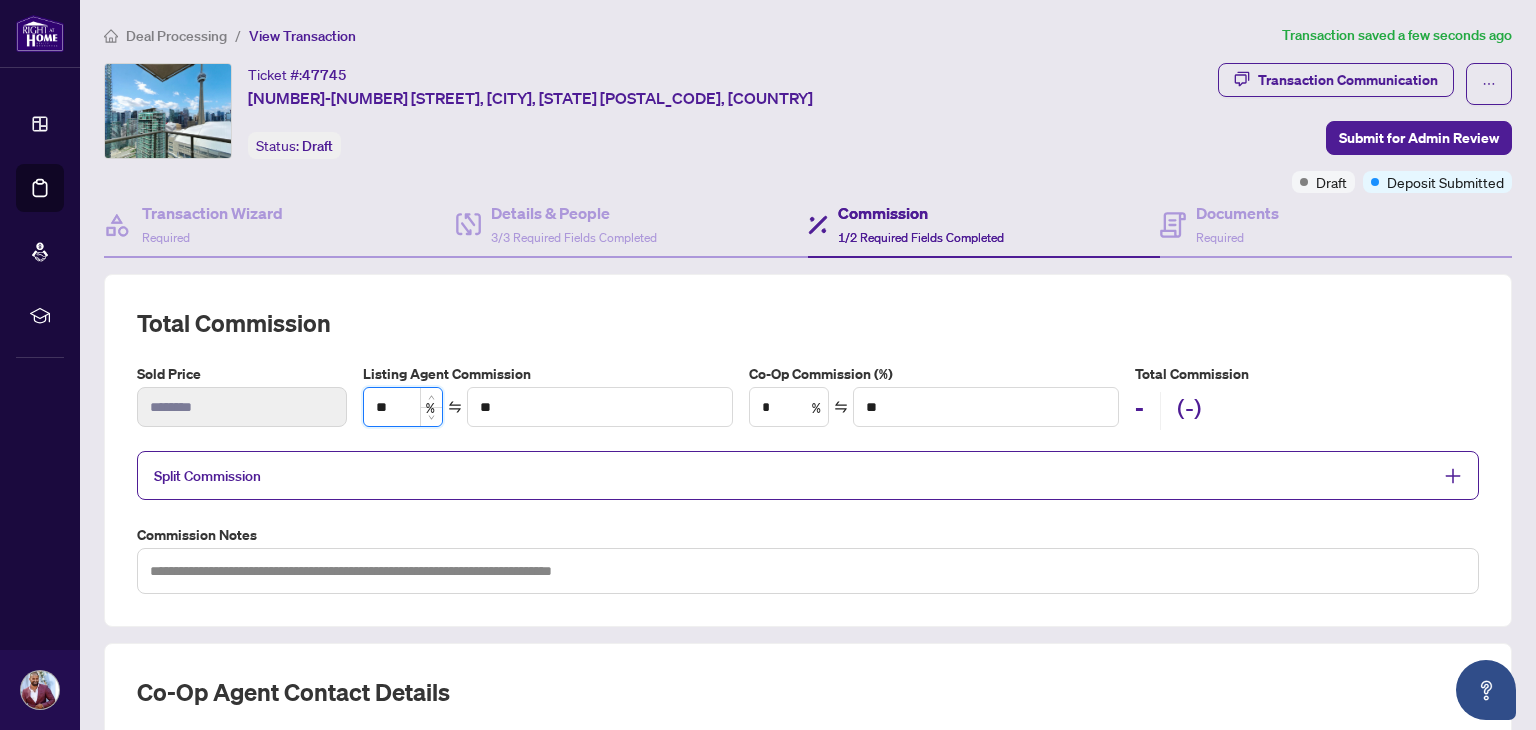 type on "*******" 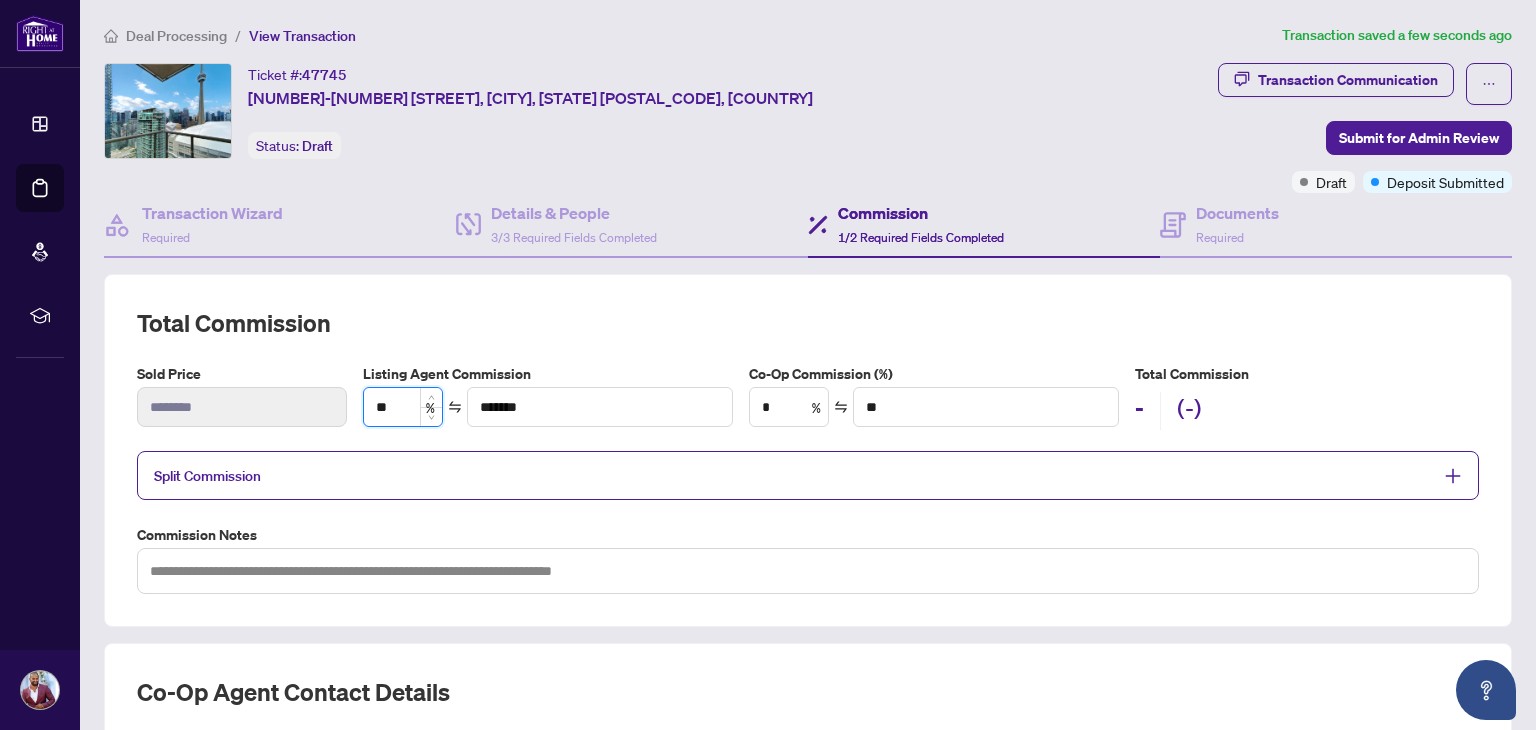 type on "***" 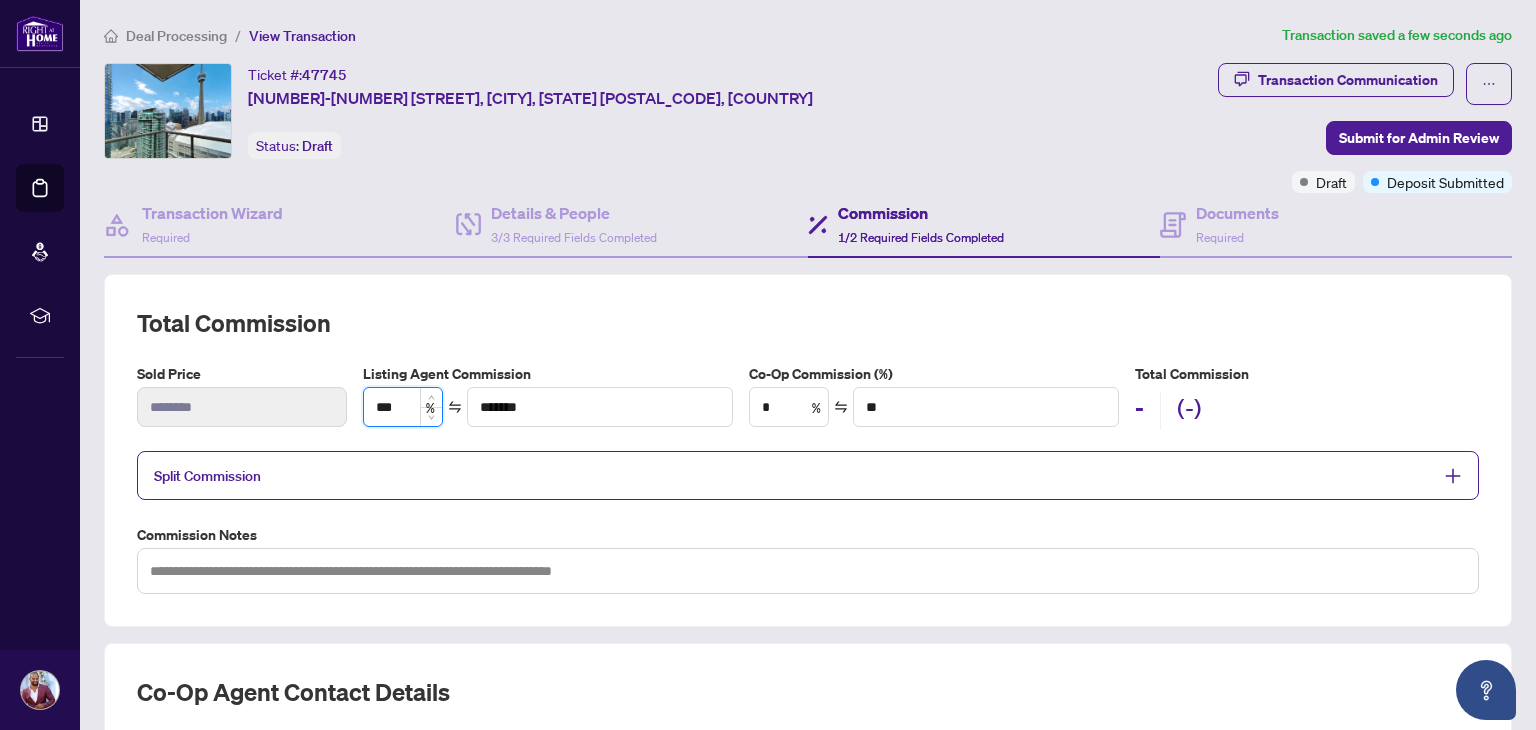 type on "******" 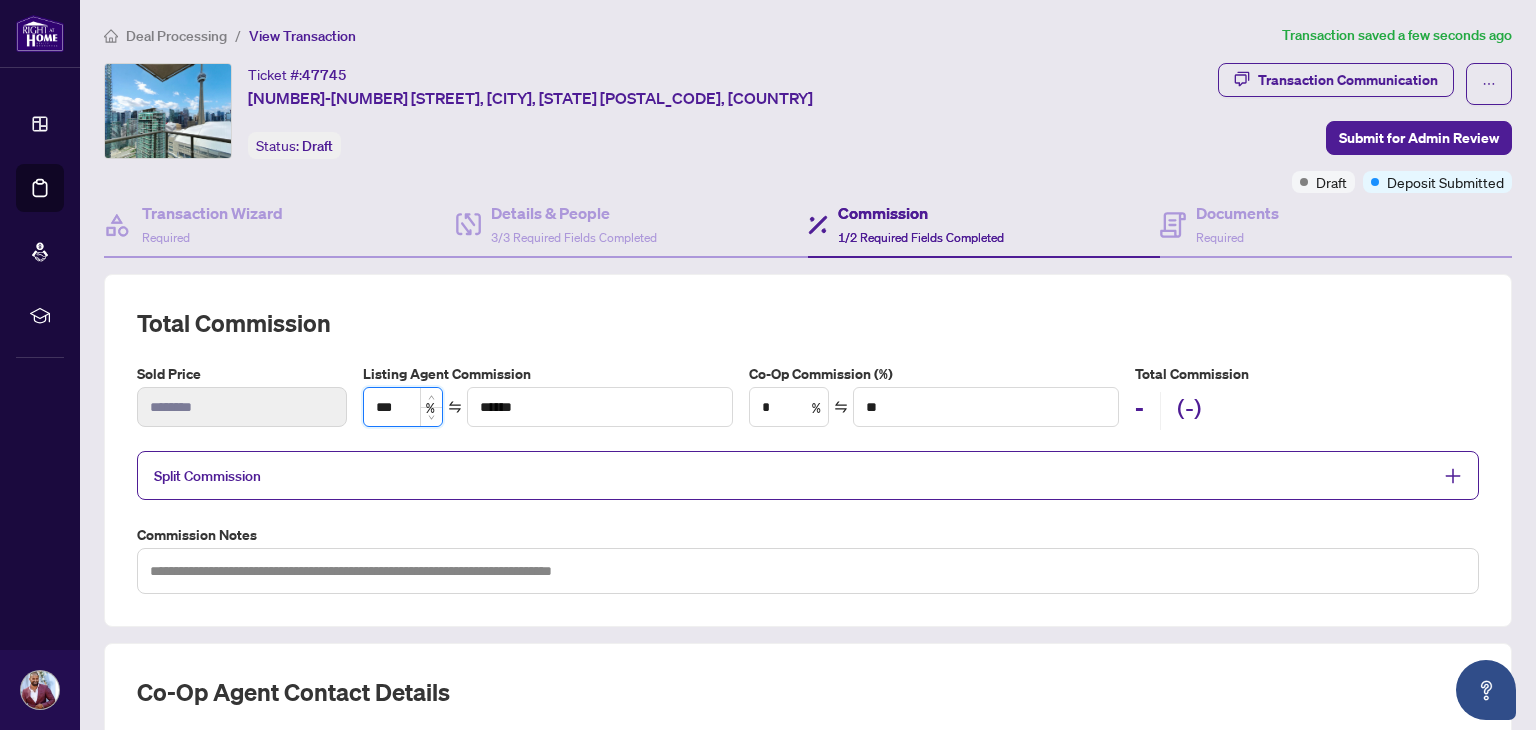 type on "****" 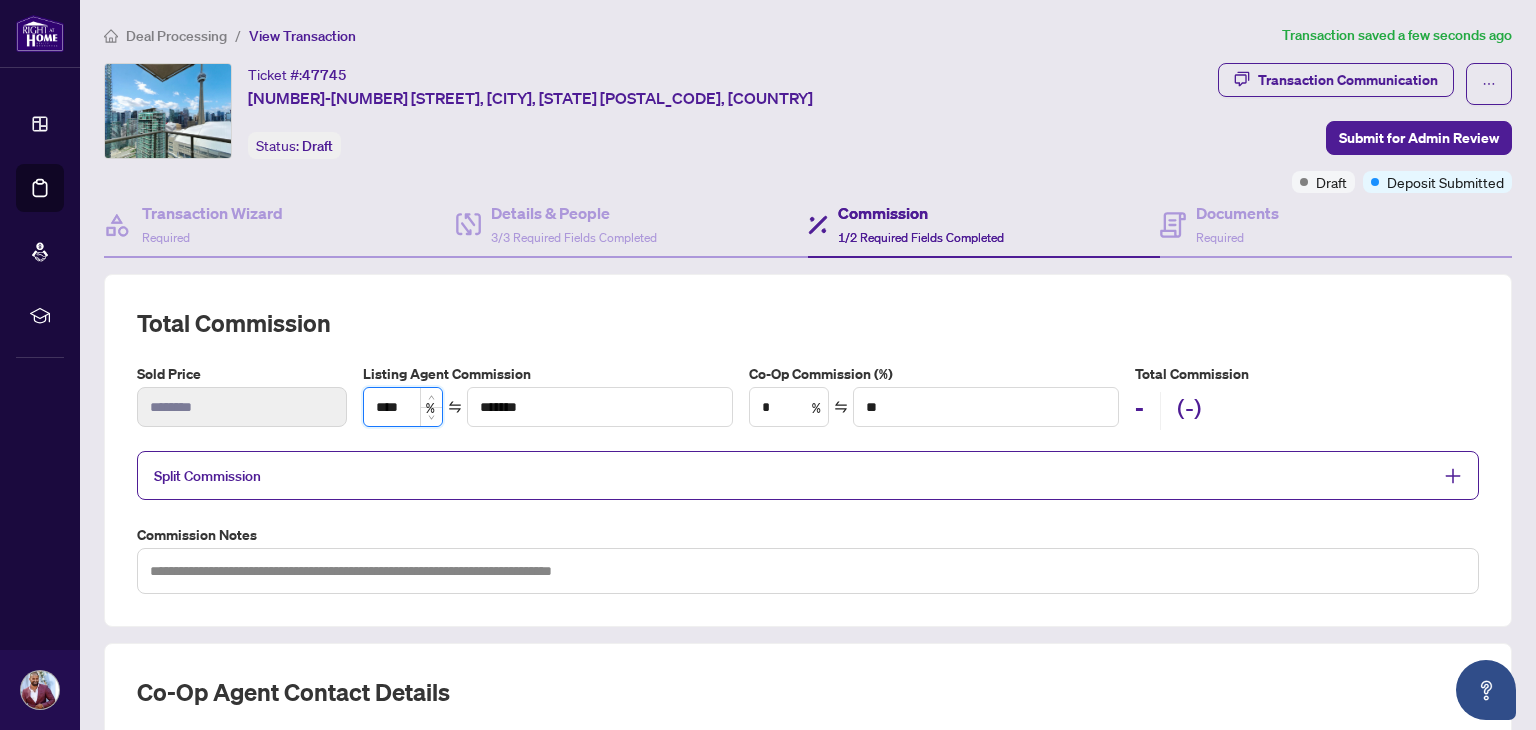 type on "*****" 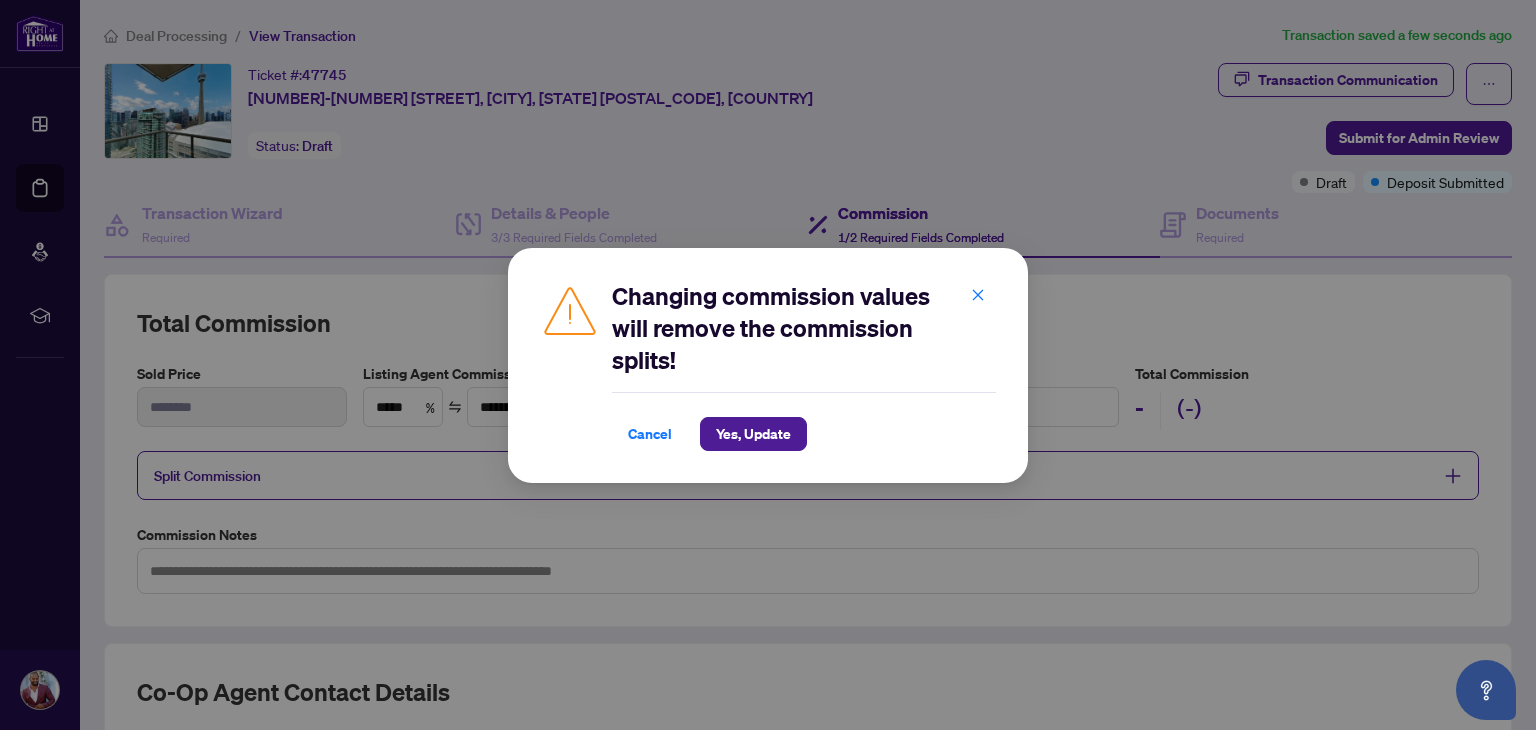 type on "****" 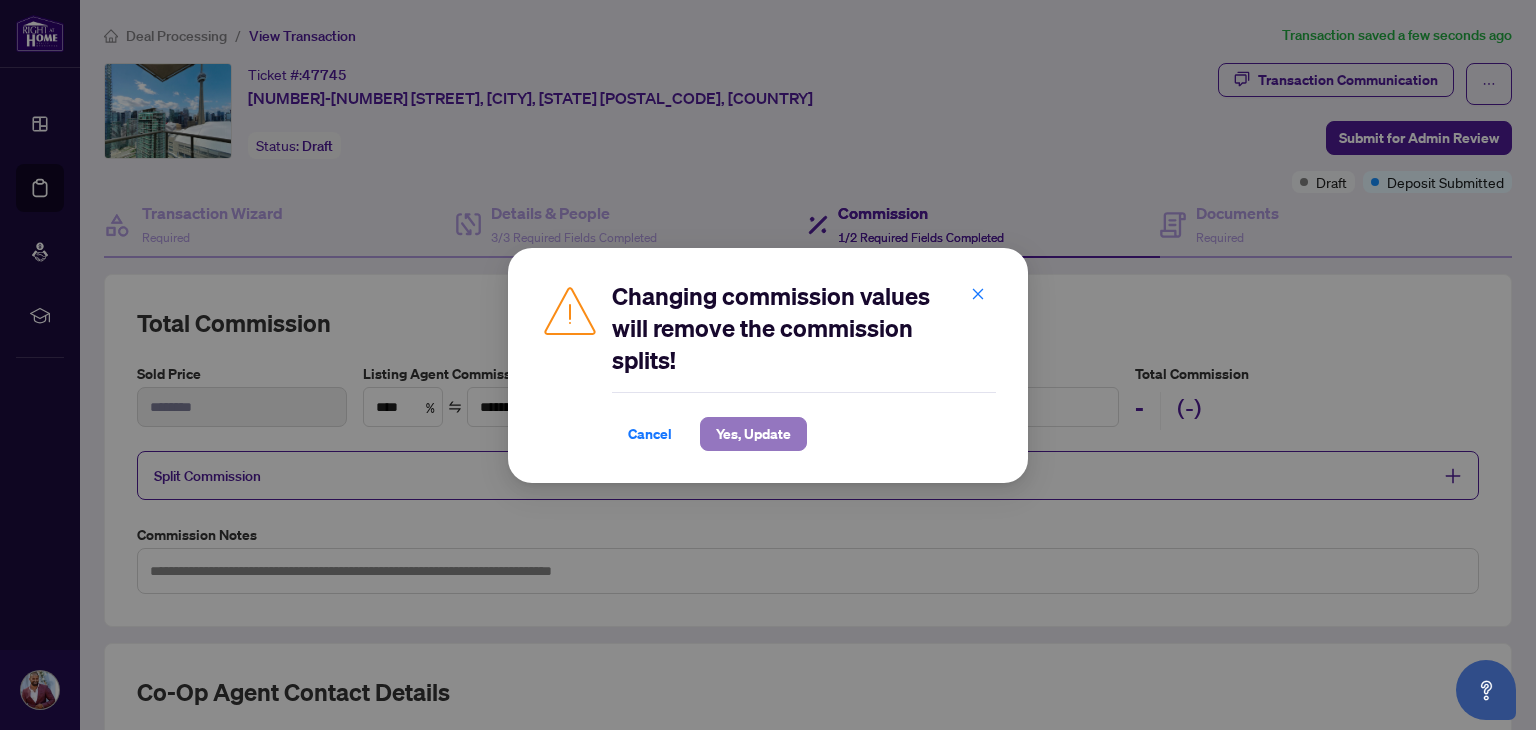 click on "Yes, Update" at bounding box center [753, 434] 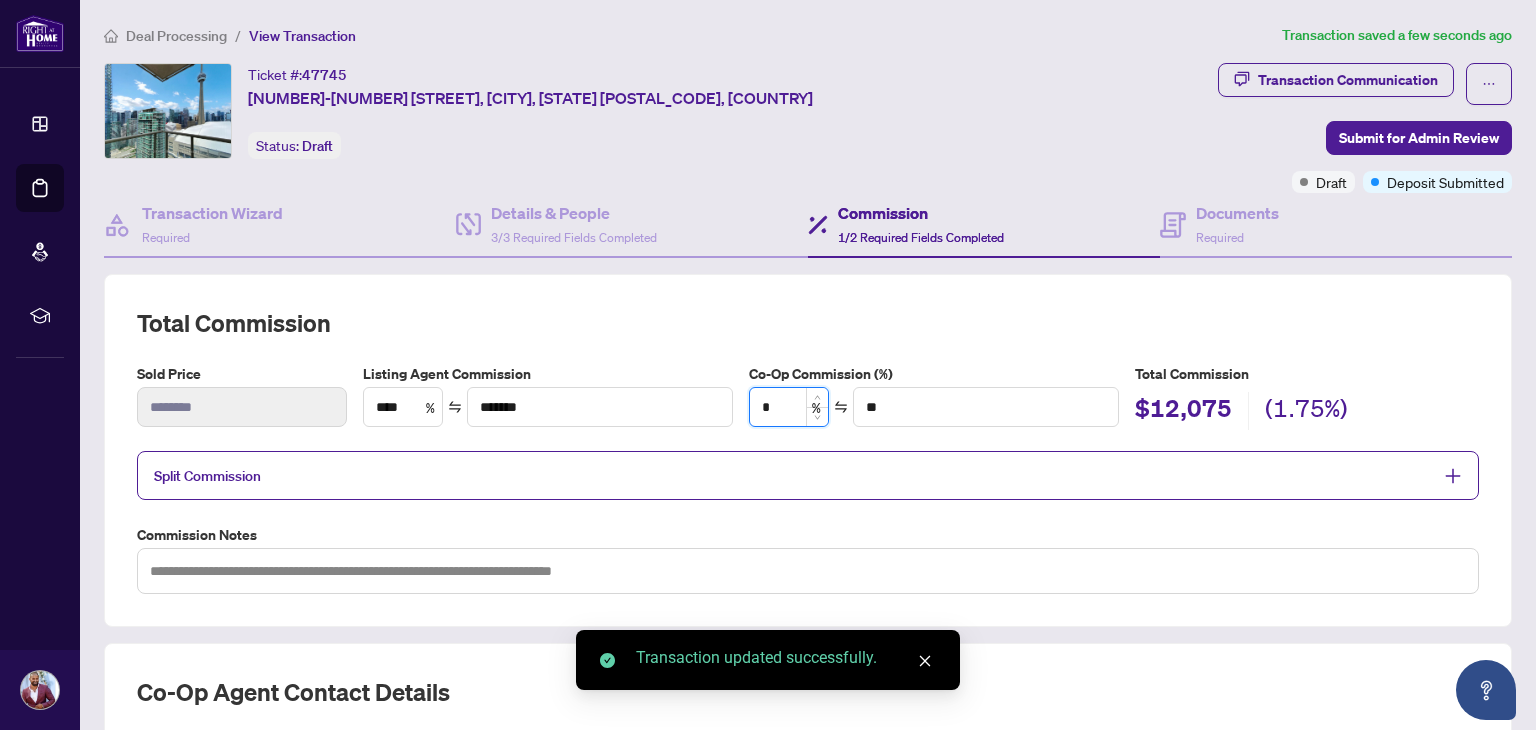 click on "*" at bounding box center [789, 407] 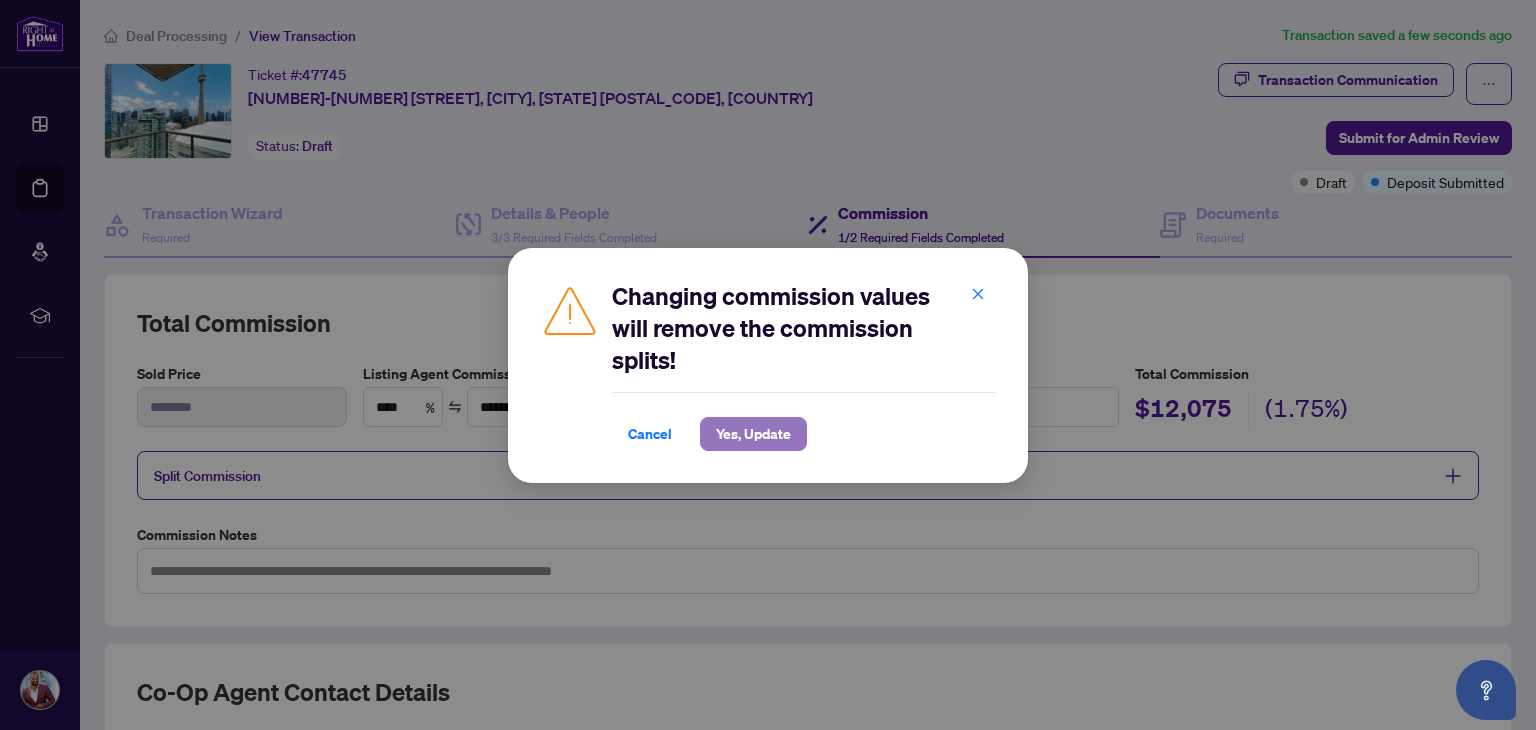 click on "Yes, Update" at bounding box center [753, 434] 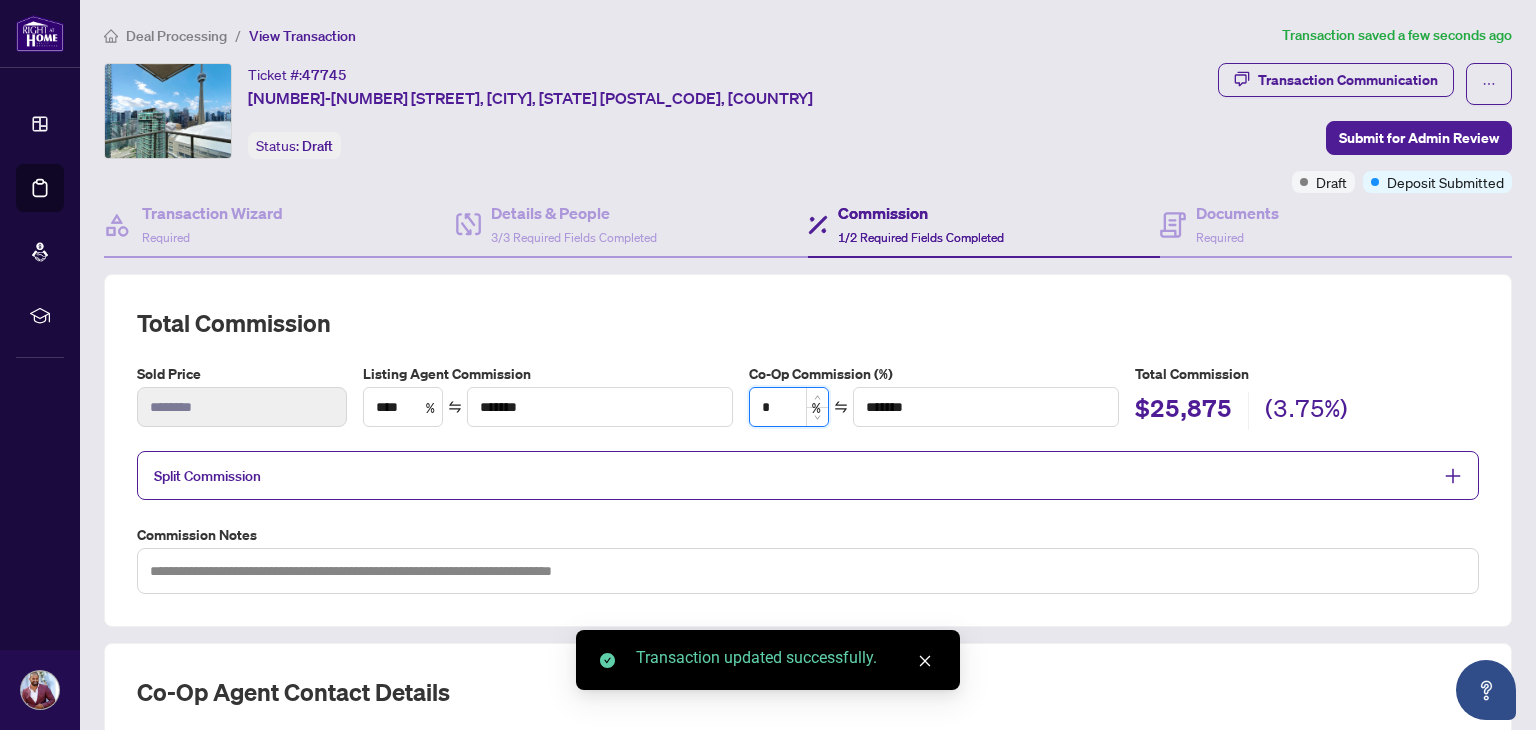 click on "*" at bounding box center (789, 407) 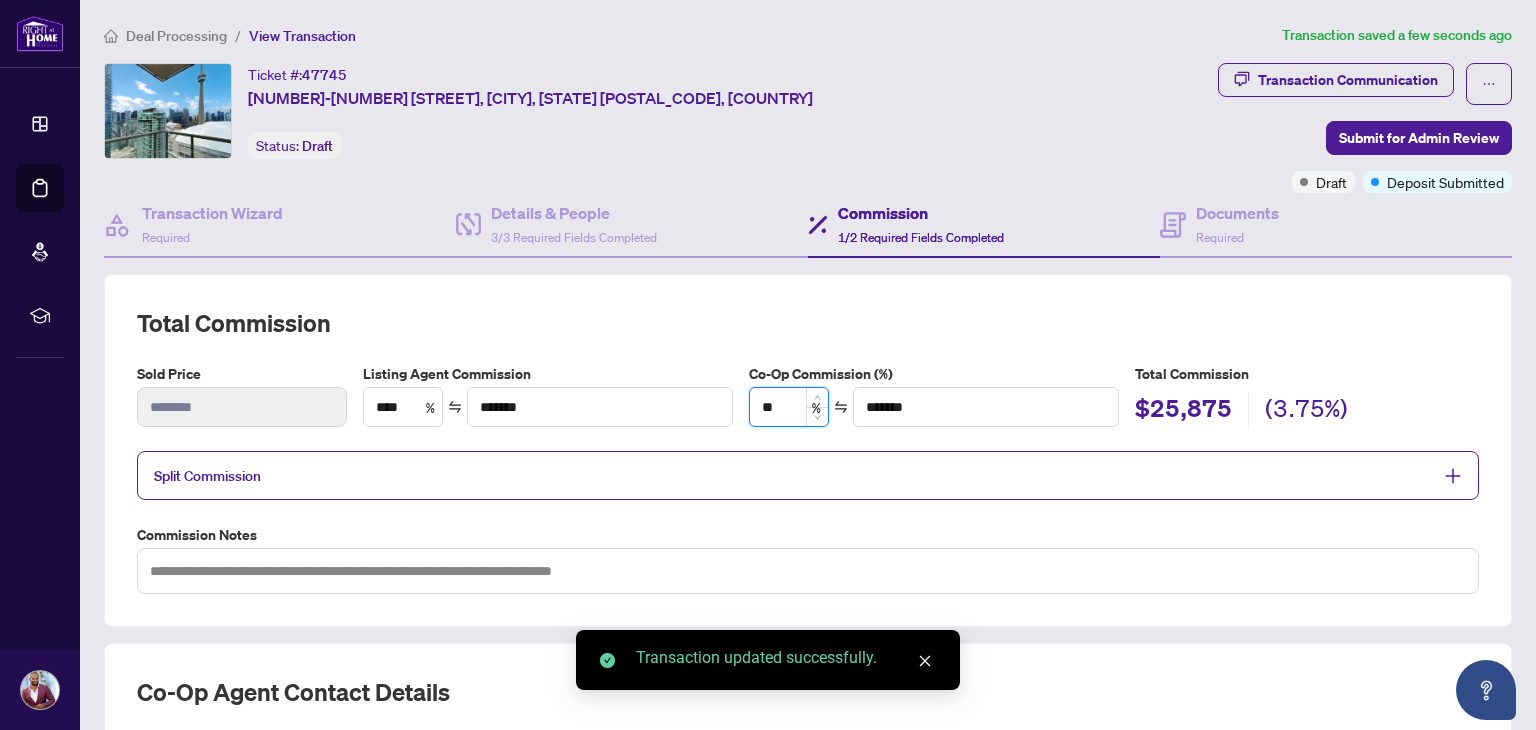 type on "***" 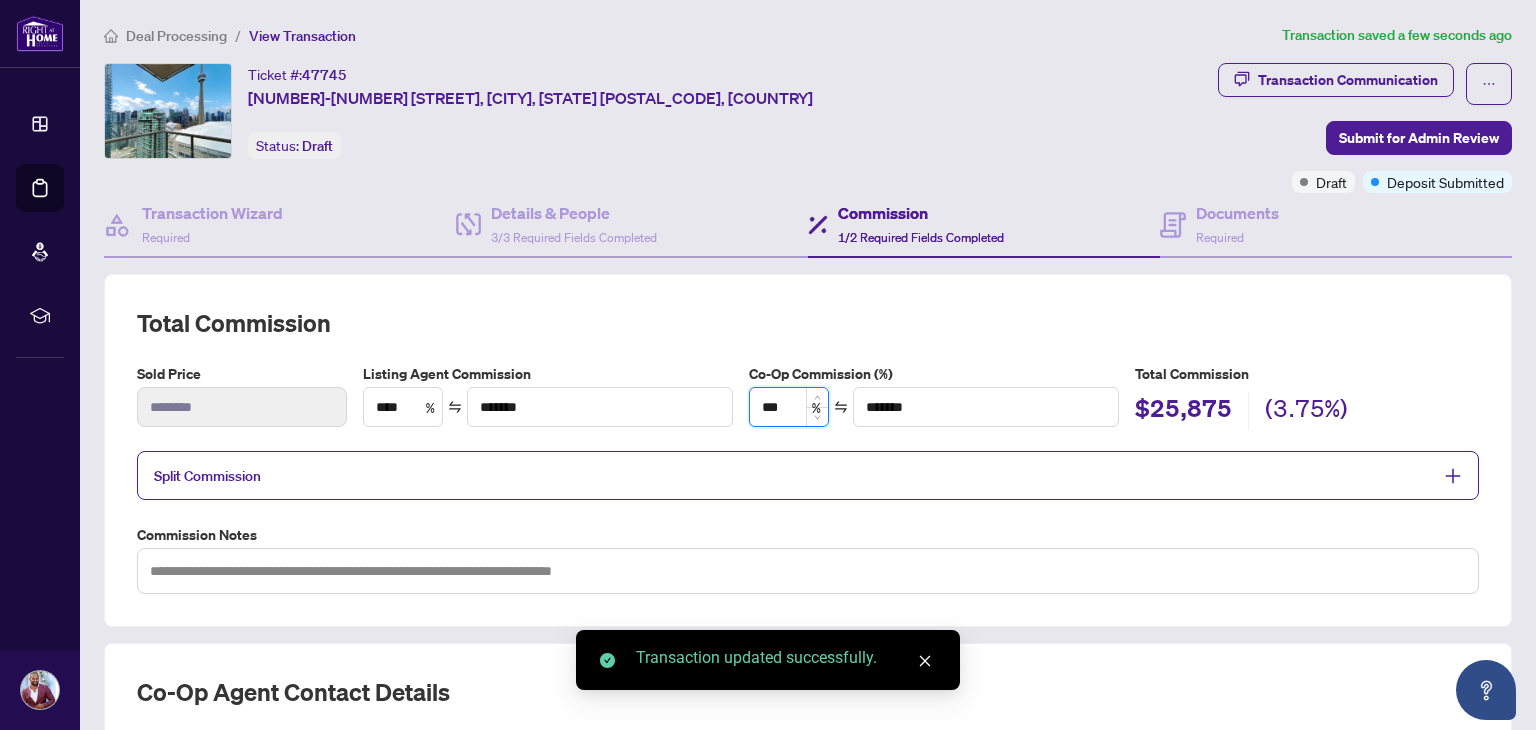 type on "*******" 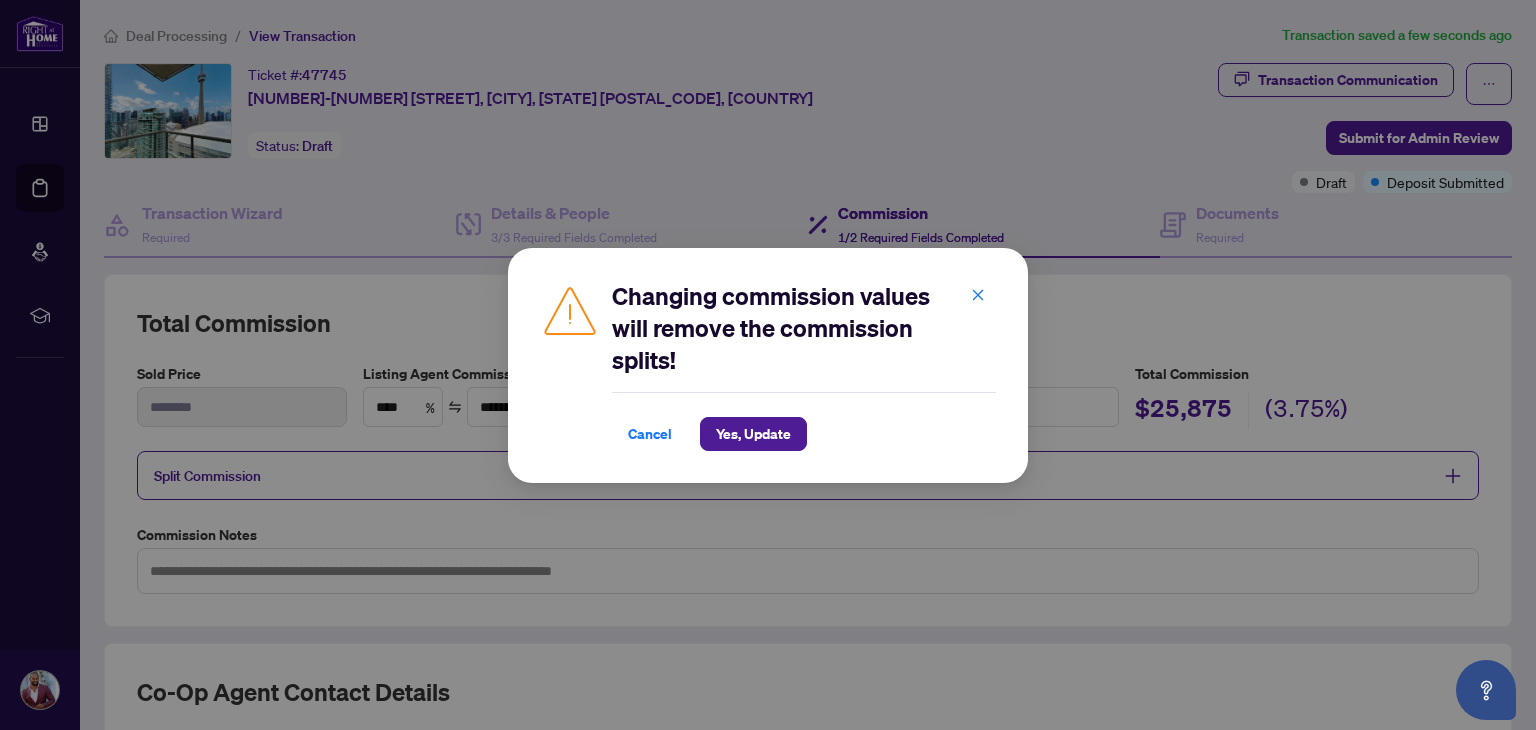 type on "***" 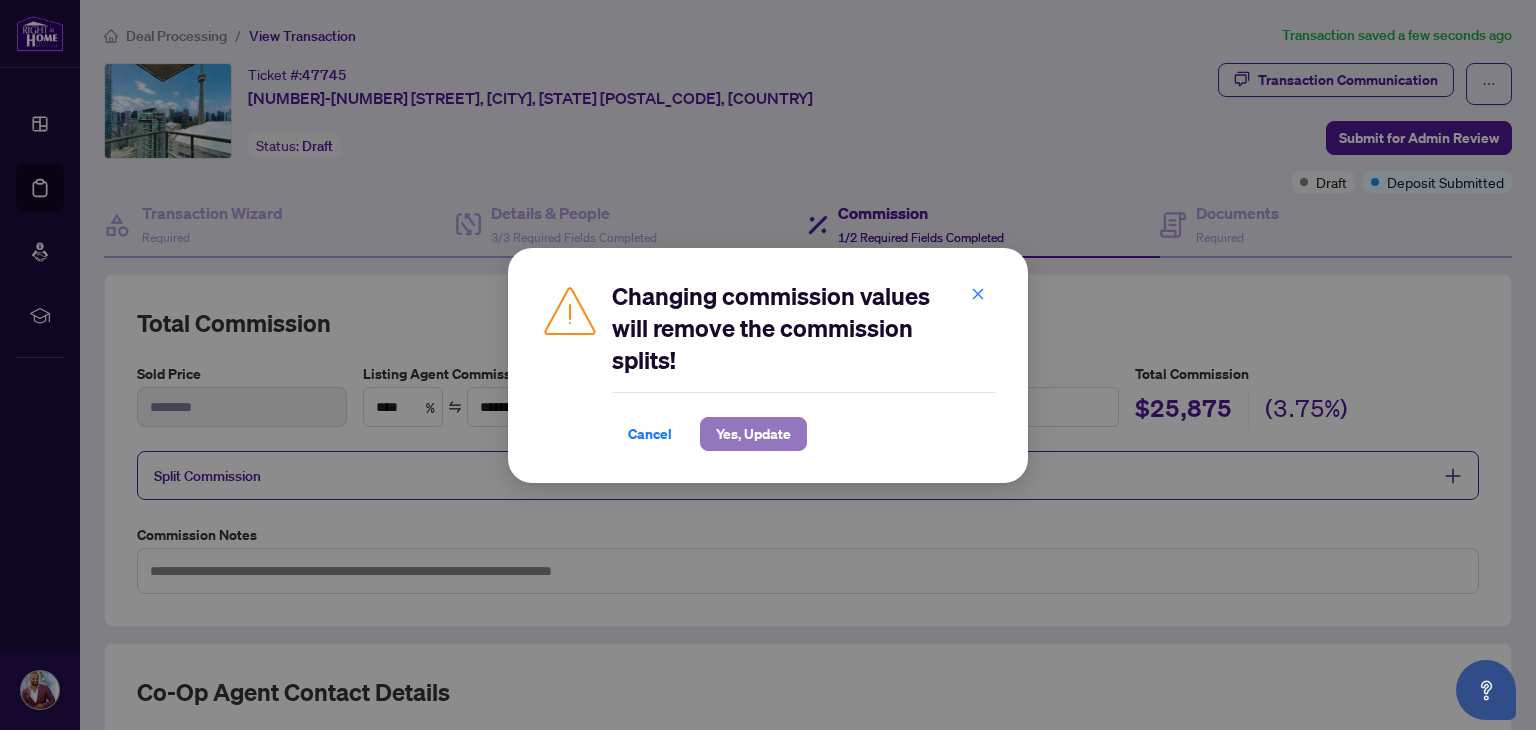 click on "Yes, Update" at bounding box center (753, 434) 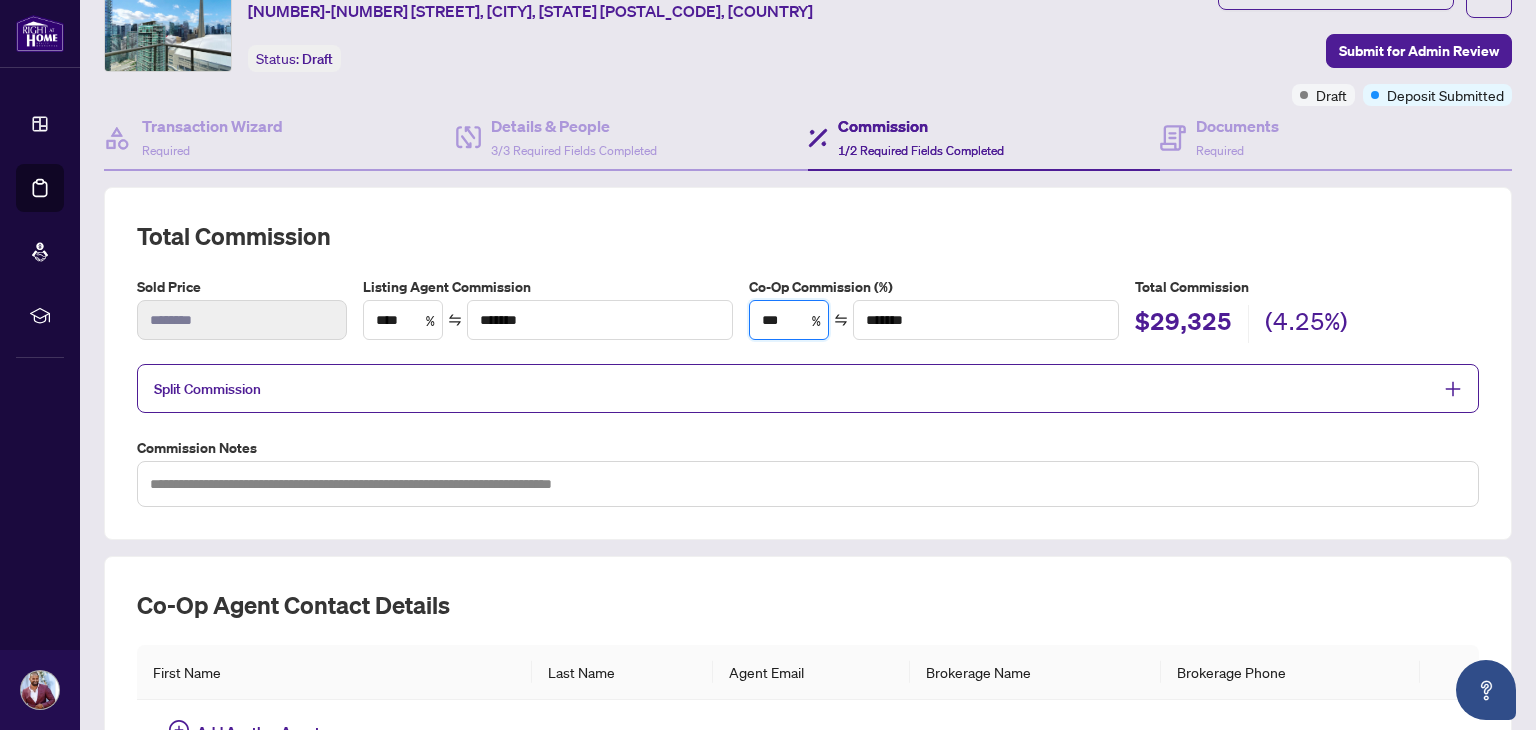 scroll, scrollTop: 88, scrollLeft: 0, axis: vertical 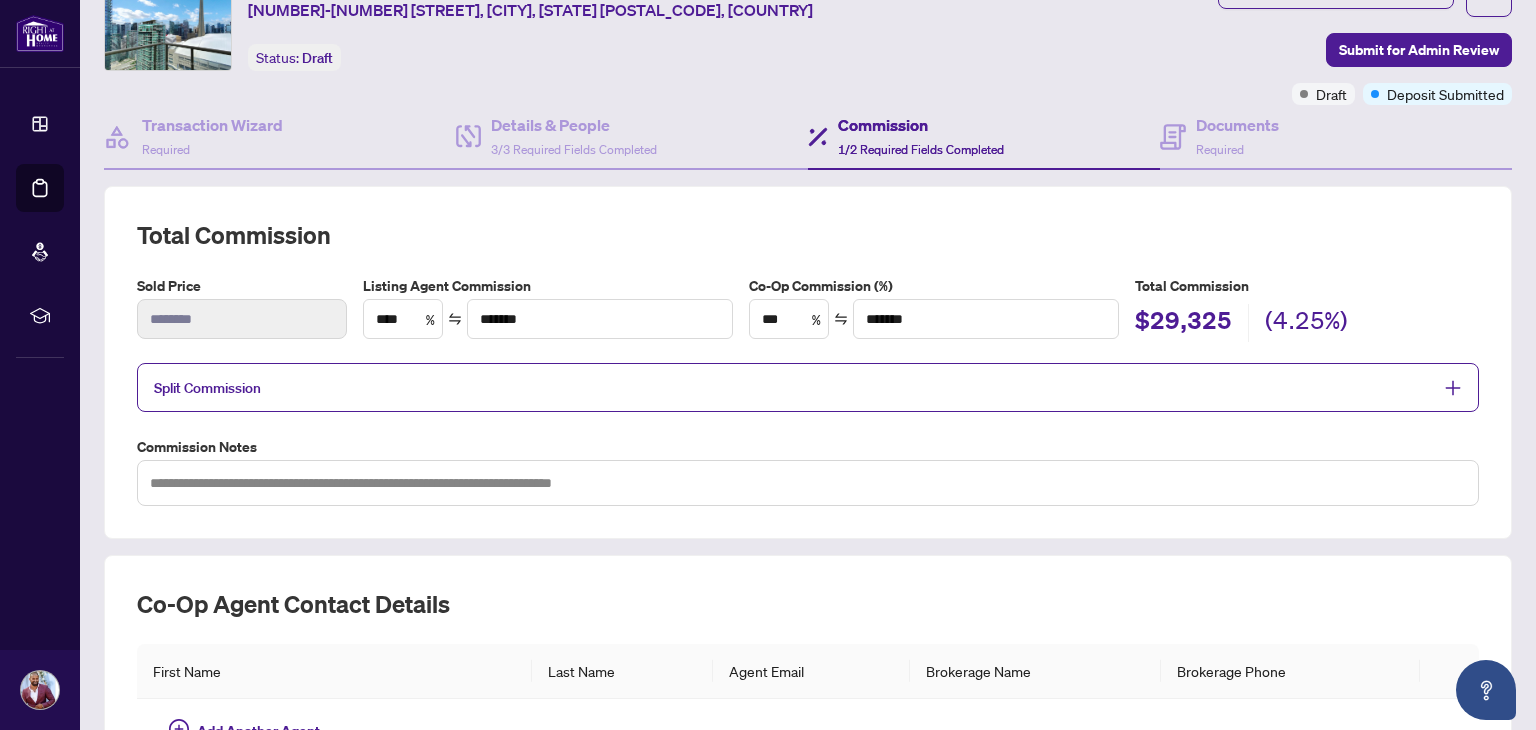 click 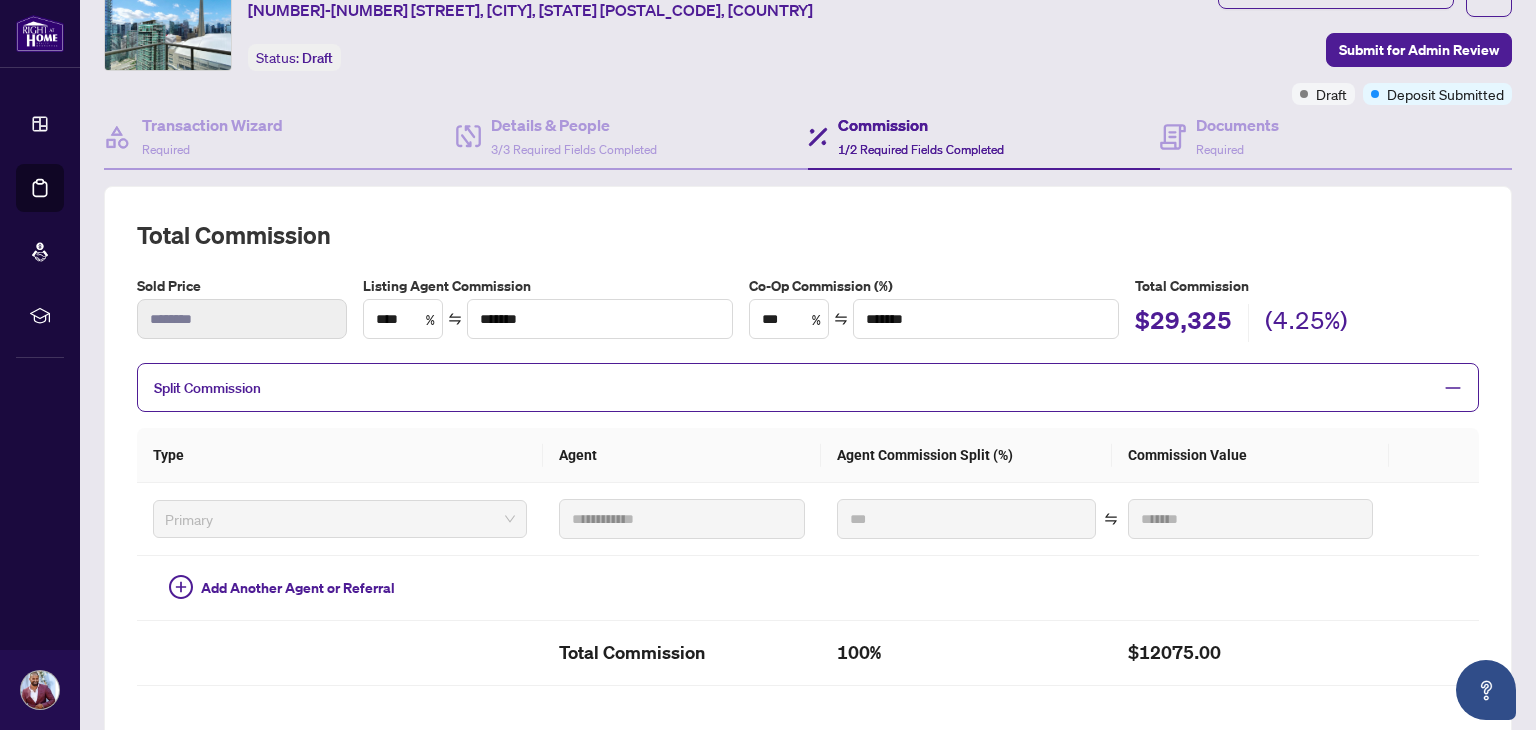 click 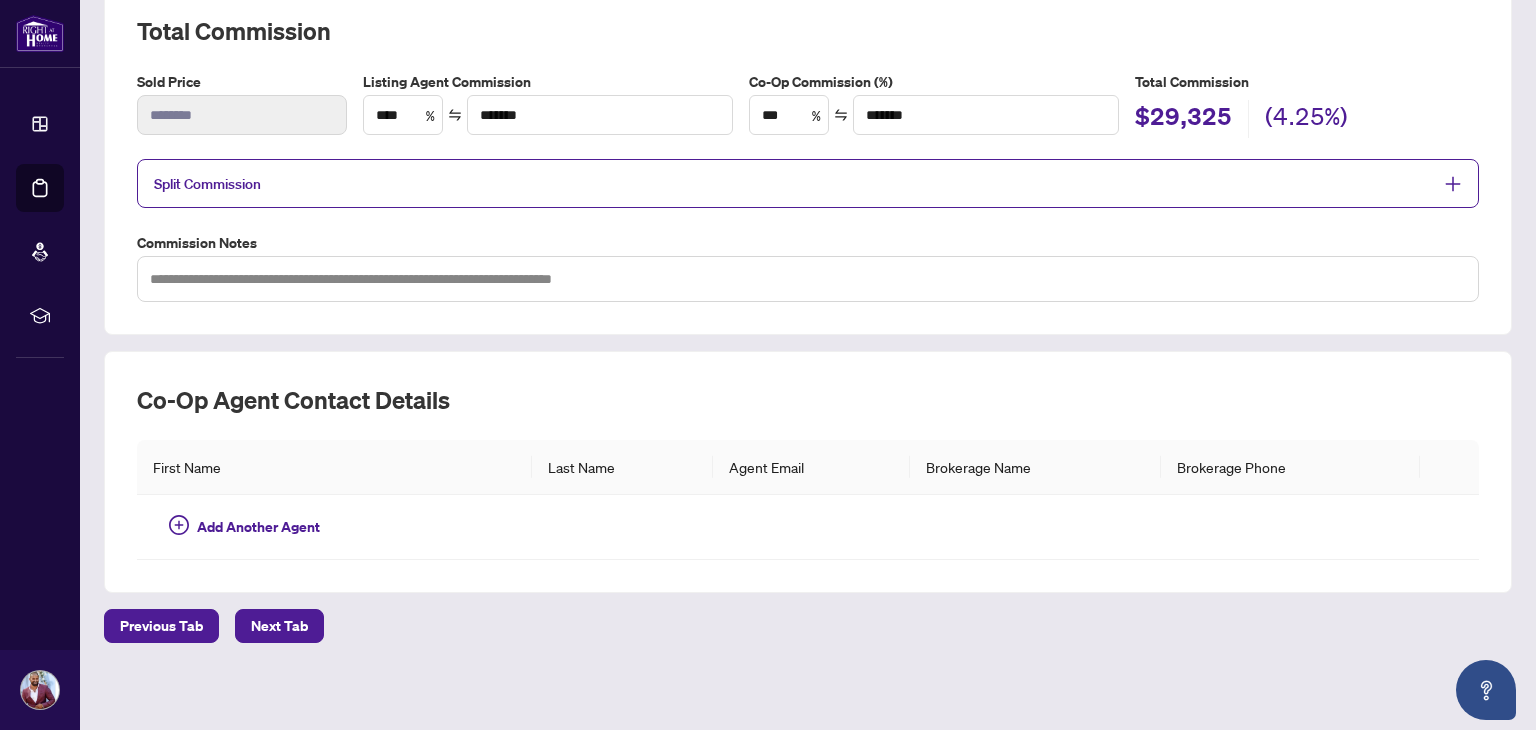 scroll, scrollTop: 292, scrollLeft: 0, axis: vertical 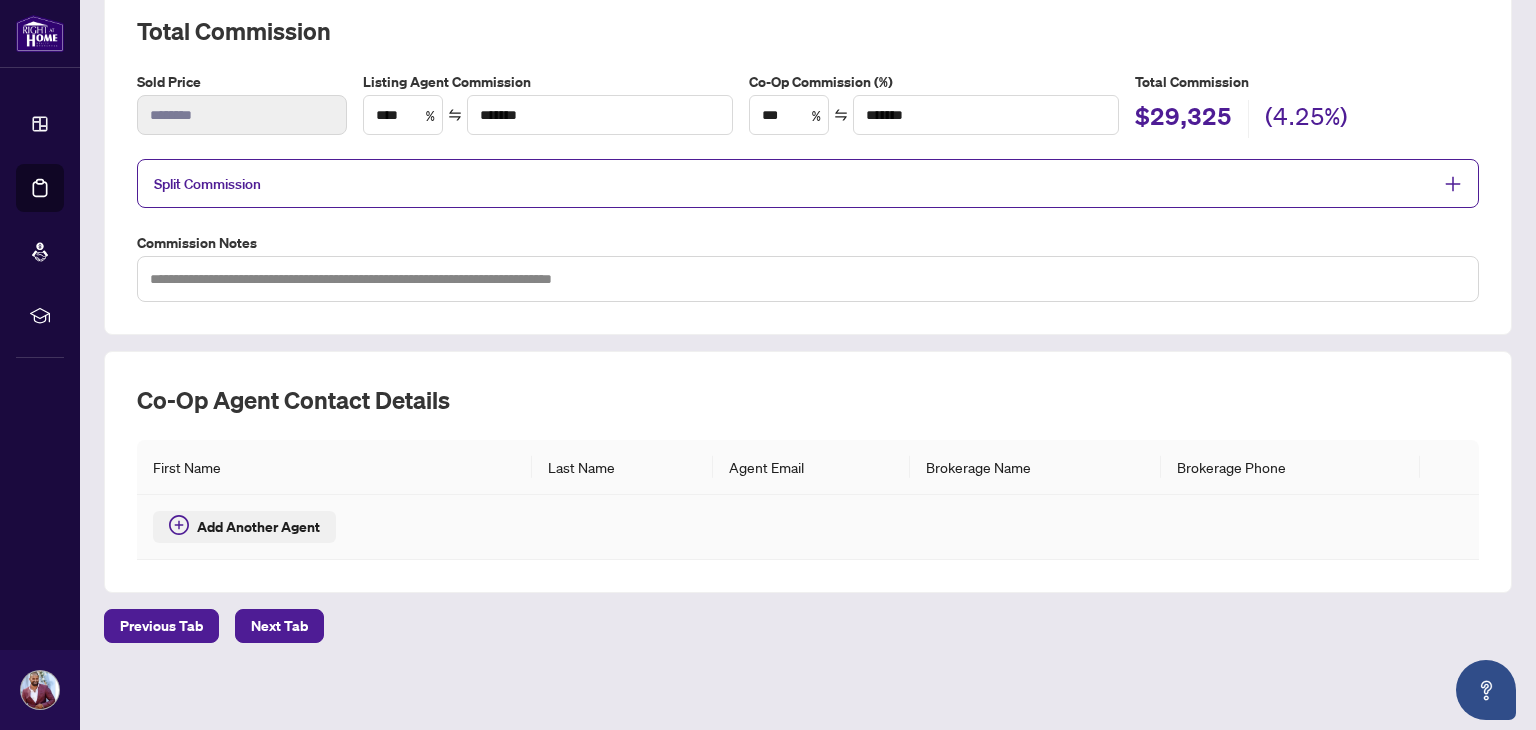 click on "Add Another Agent" at bounding box center [258, 527] 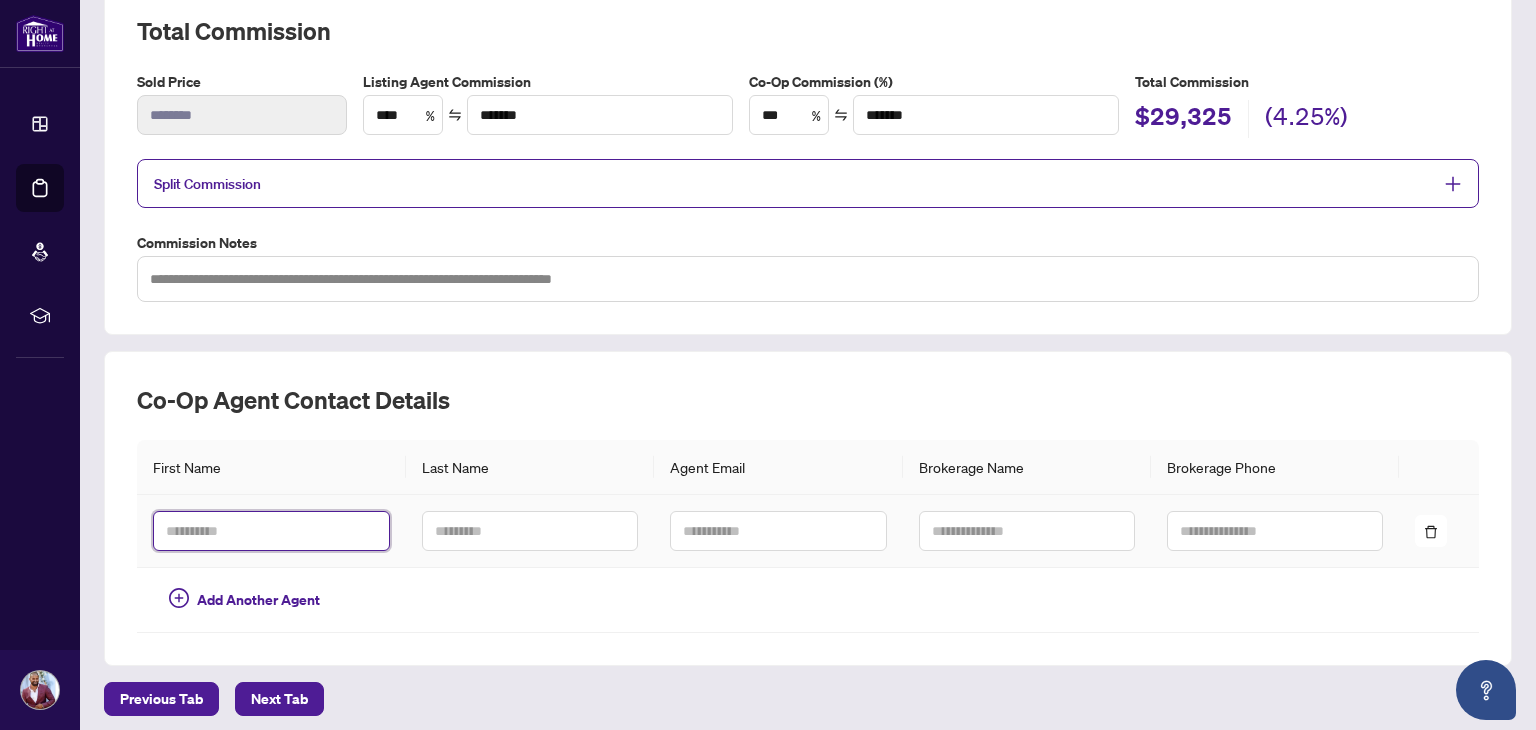 click at bounding box center [271, 531] 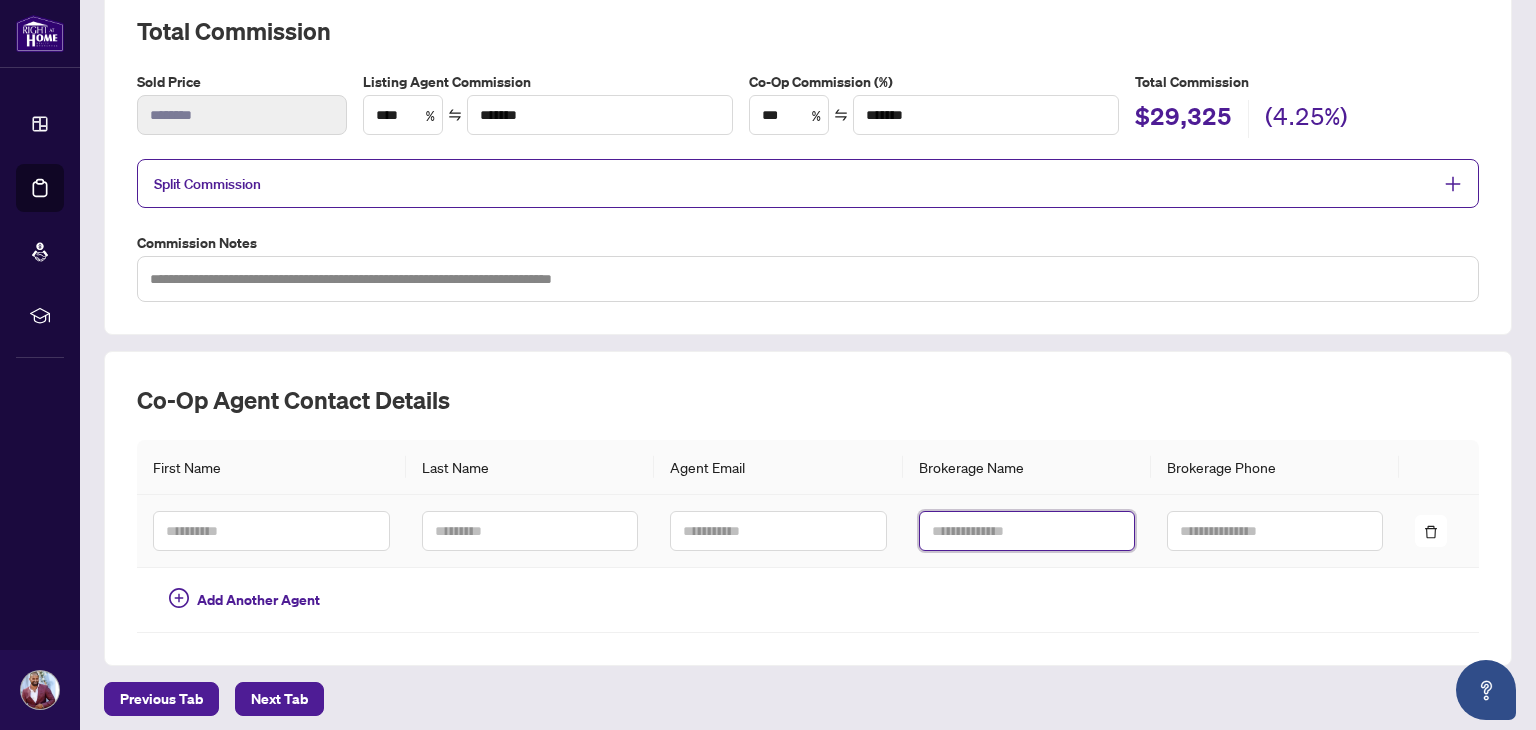 click at bounding box center [1027, 531] 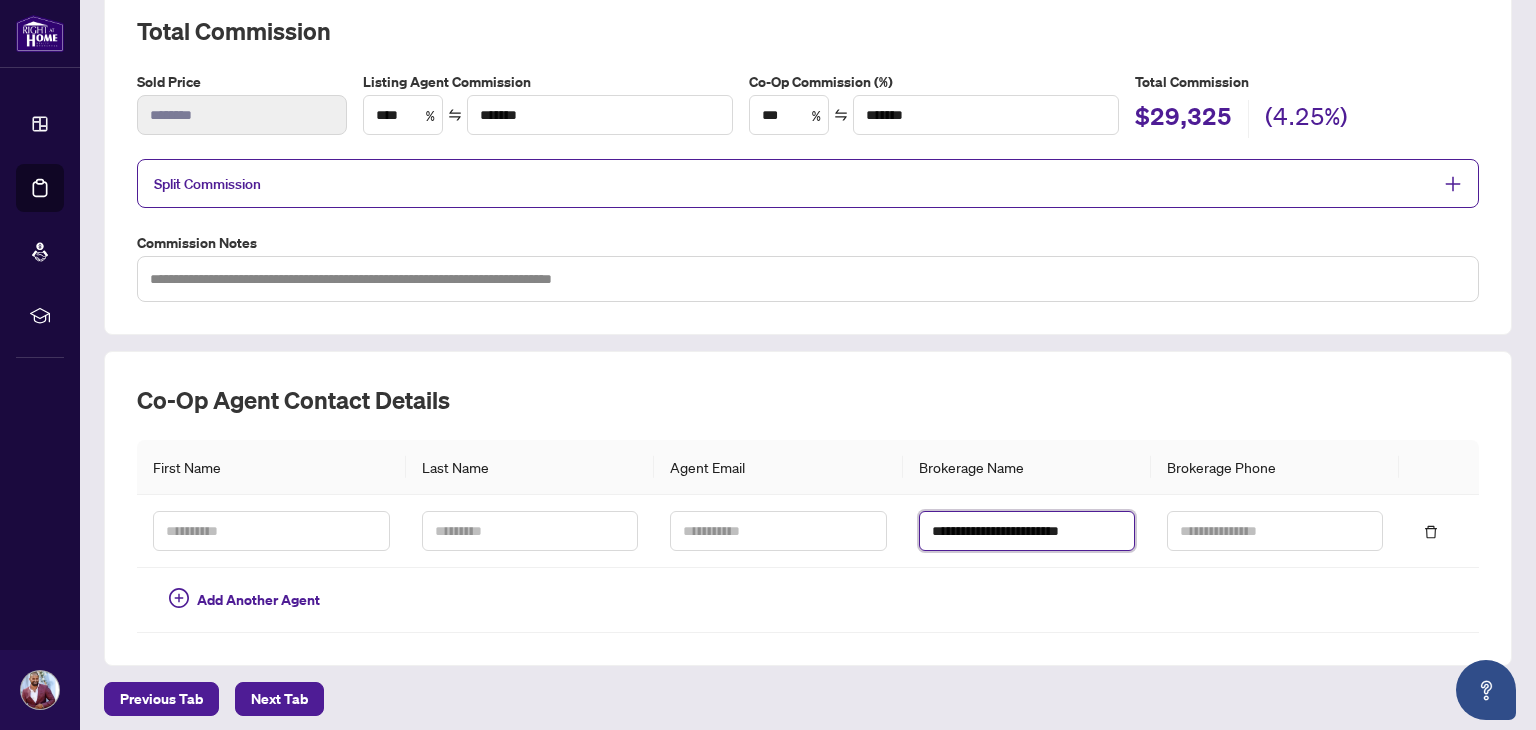 type on "**********" 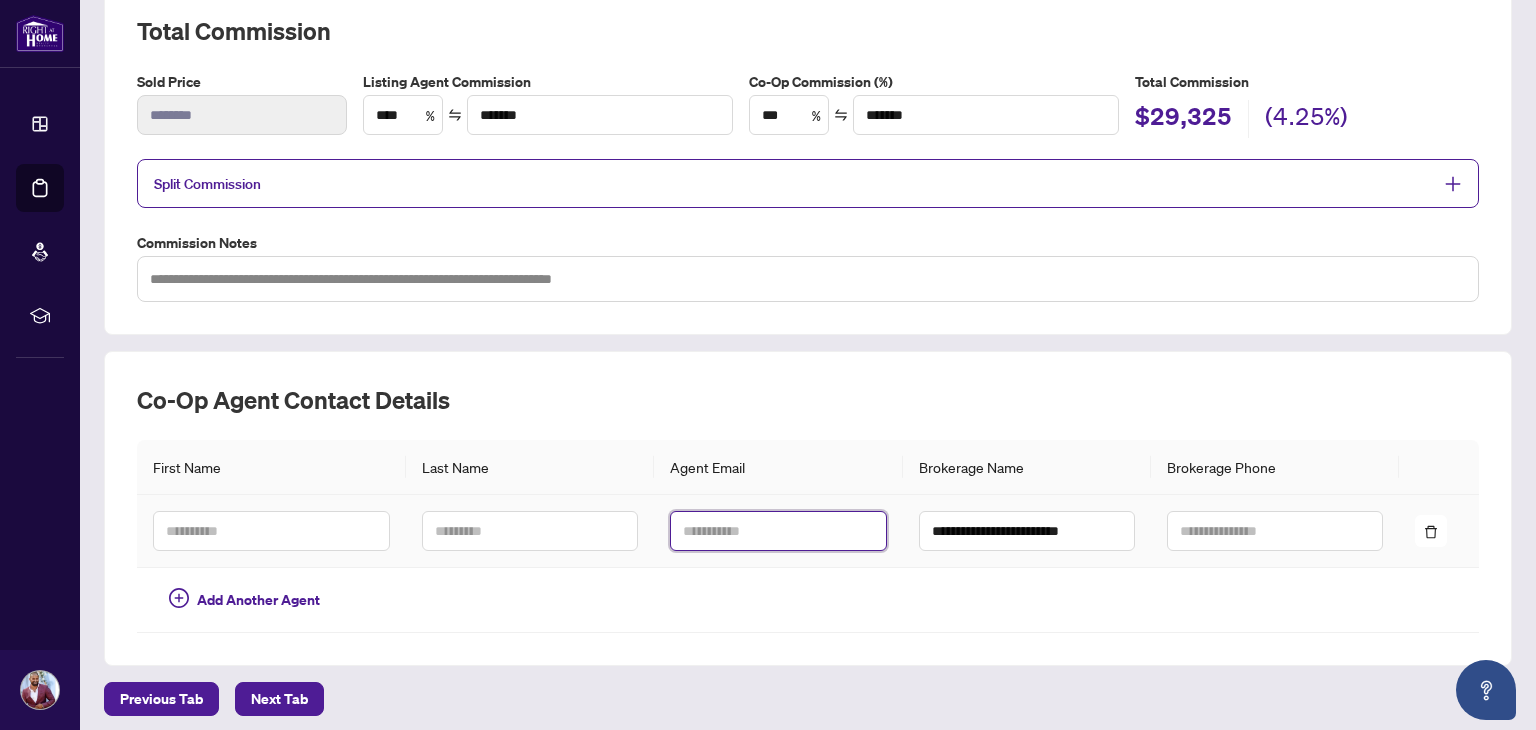 click at bounding box center (778, 531) 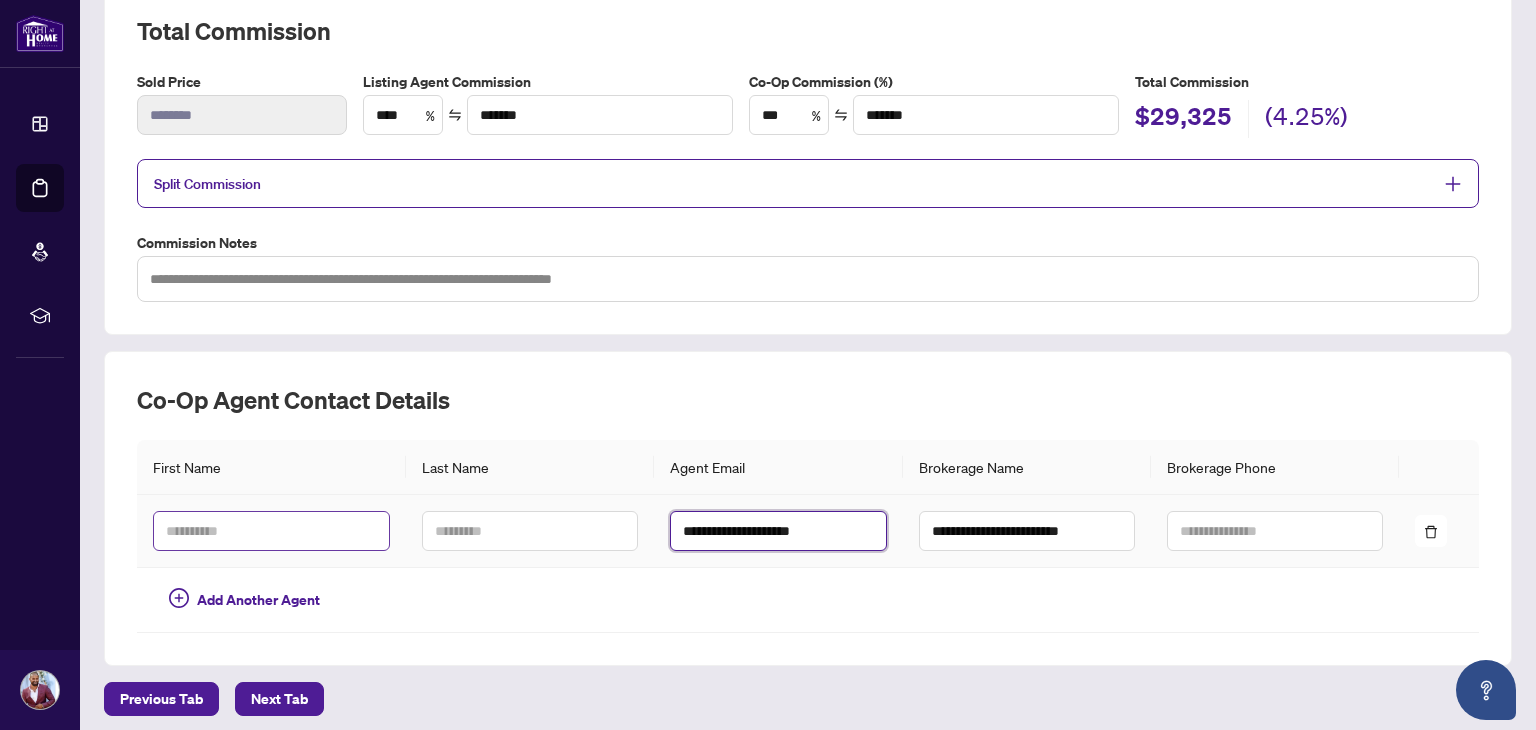 type on "**********" 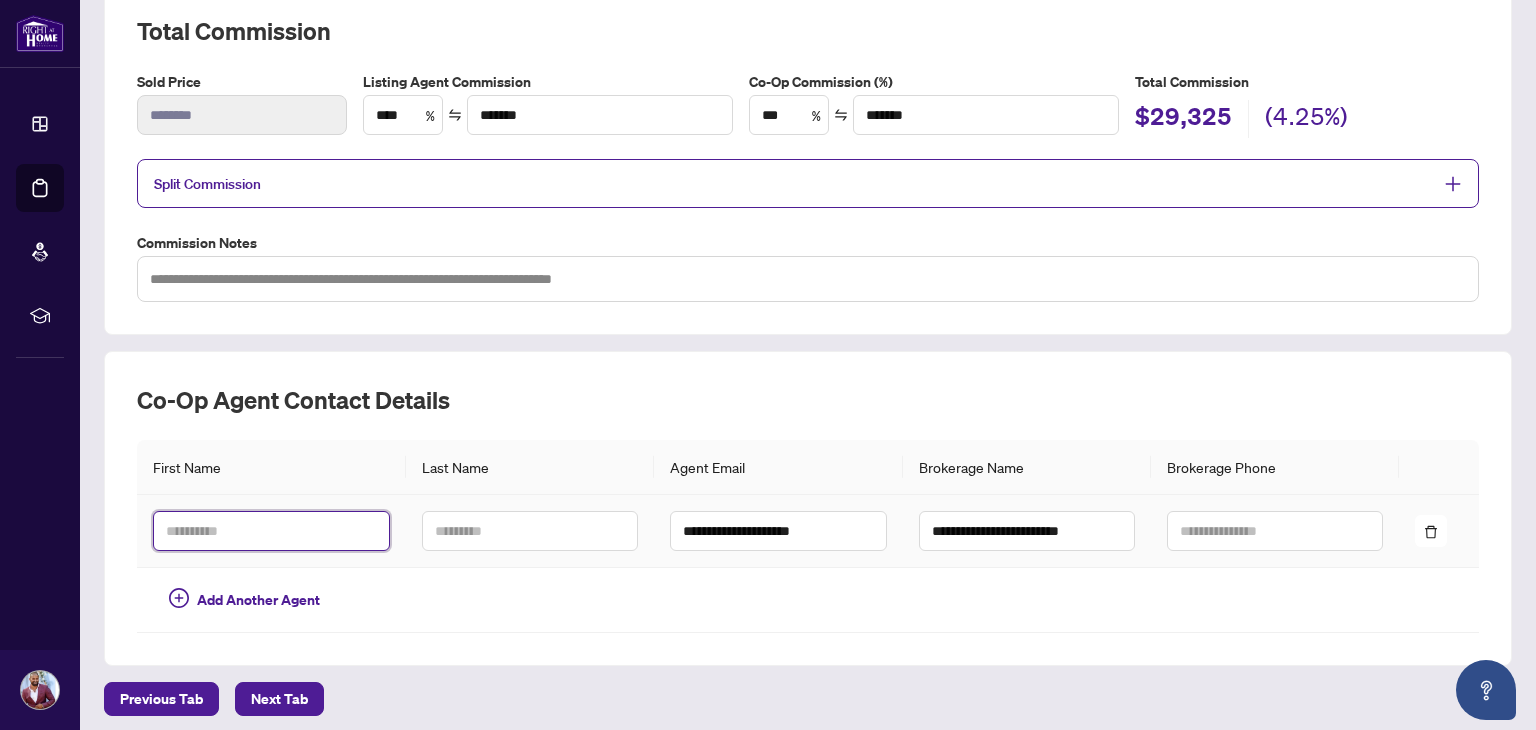 click at bounding box center [271, 531] 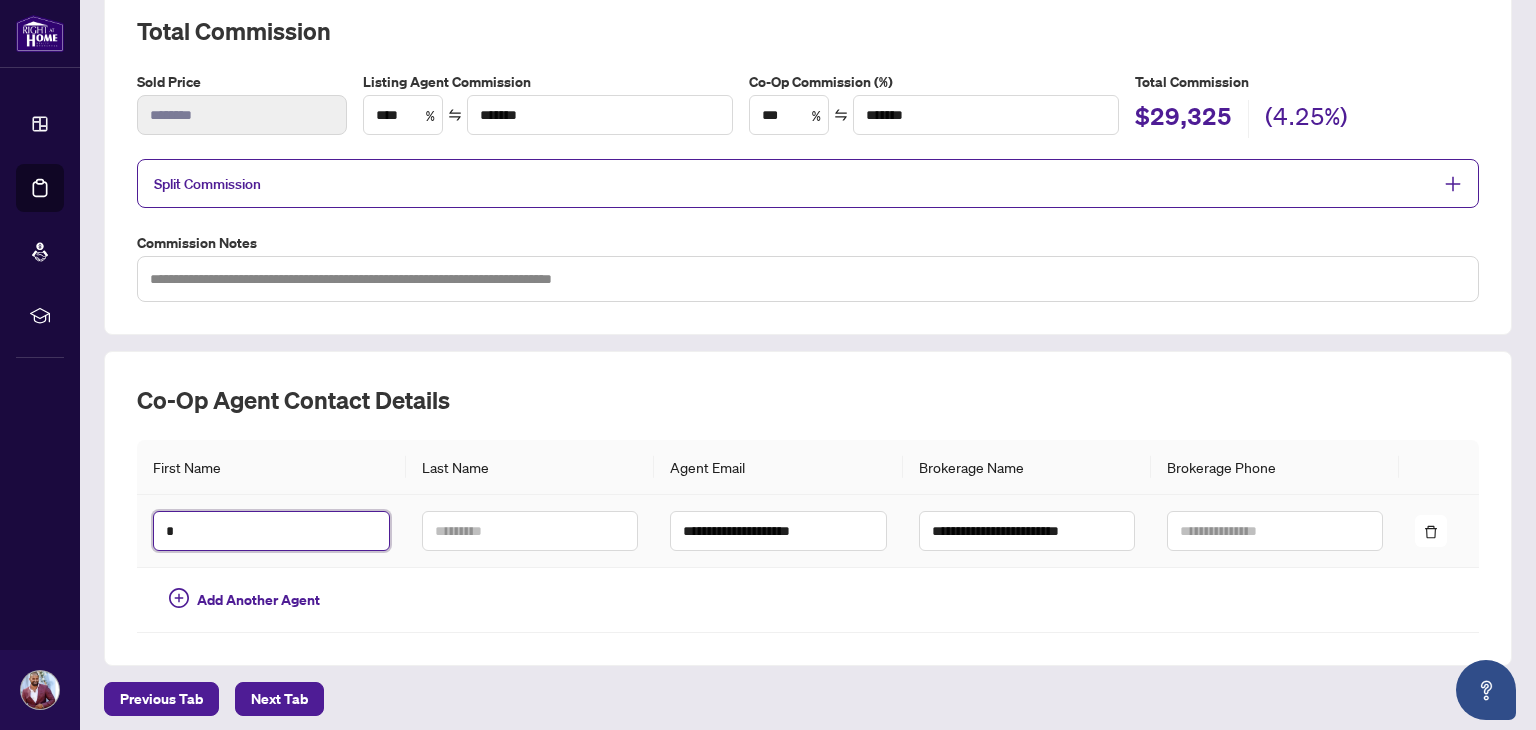 click on "*" at bounding box center [271, 531] 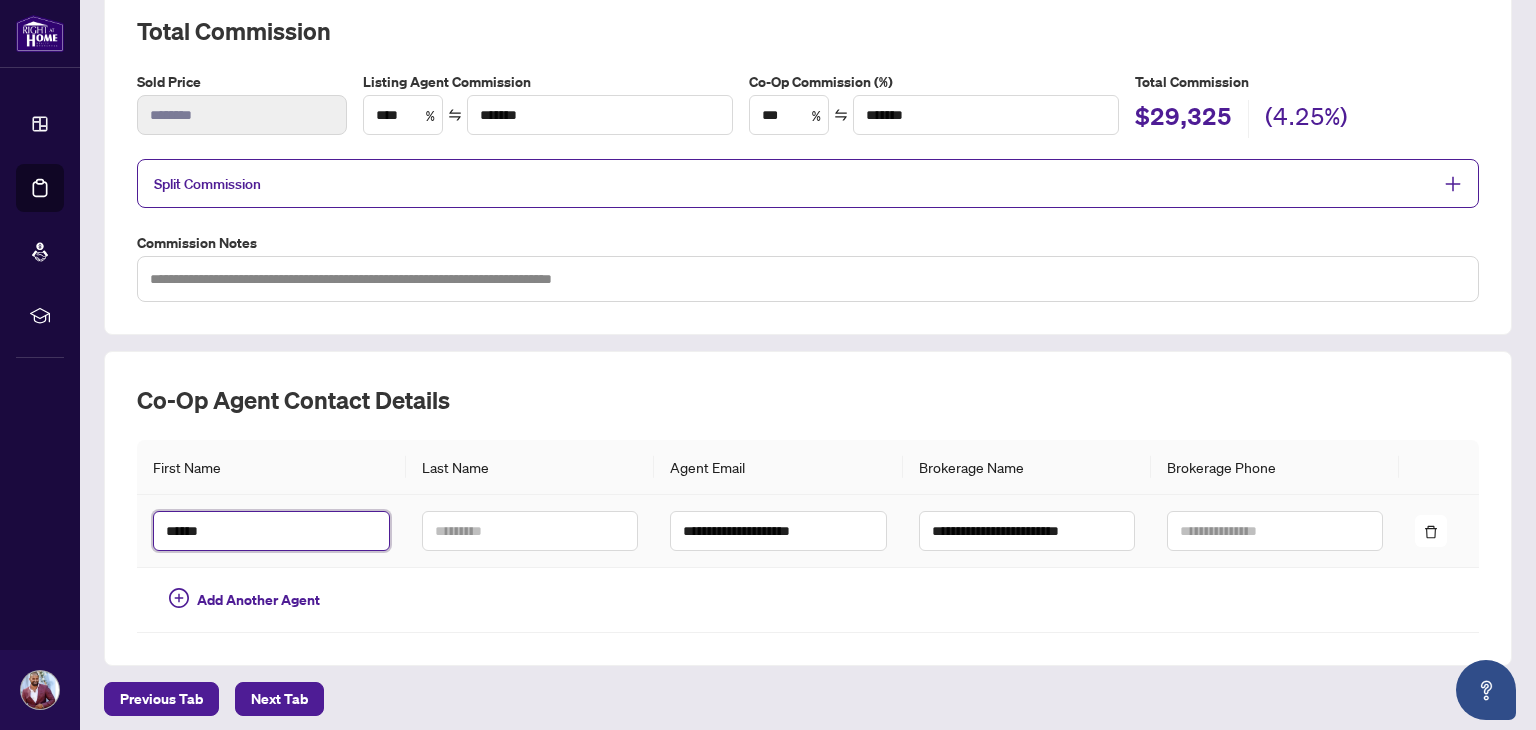 type on "******" 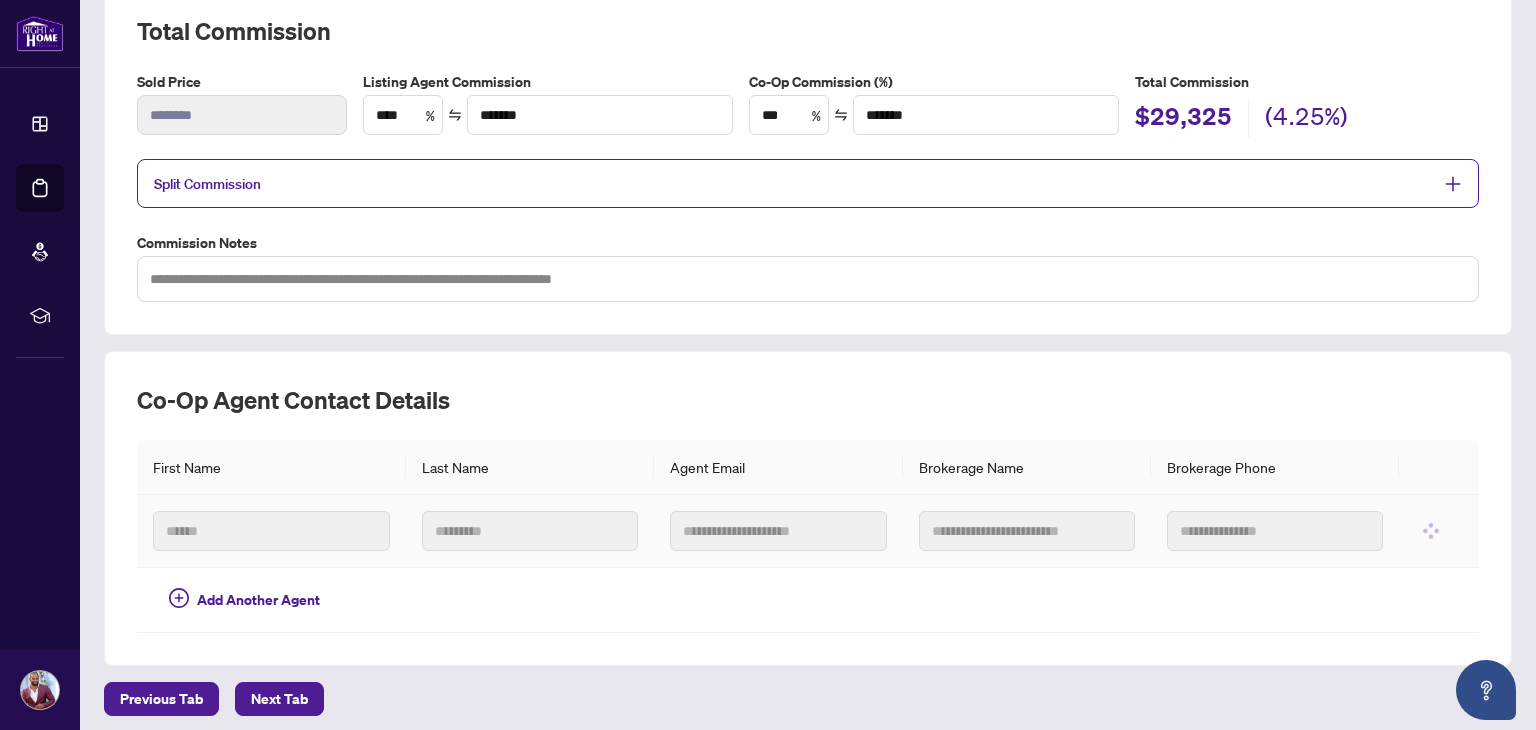 type 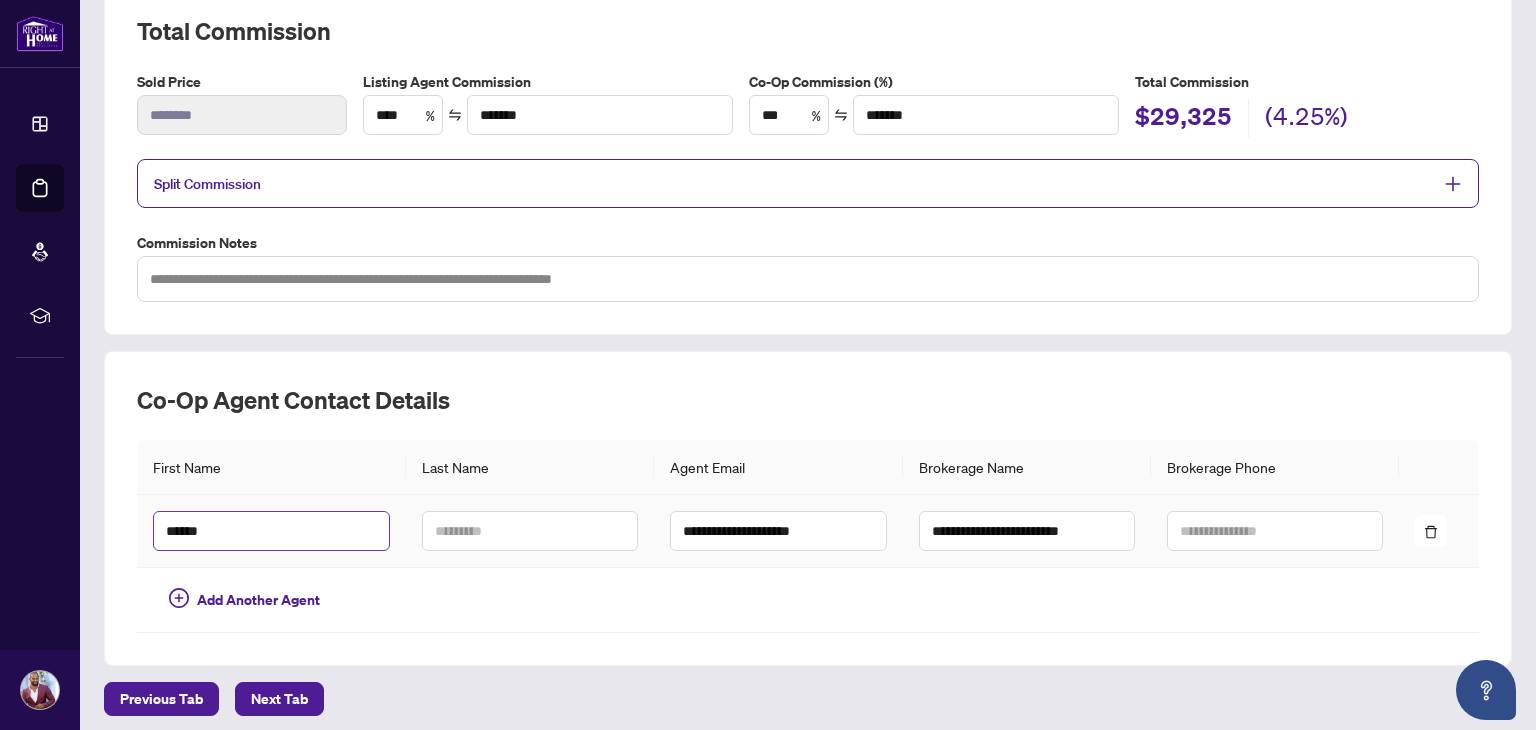 type 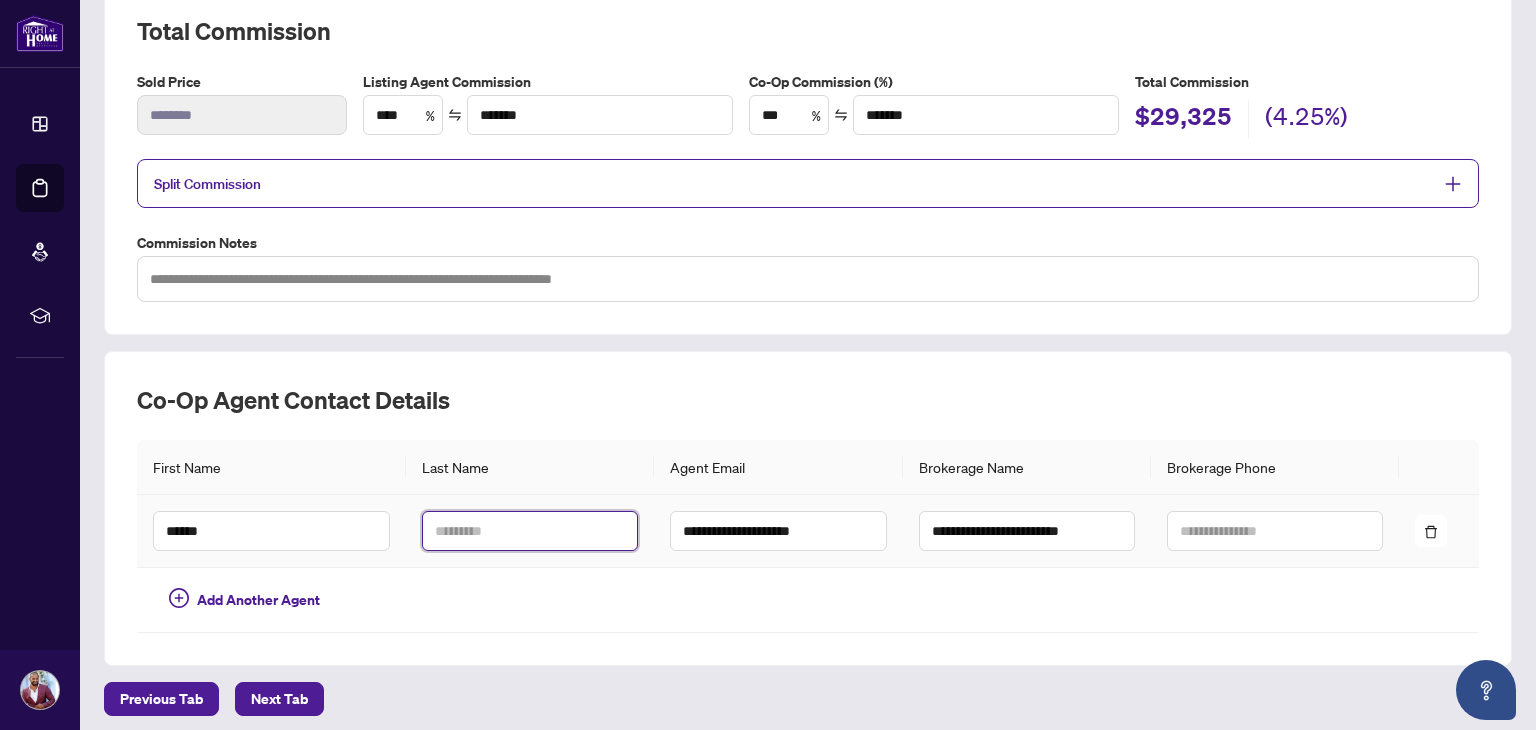 click at bounding box center [530, 531] 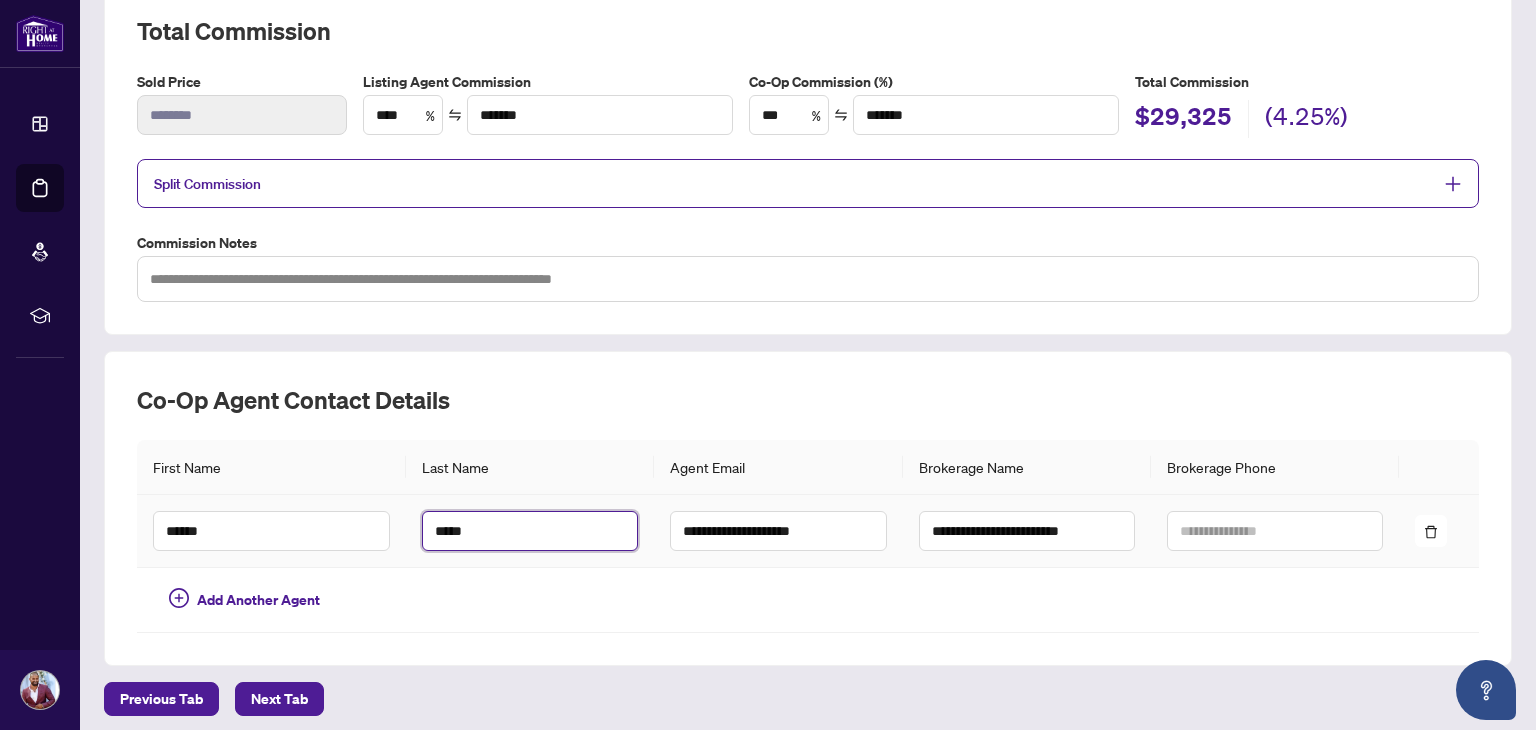 click on "*****" at bounding box center [530, 531] 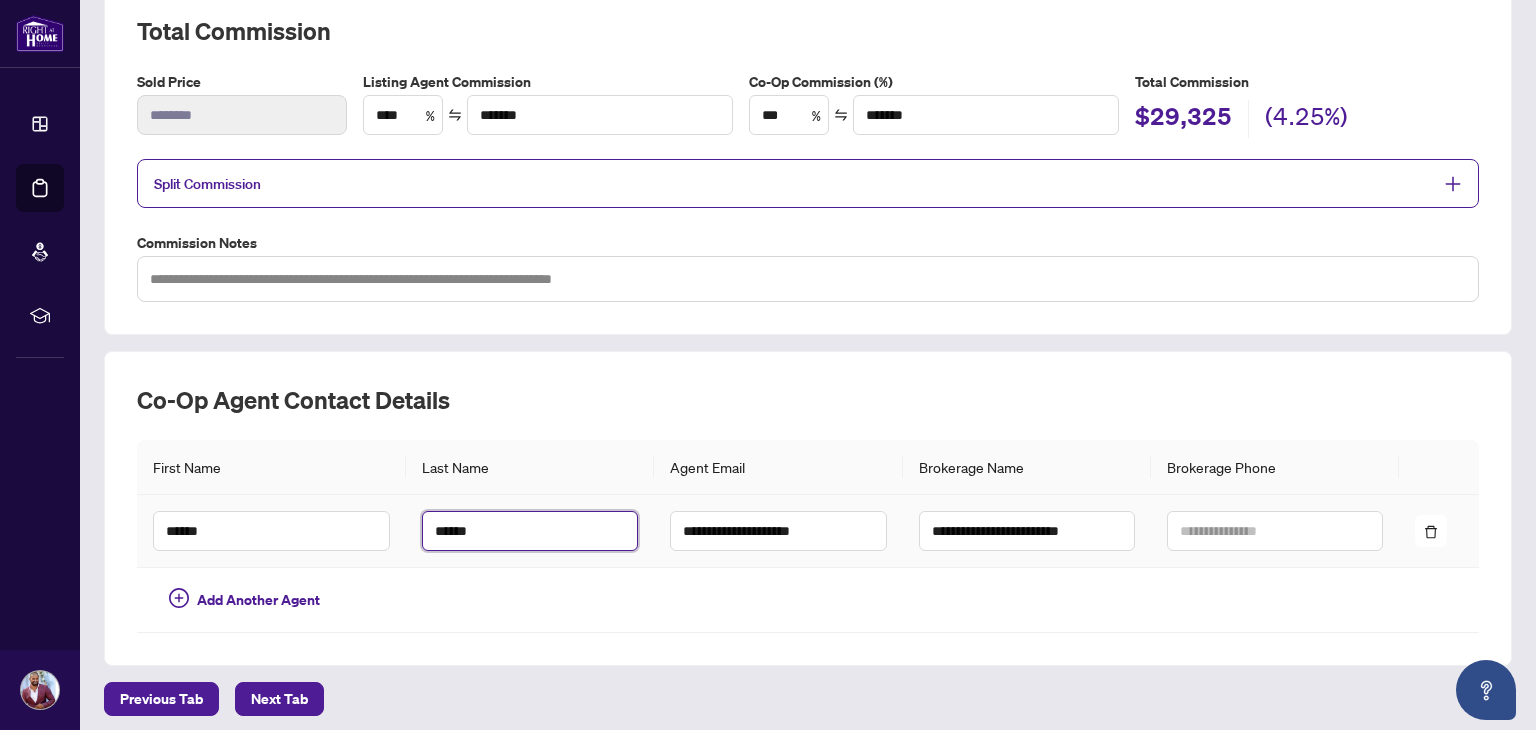 type on "******" 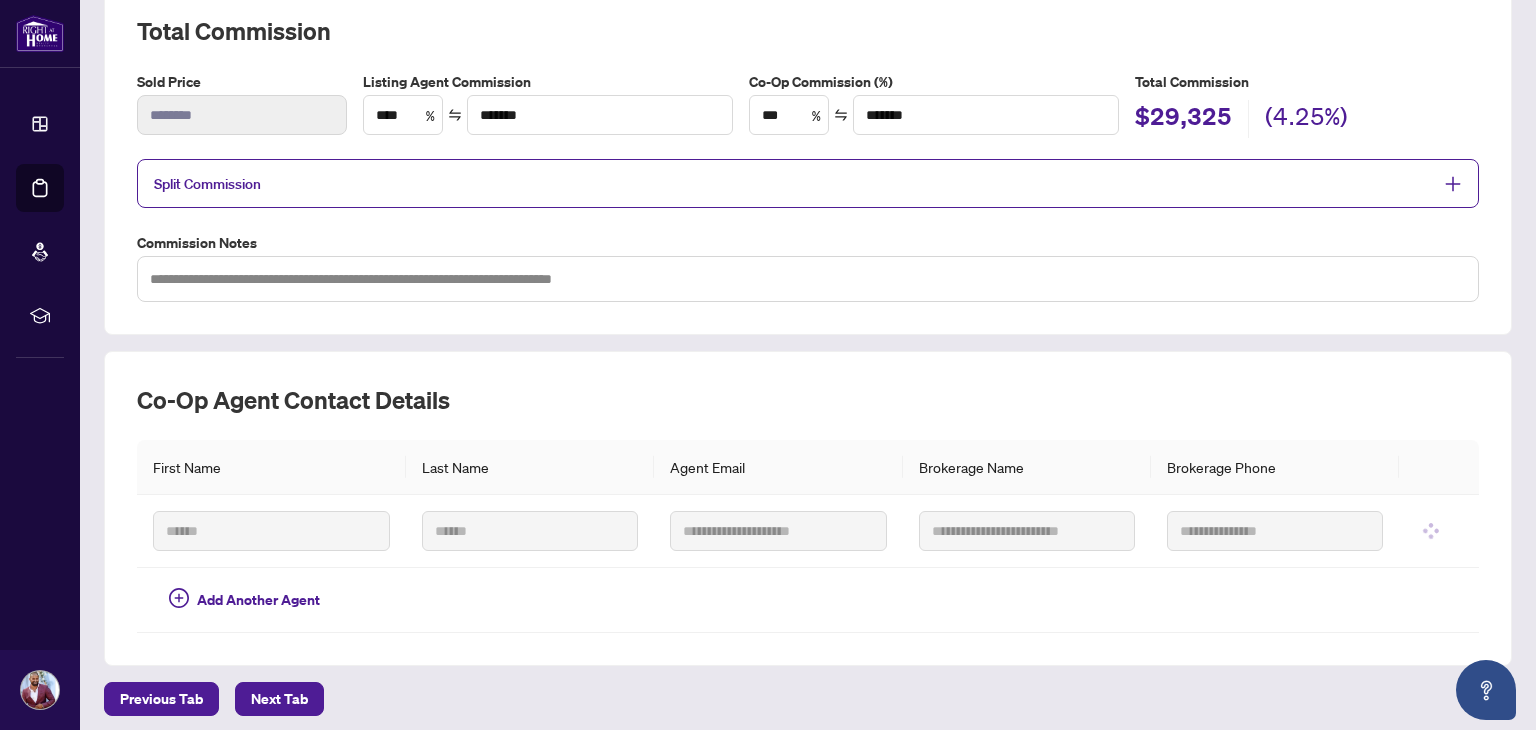 click on "Last Name" at bounding box center [530, 467] 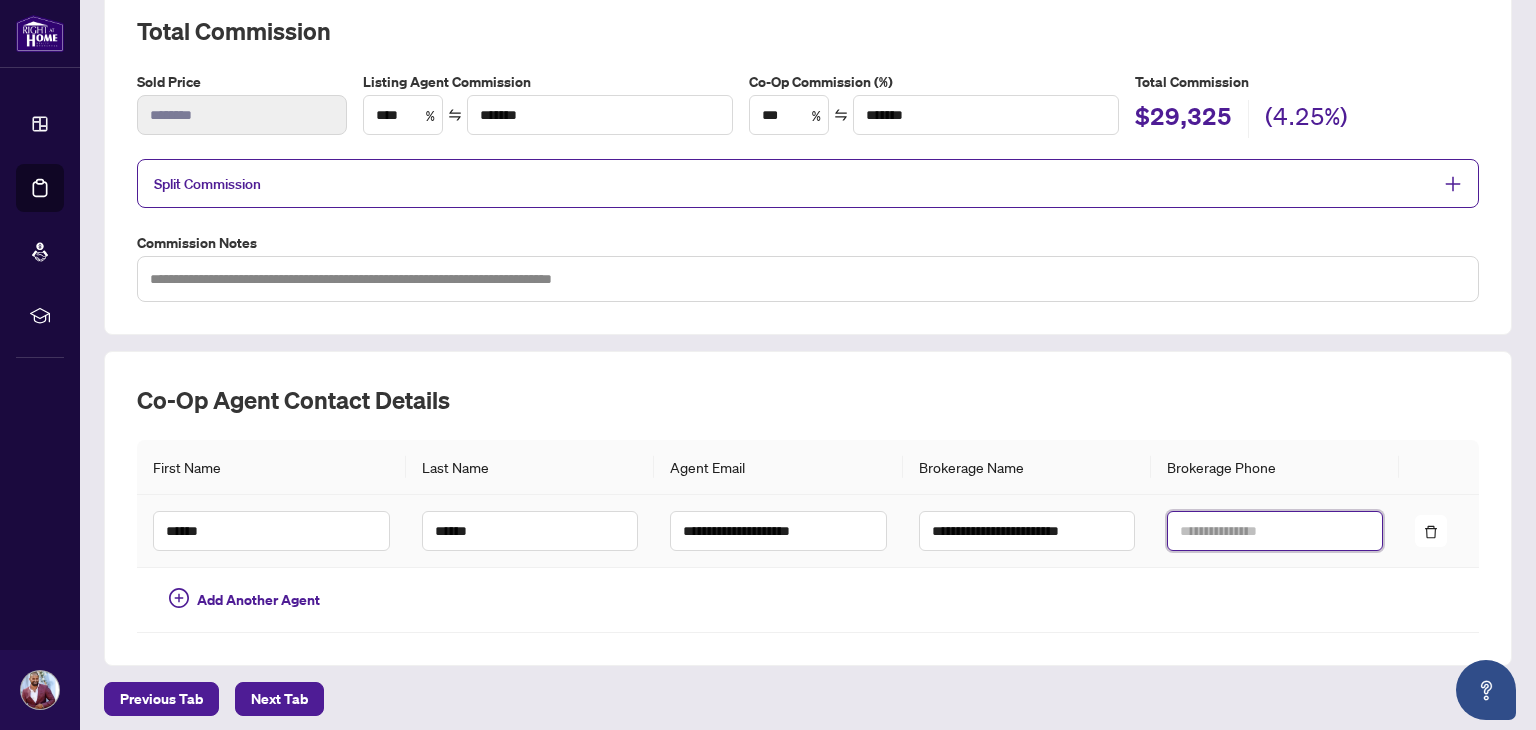 click at bounding box center [1275, 531] 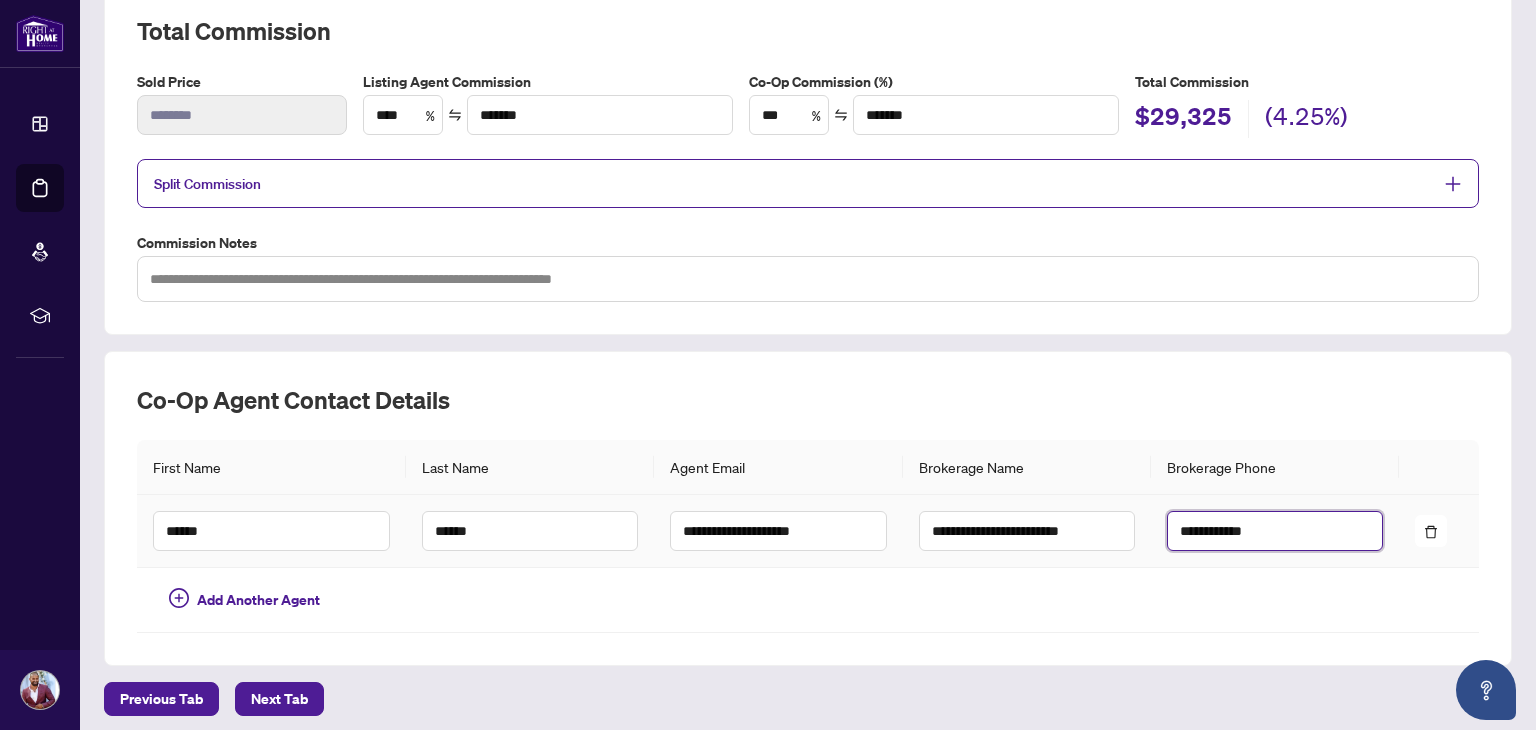type on "**********" 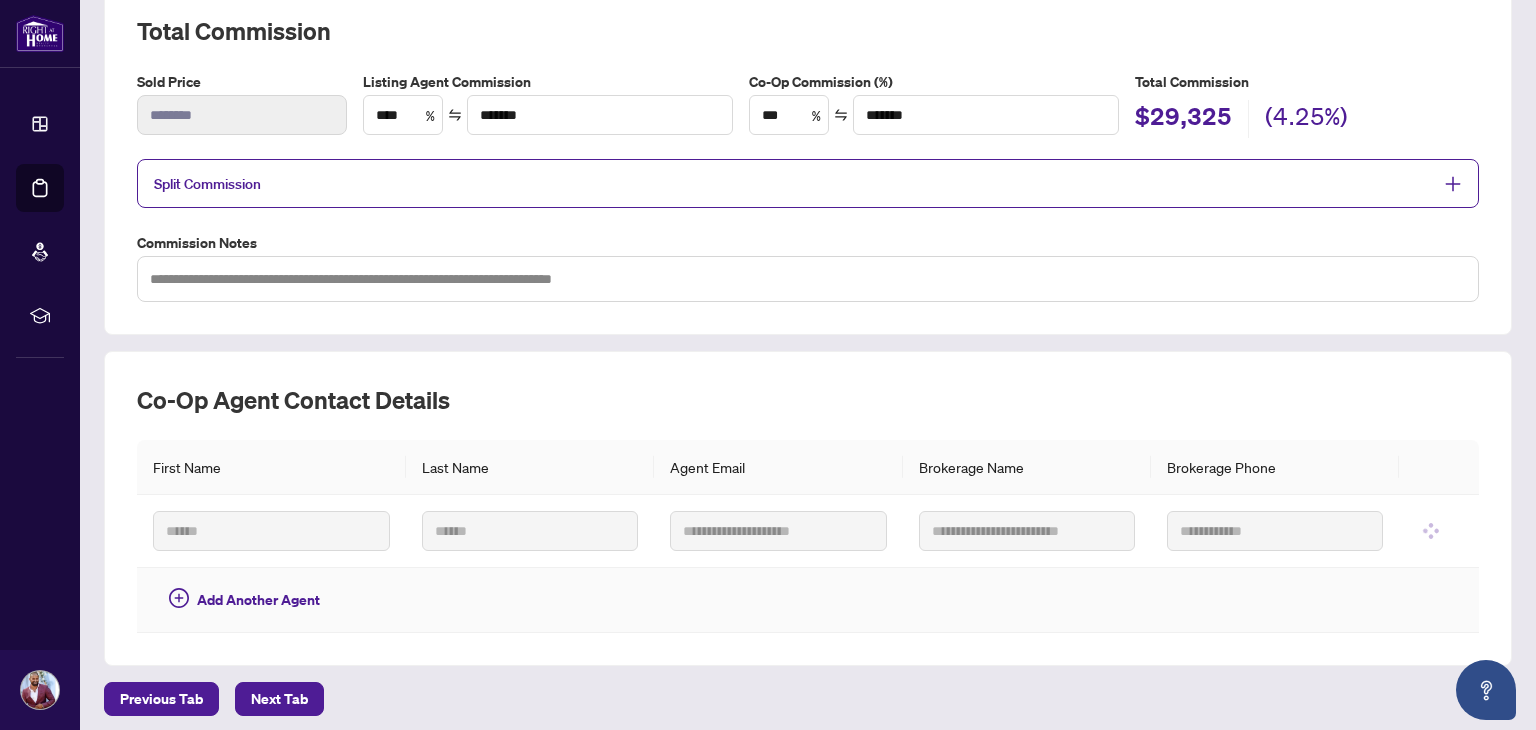 click at bounding box center (1275, 600) 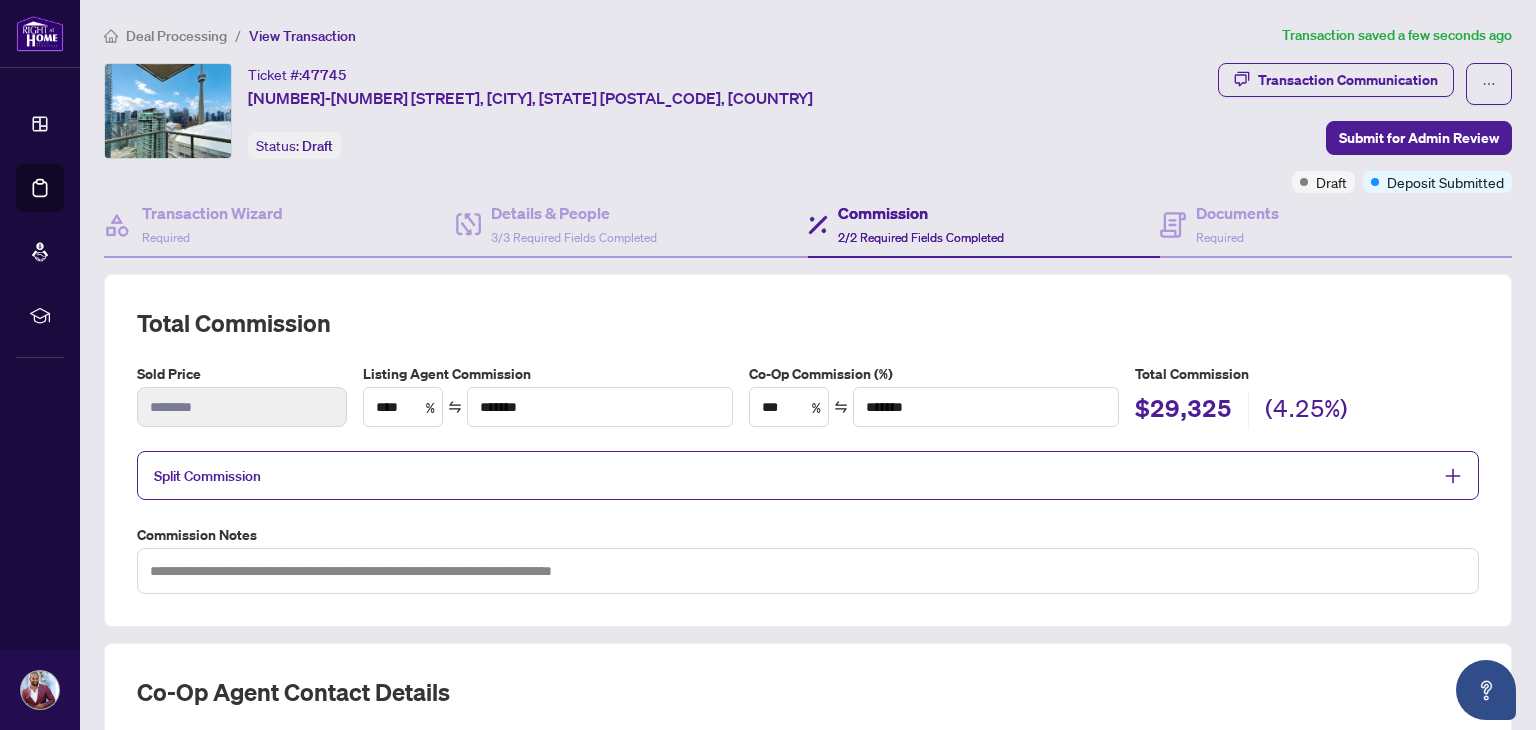 scroll, scrollTop: 364, scrollLeft: 0, axis: vertical 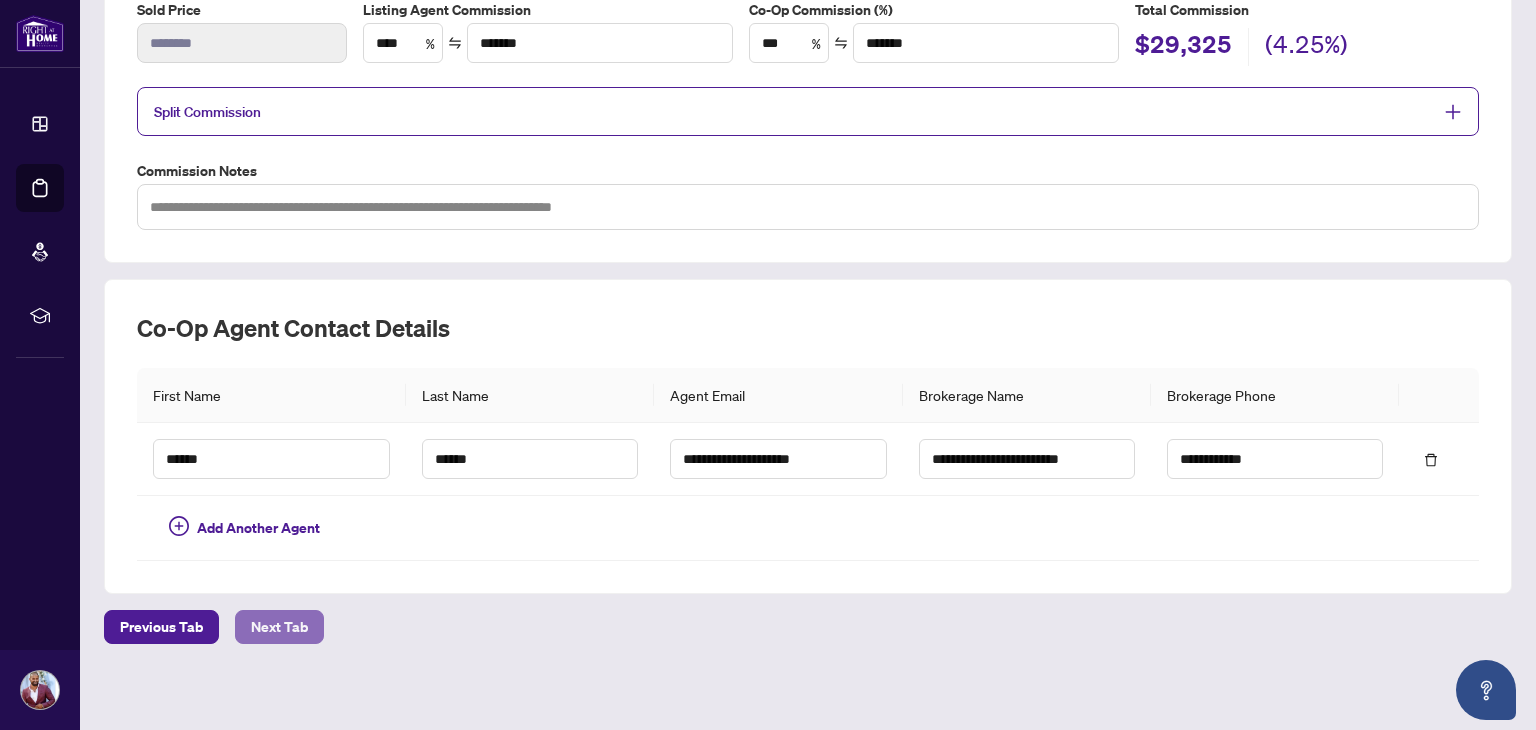 click on "Next Tab" at bounding box center [279, 627] 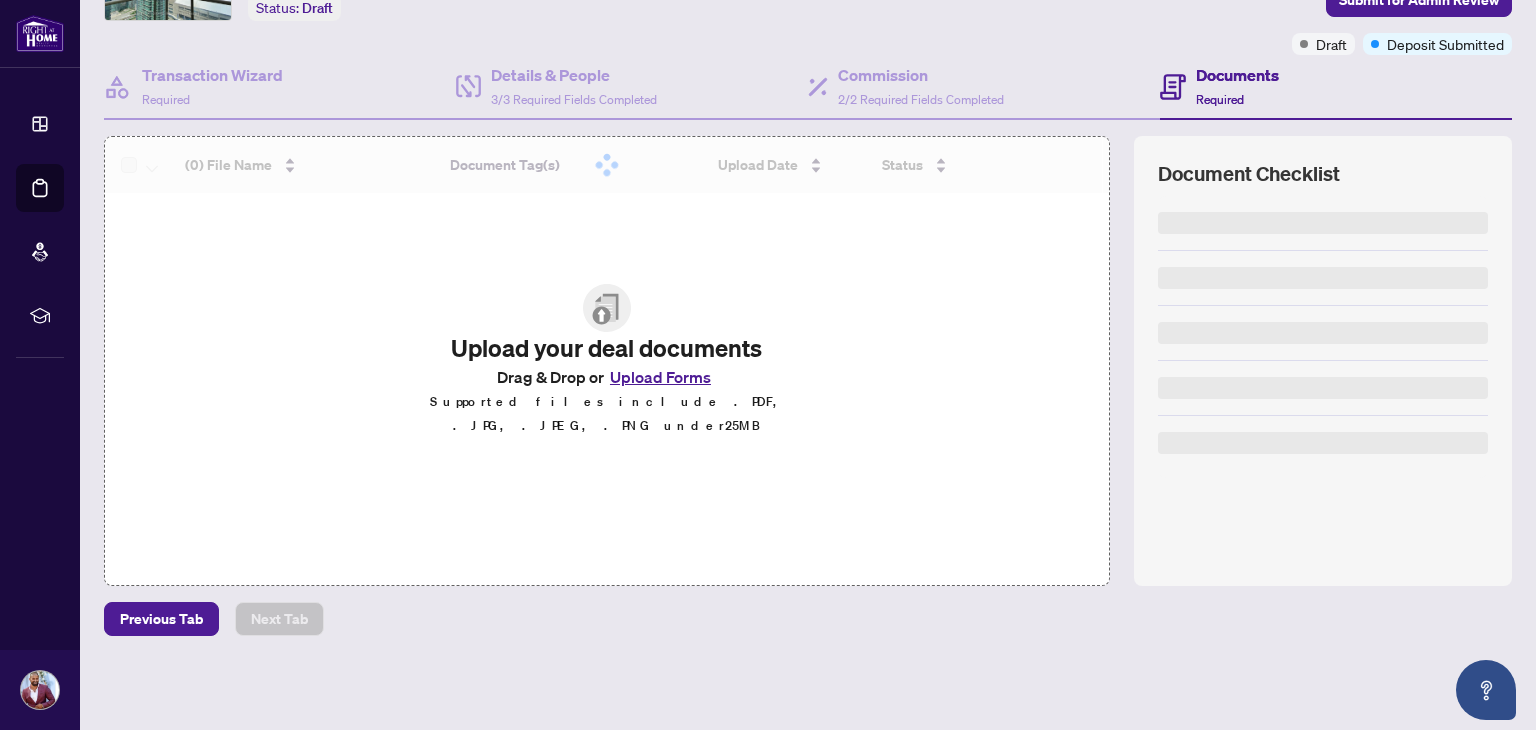 scroll, scrollTop: 0, scrollLeft: 0, axis: both 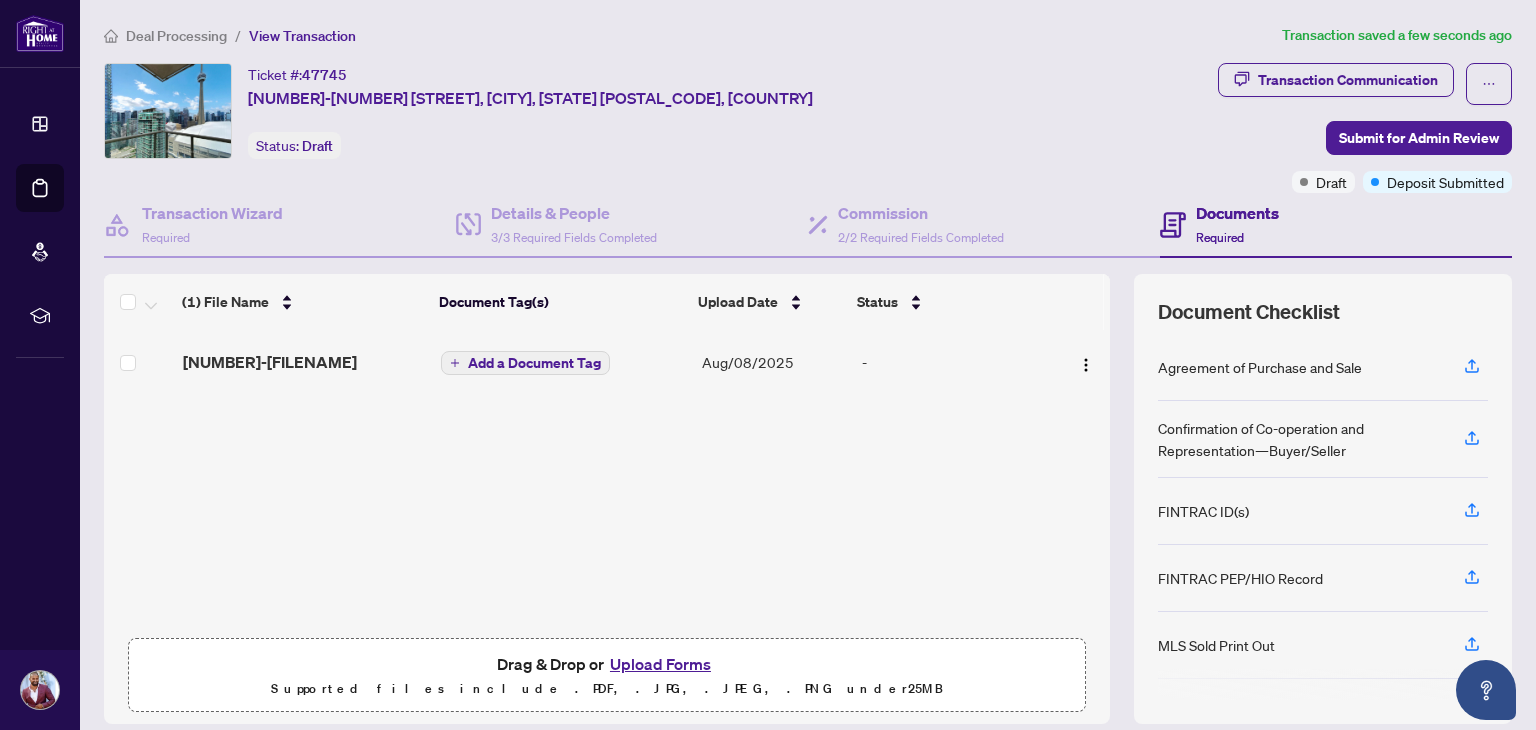 click on "Upload Forms" at bounding box center (660, 664) 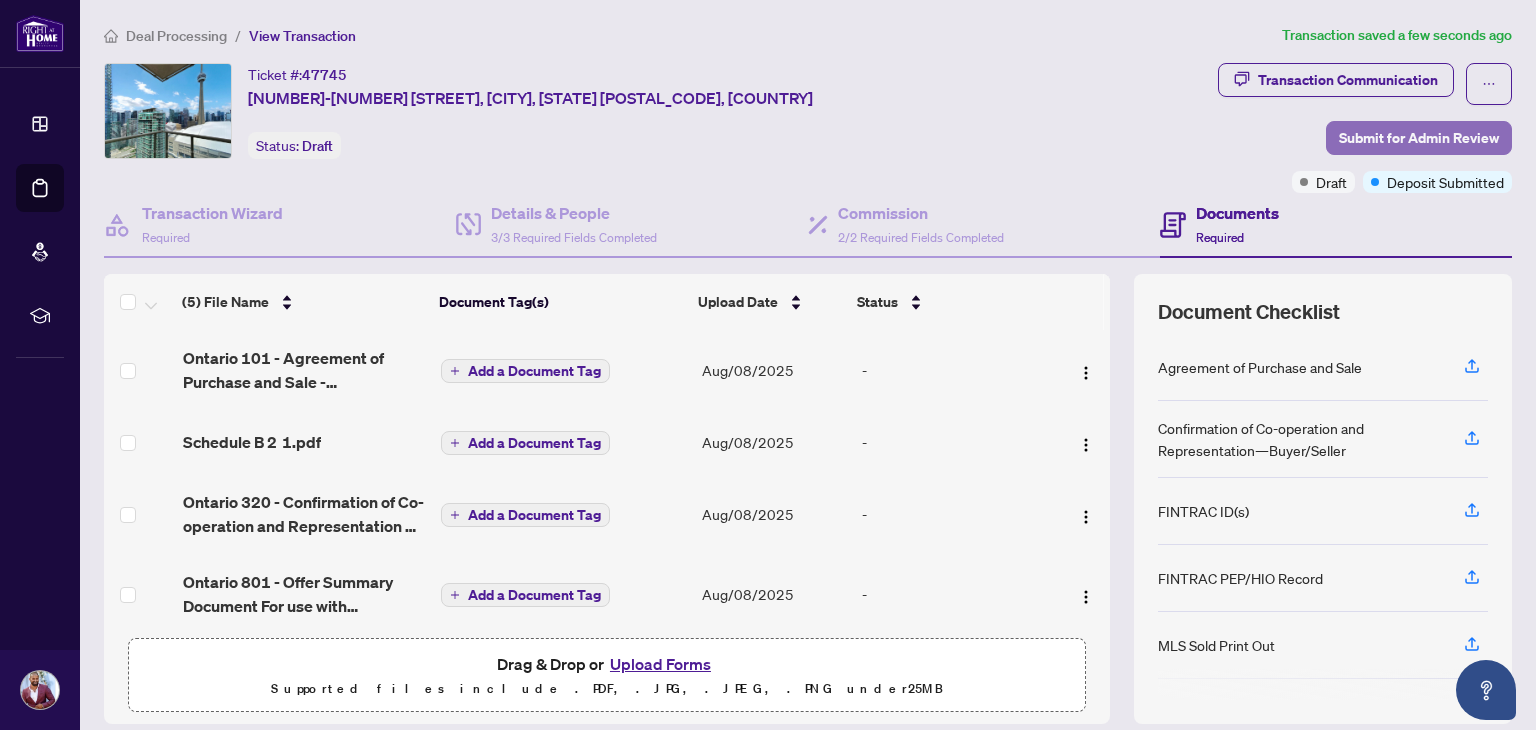 click on "Submit for Admin Review" at bounding box center (1419, 138) 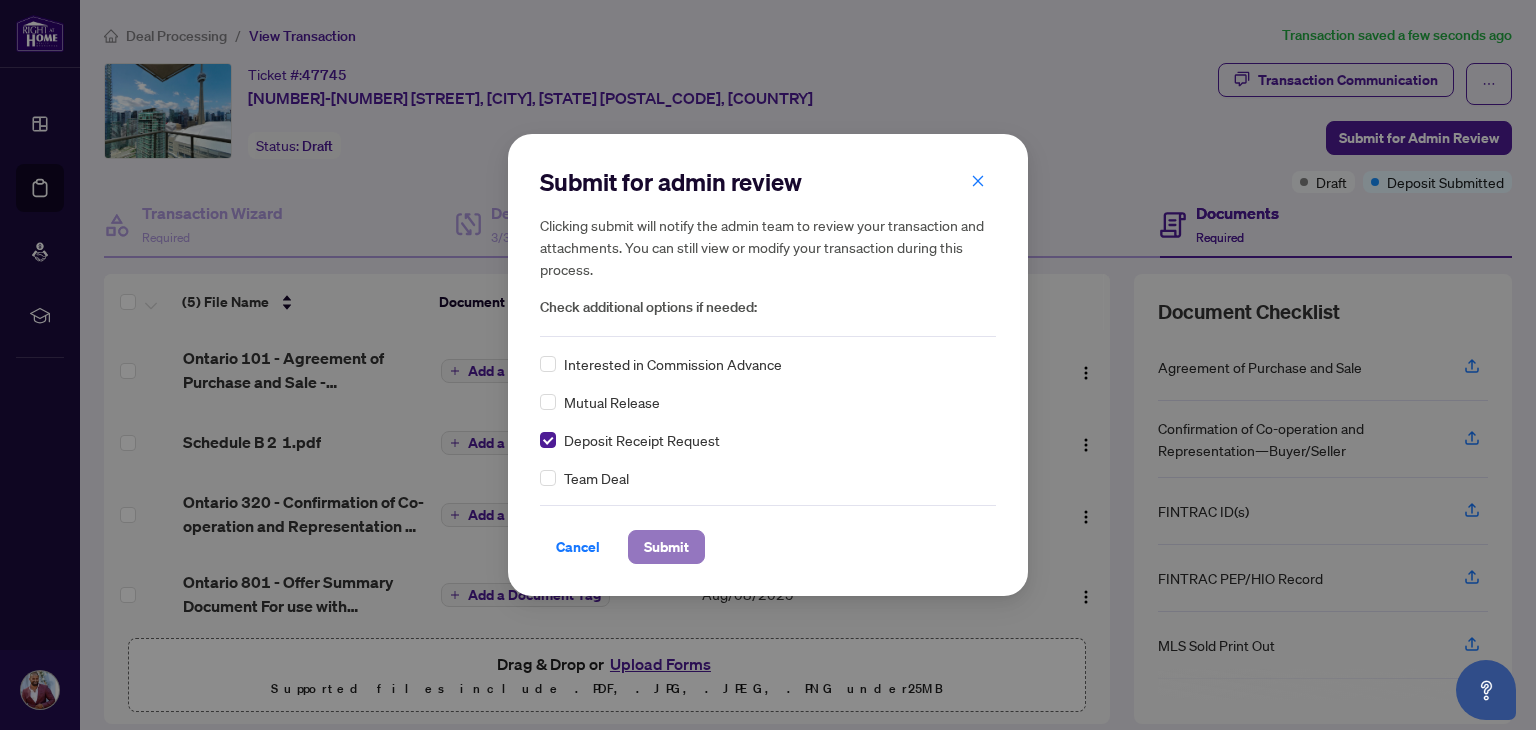 click on "Submit" at bounding box center (666, 547) 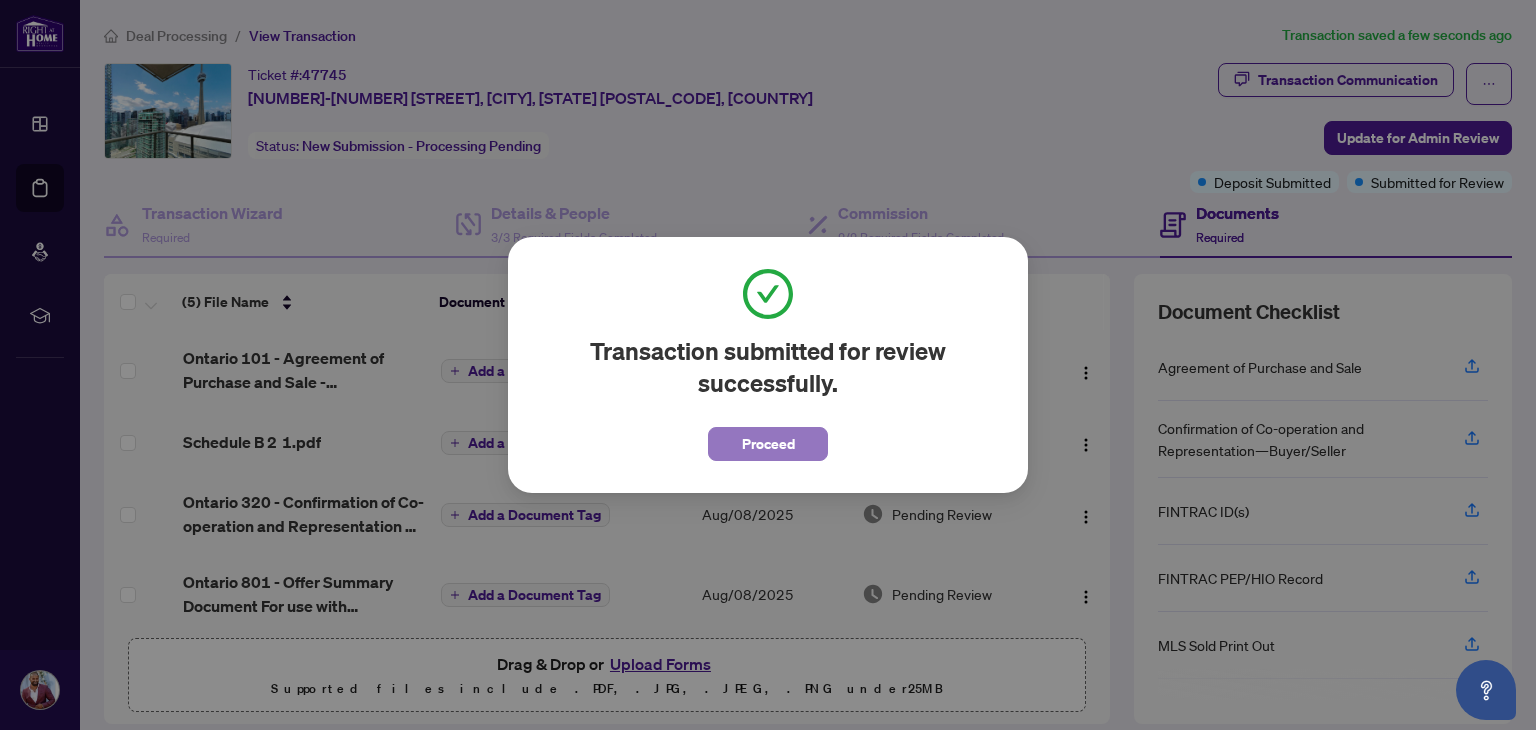 click on "Proceed" at bounding box center (768, 444) 